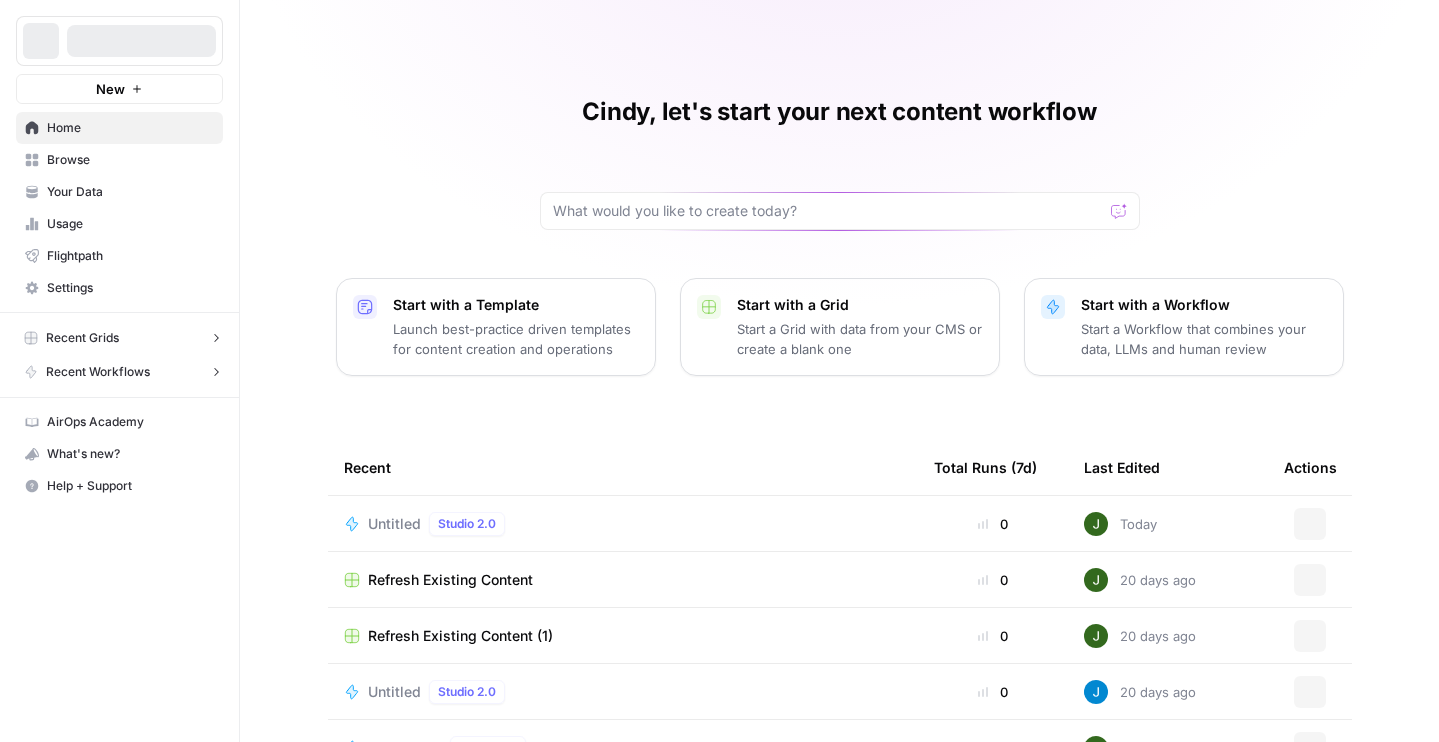 scroll, scrollTop: 0, scrollLeft: 0, axis: both 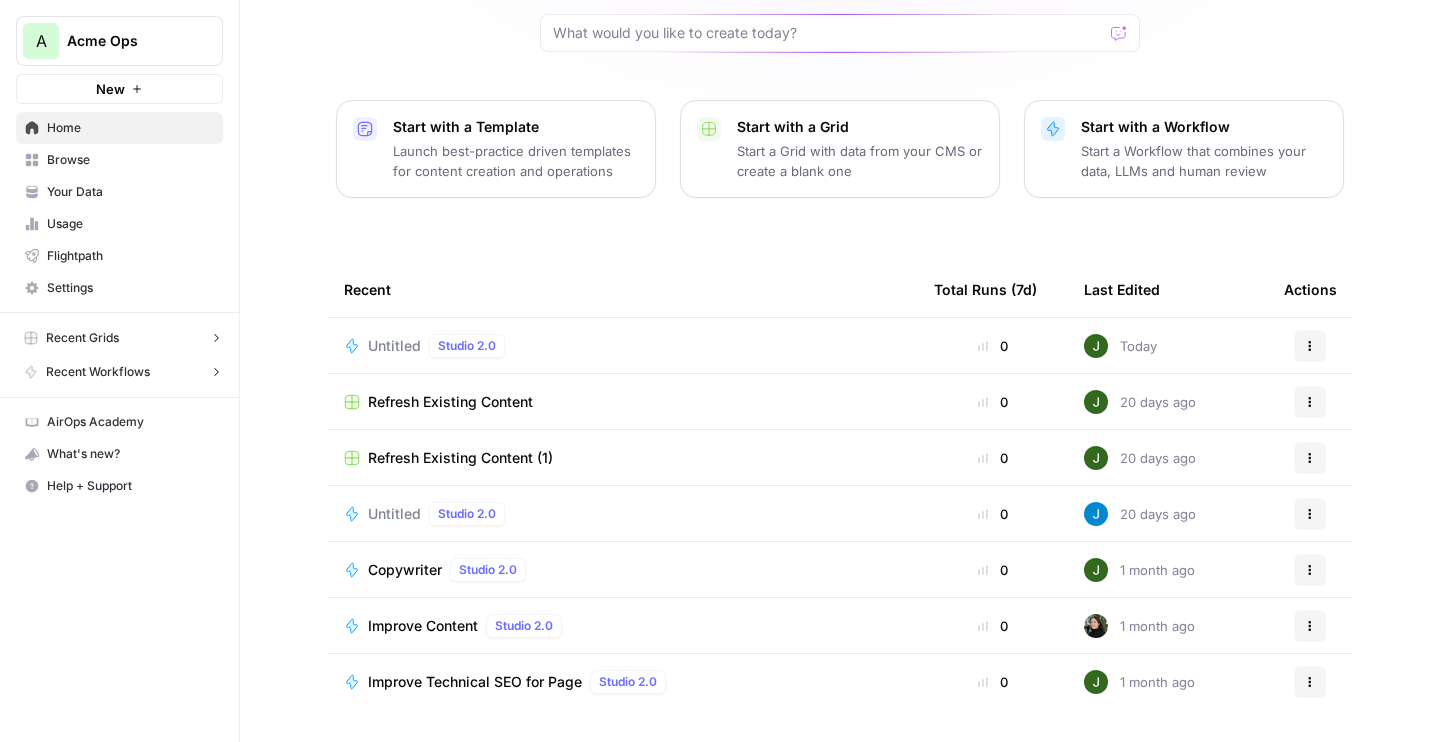 click 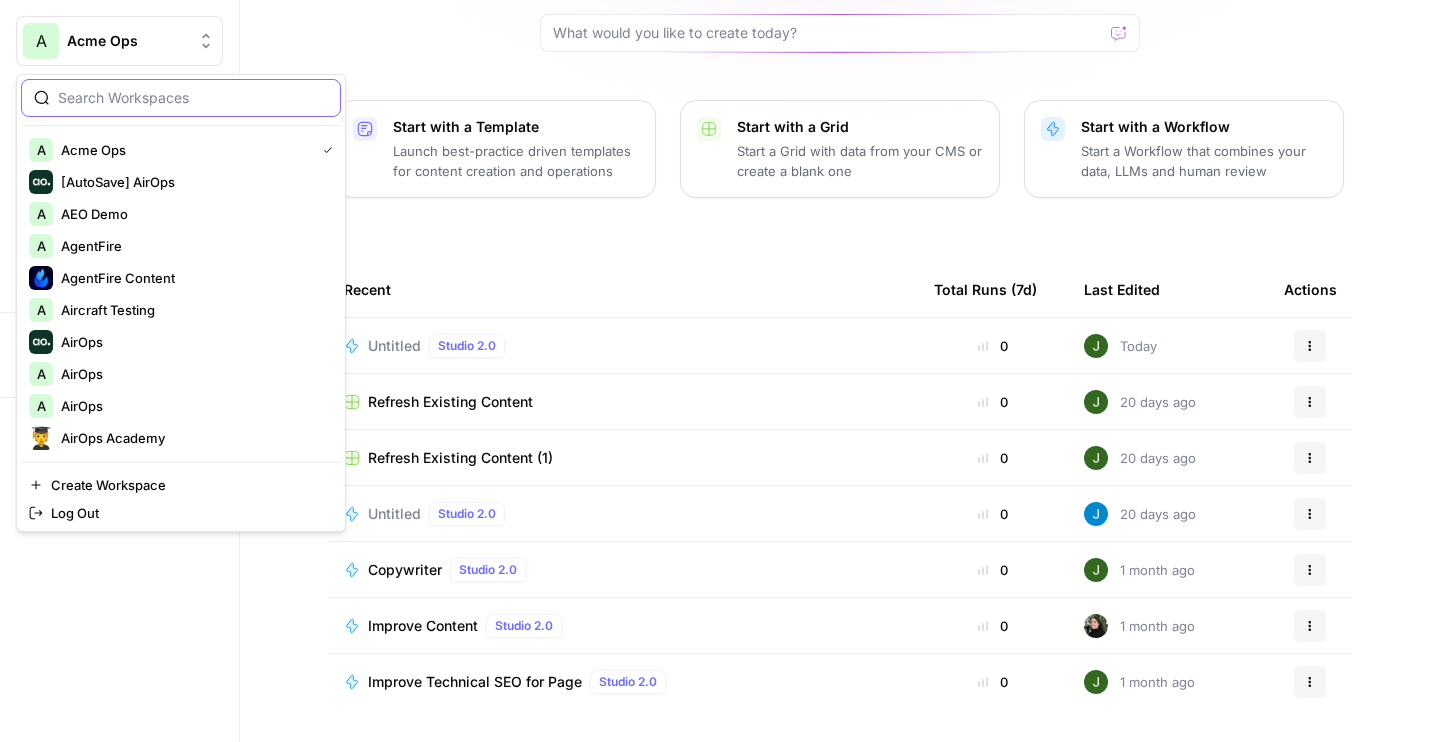 click at bounding box center [193, 98] 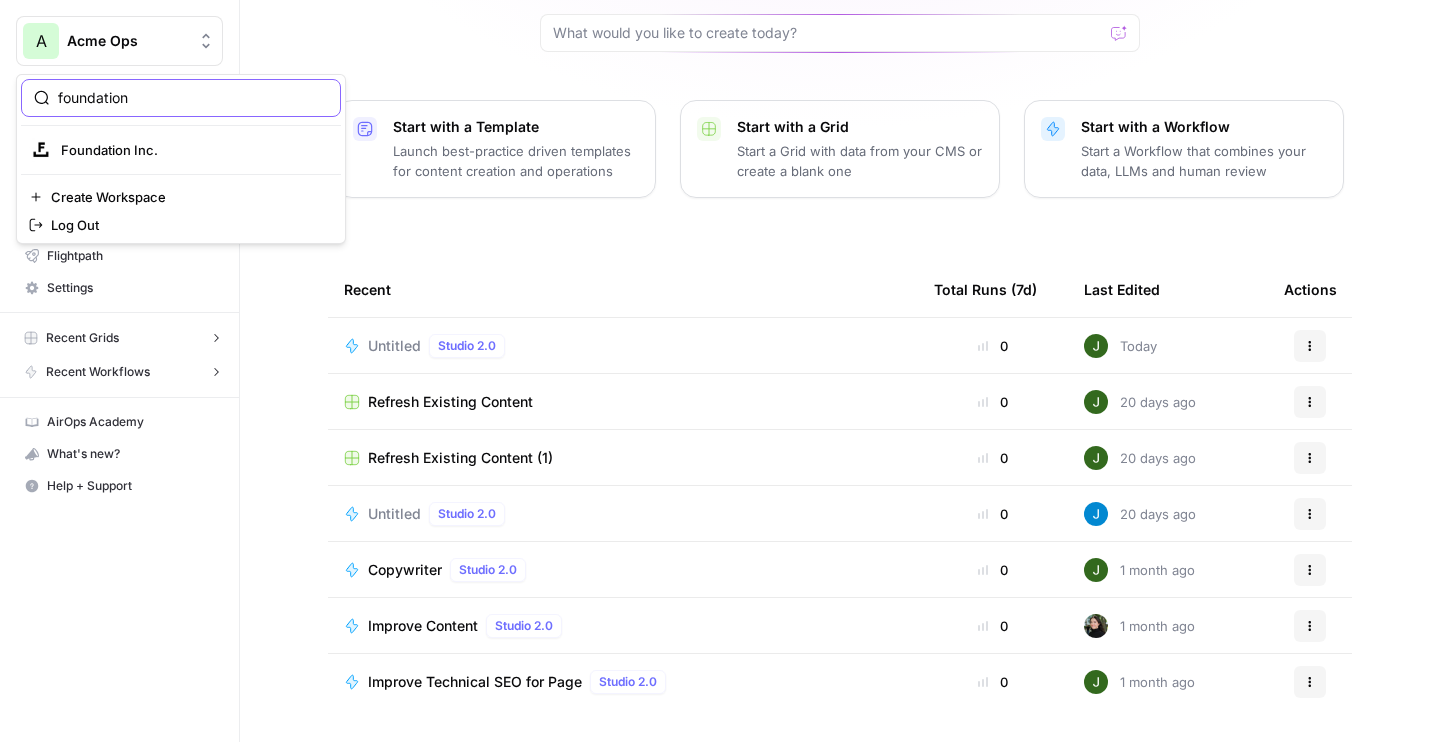 type on "foundation" 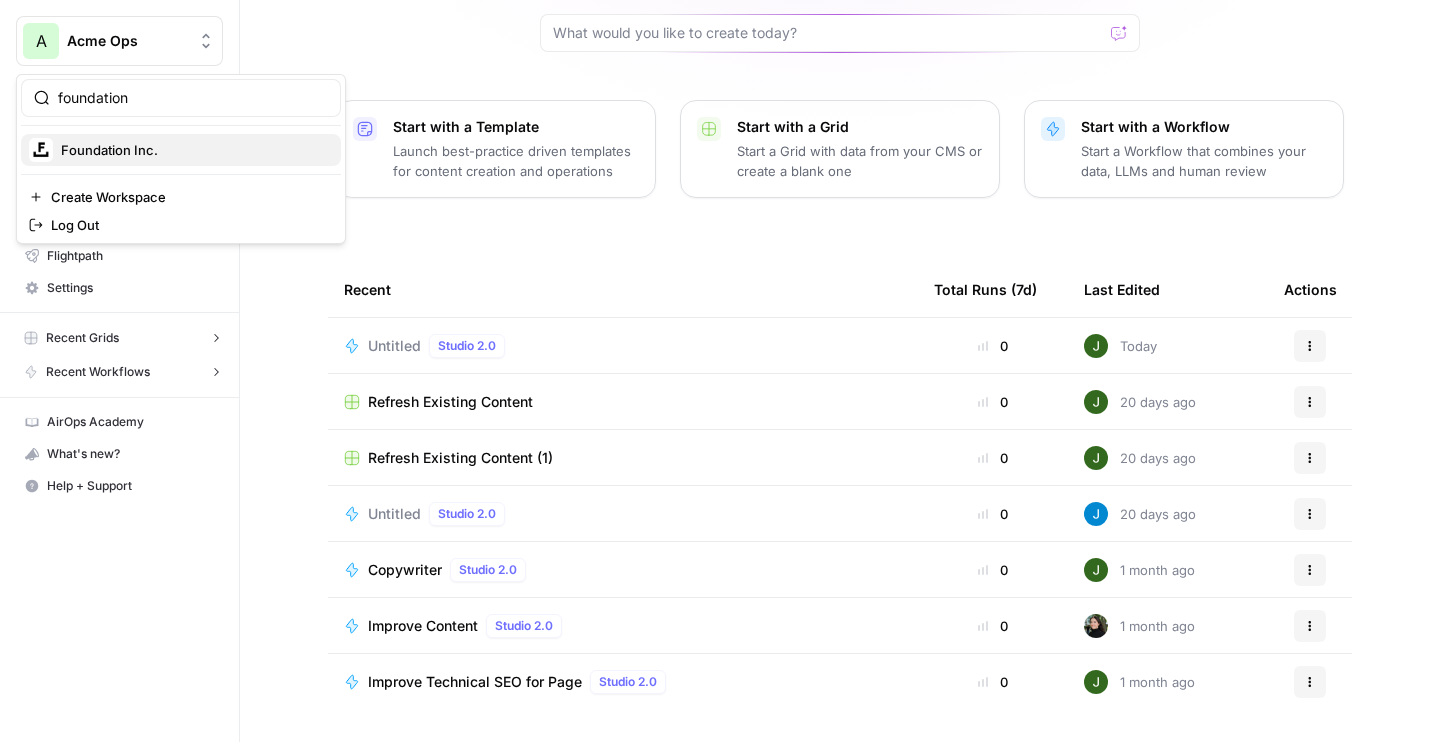 click on "Foundation Inc." at bounding box center [193, 150] 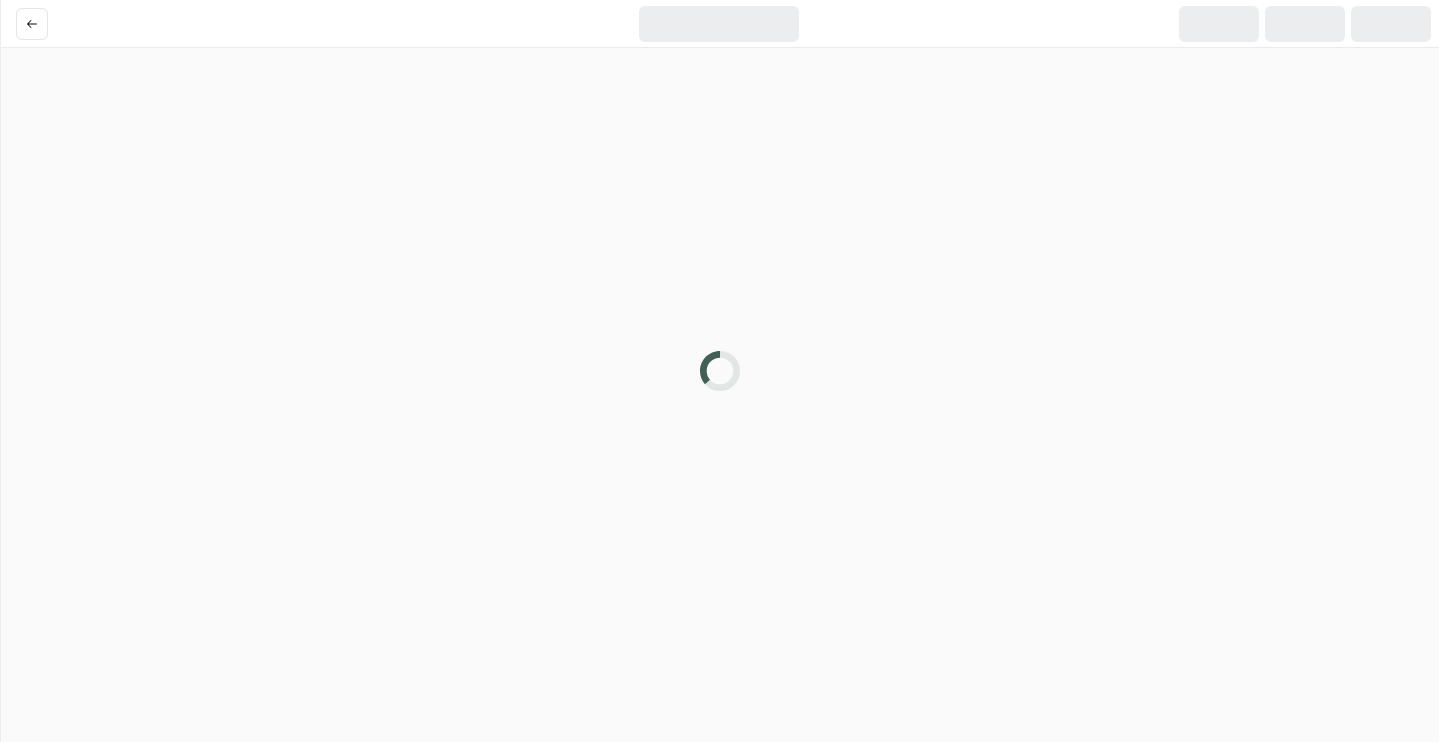 scroll, scrollTop: 0, scrollLeft: 0, axis: both 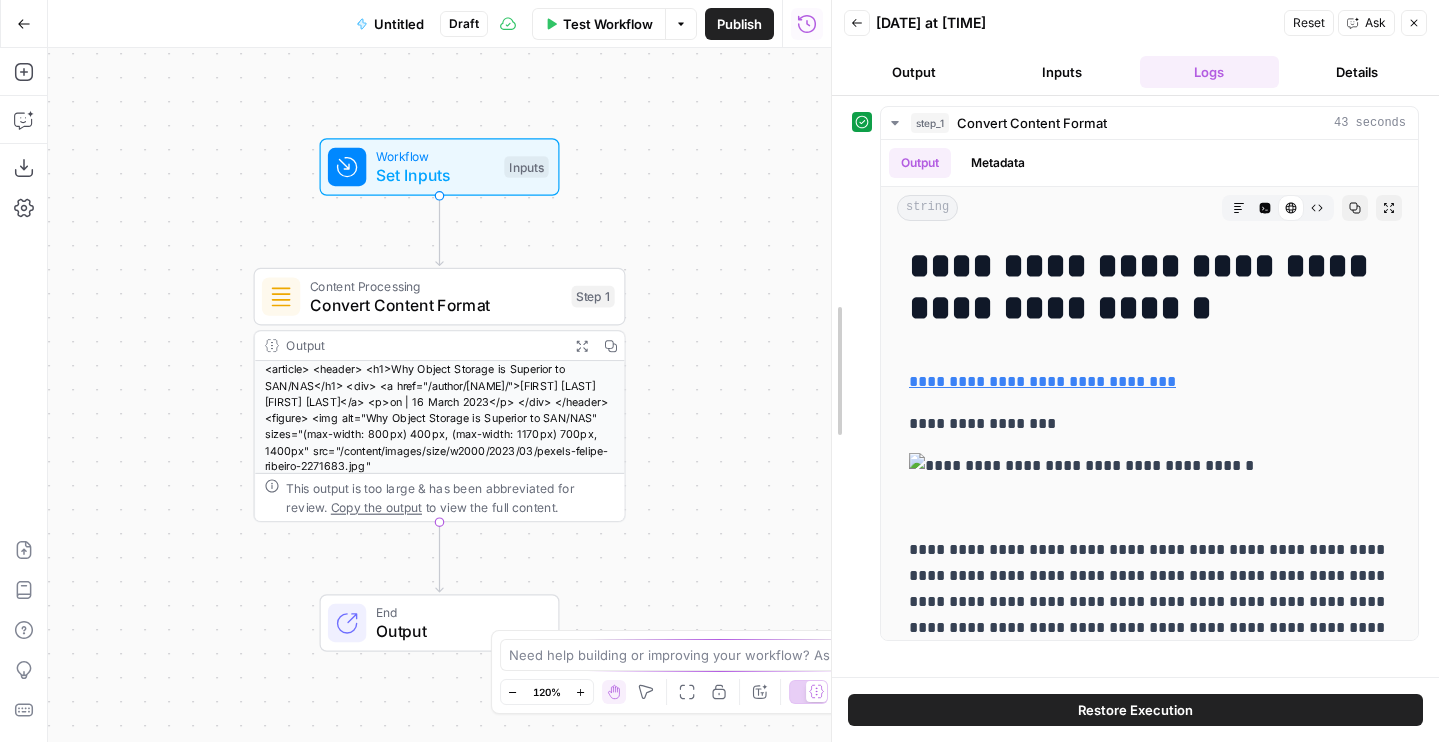 drag, startPoint x: 831, startPoint y: 344, endPoint x: 726, endPoint y: 344, distance: 105 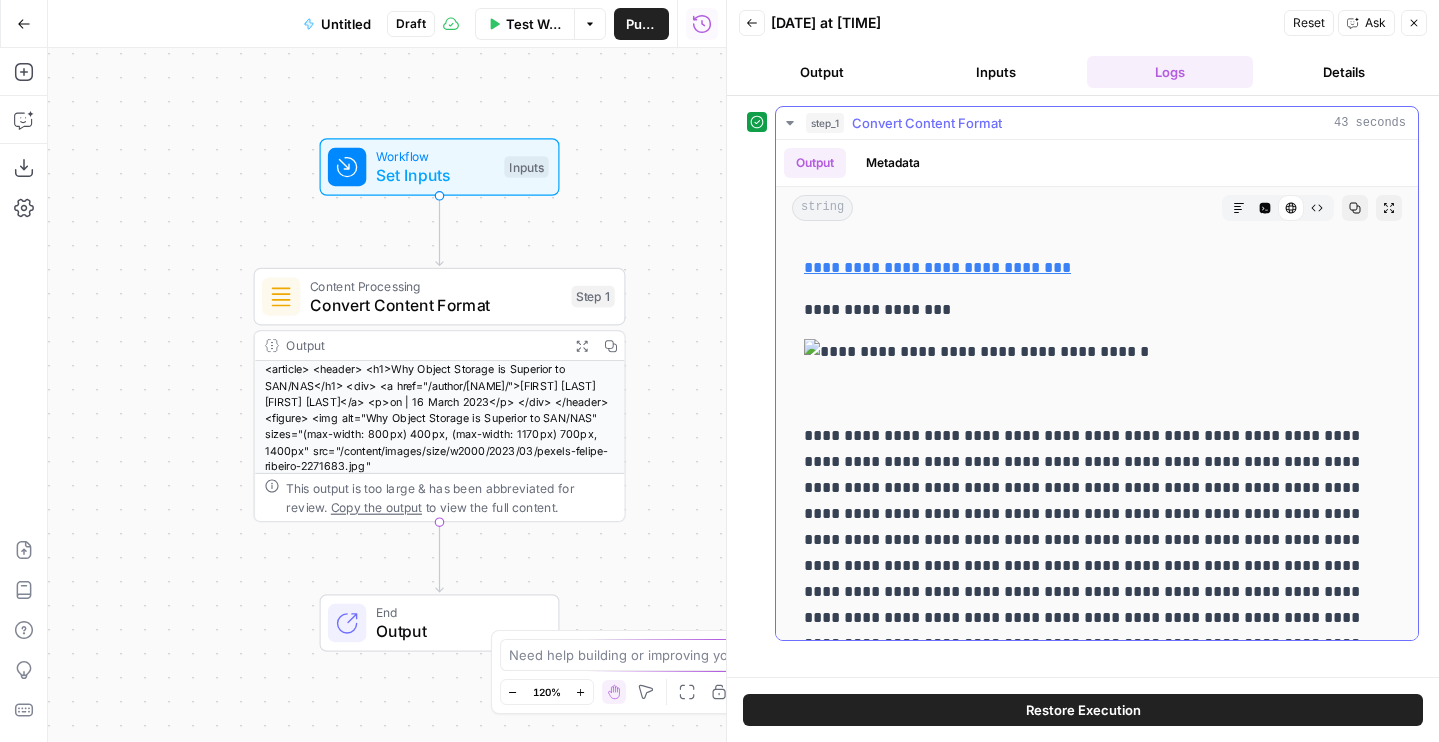 scroll, scrollTop: 0, scrollLeft: 0, axis: both 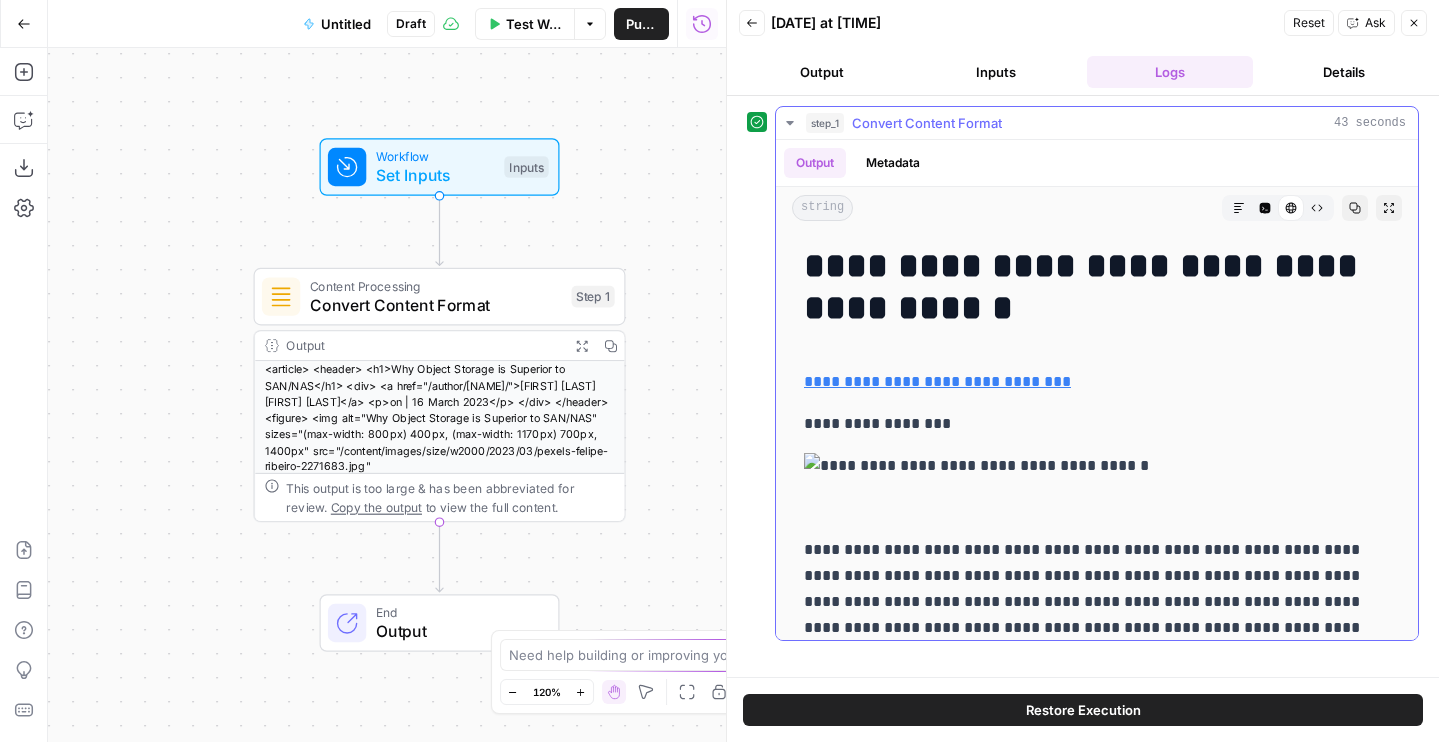 click on "Metadata" at bounding box center [893, 163] 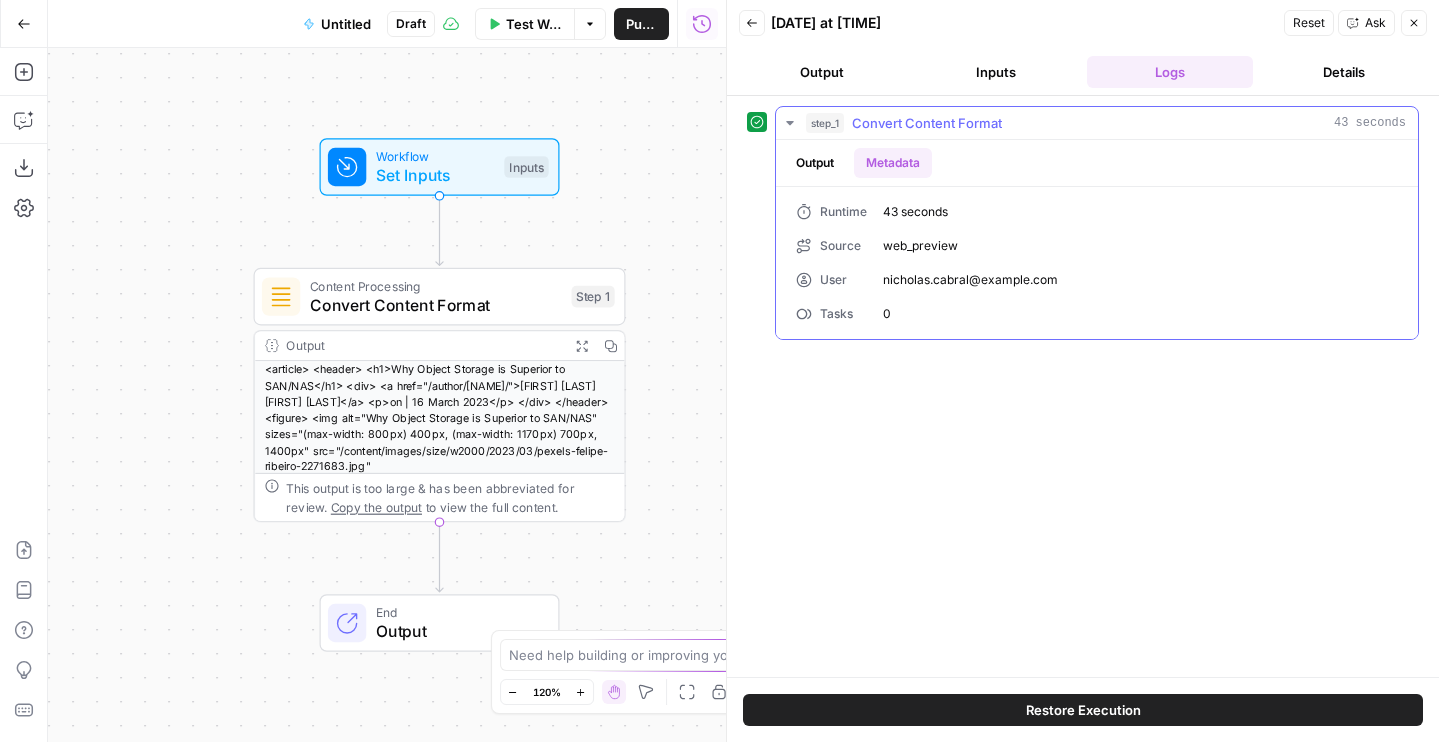 click on "Output" at bounding box center (815, 163) 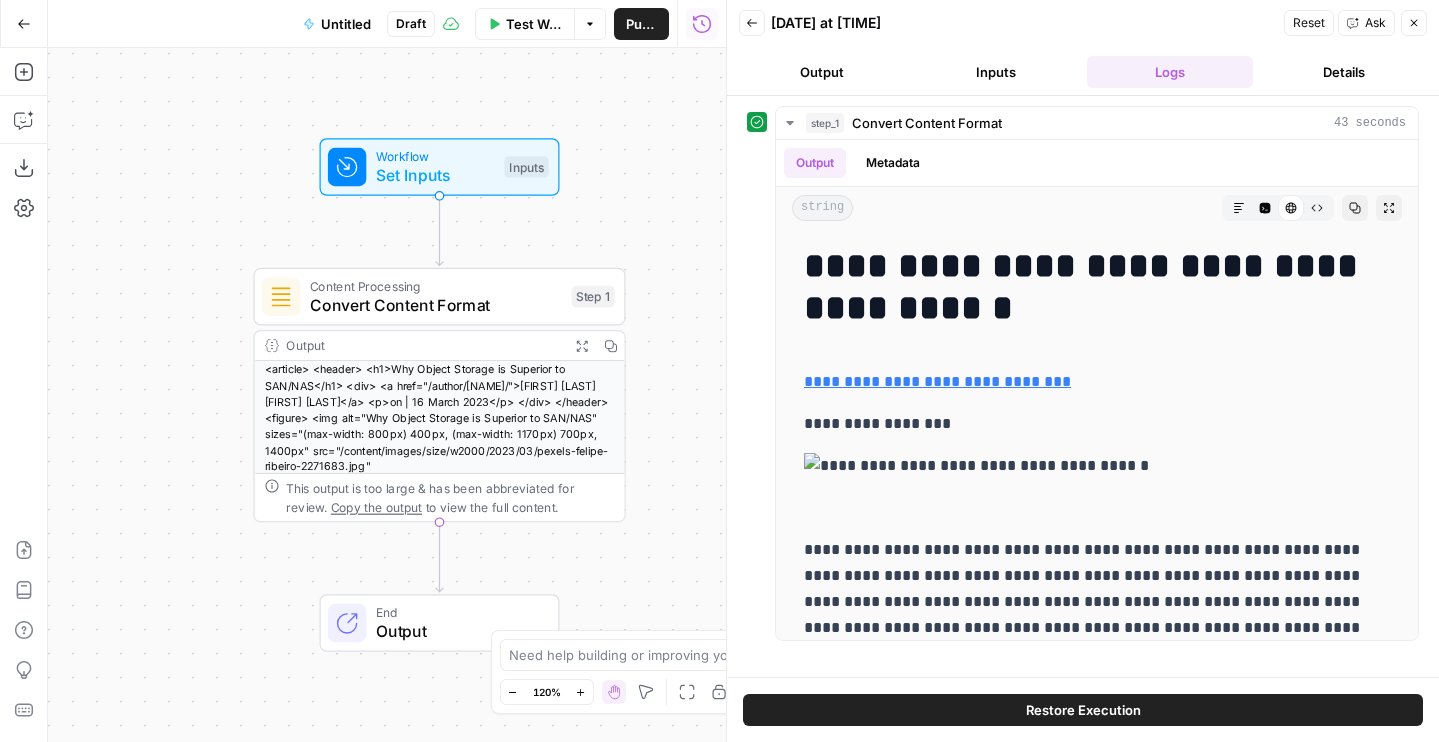 click on "Details" at bounding box center (1344, 72) 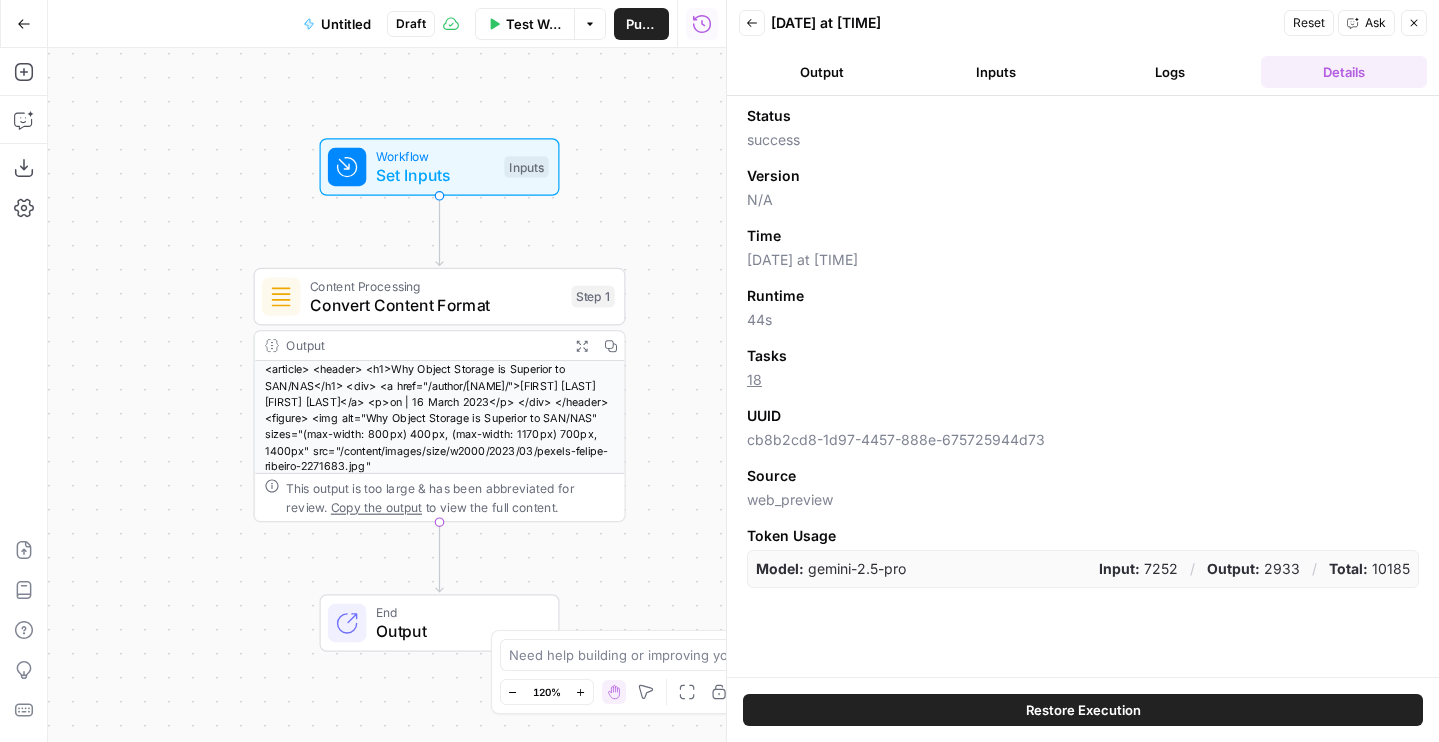 click on "Logs" at bounding box center (1170, 72) 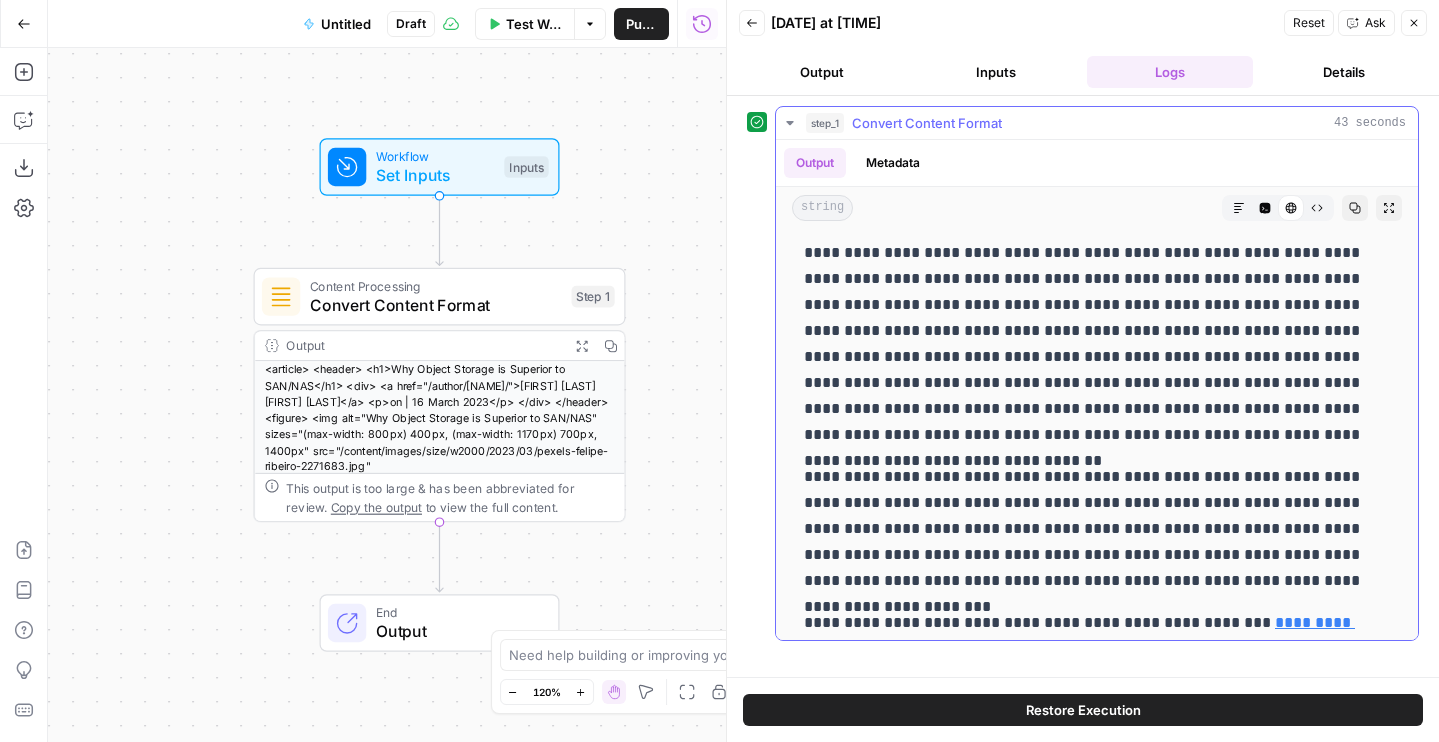 scroll, scrollTop: 1672, scrollLeft: 0, axis: vertical 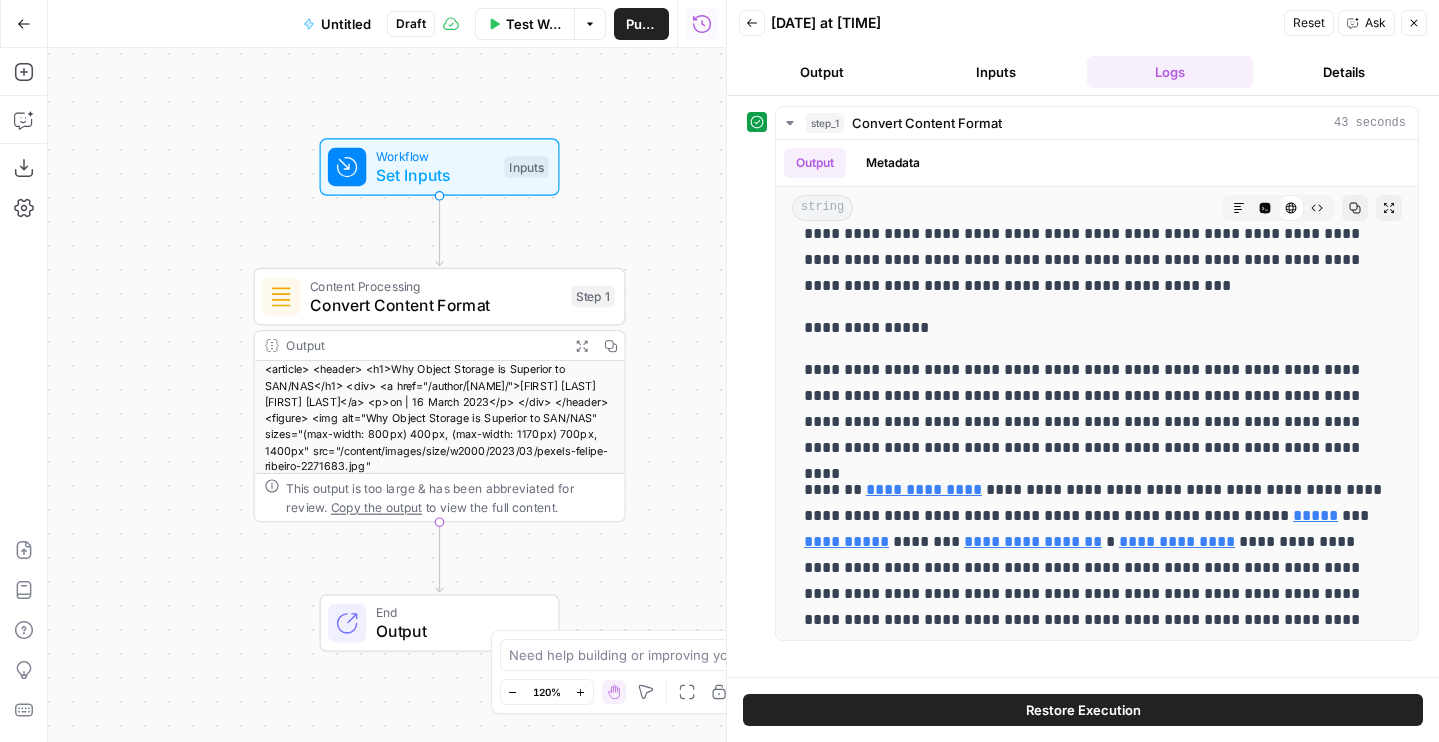 click on "Expand Output" at bounding box center (581, 345) 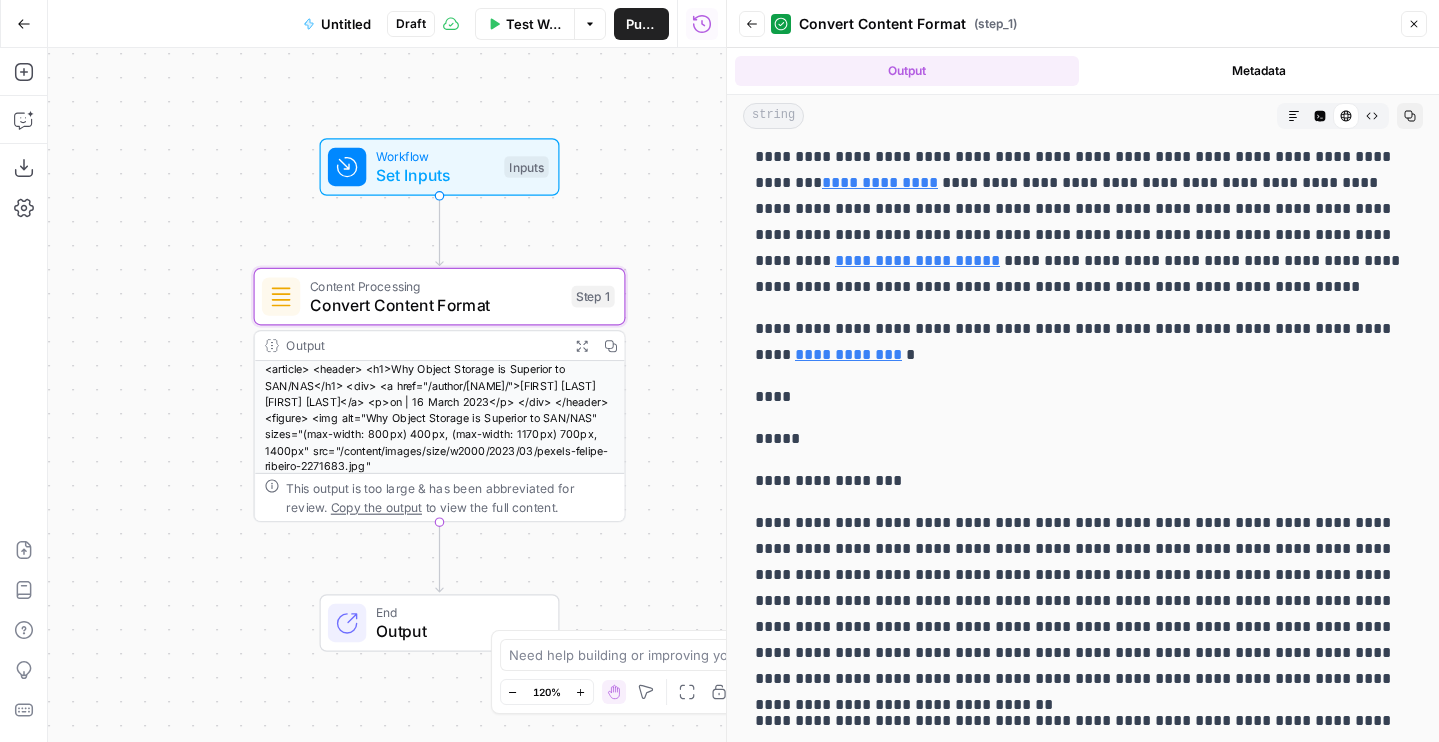 scroll, scrollTop: 524, scrollLeft: 0, axis: vertical 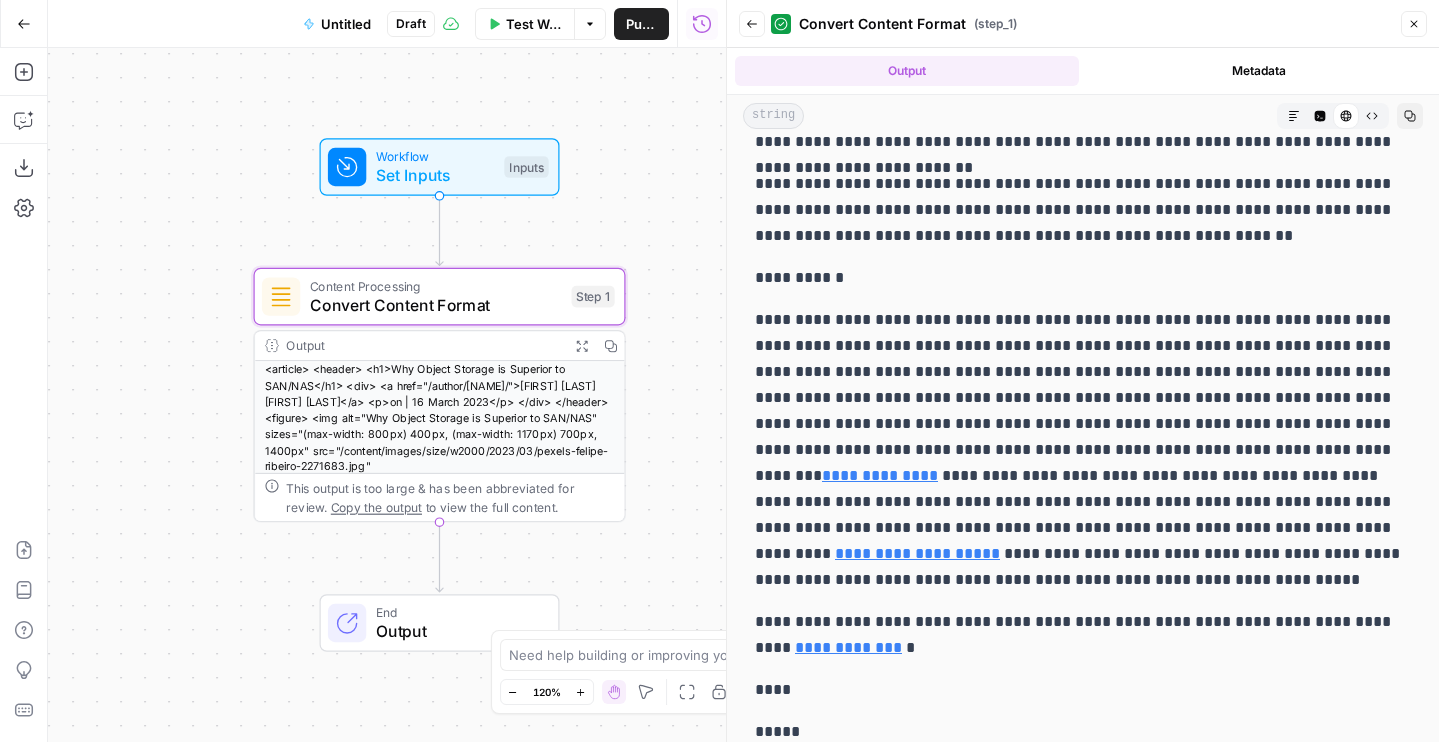drag, startPoint x: 829, startPoint y: 279, endPoint x: 755, endPoint y: 279, distance: 74 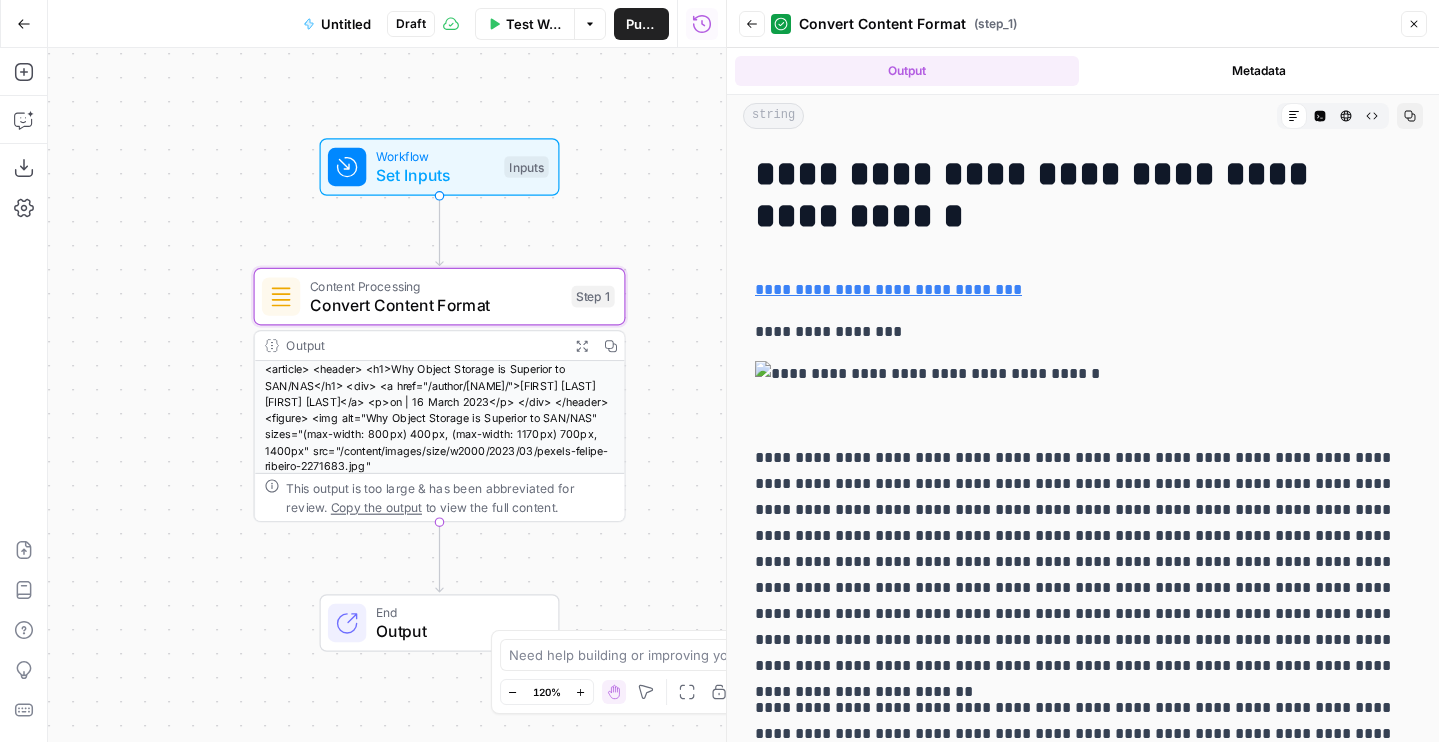 click 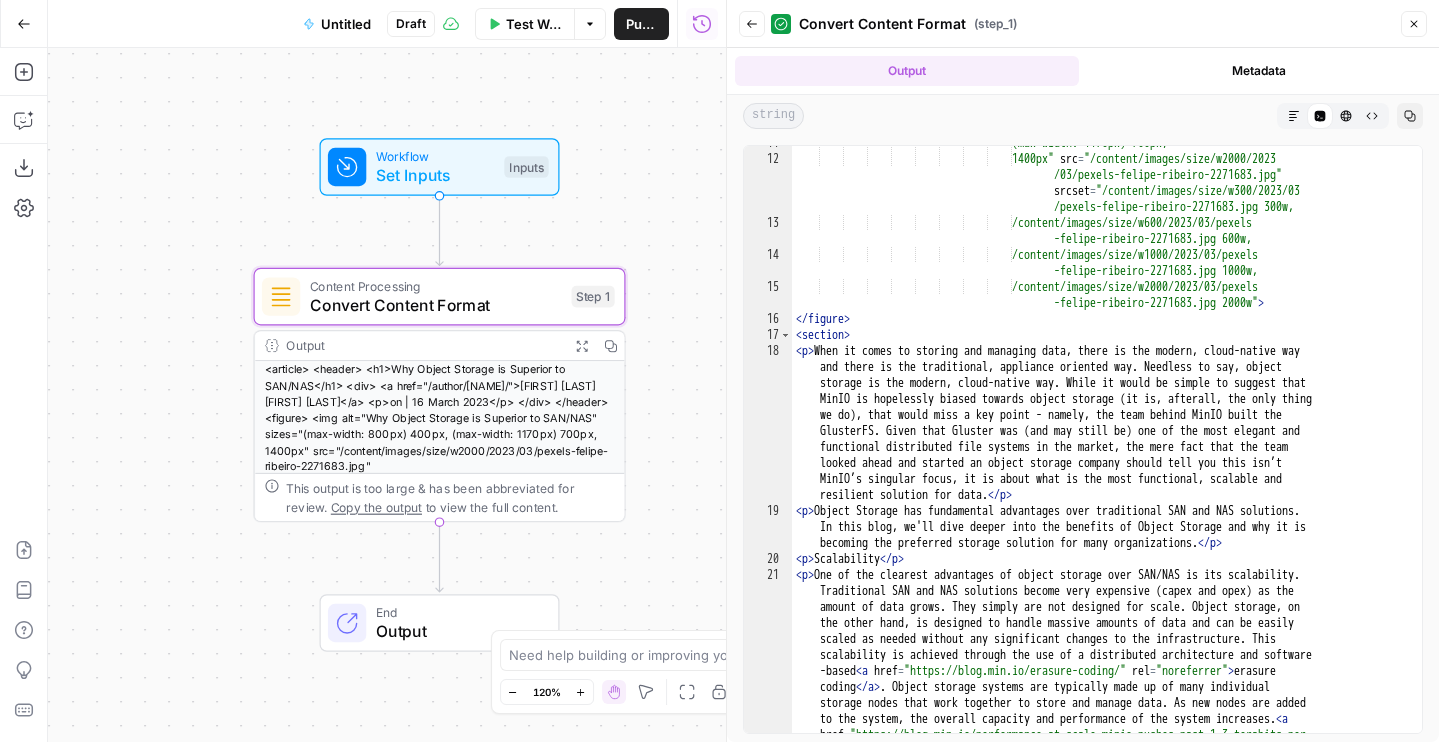 scroll, scrollTop: 279, scrollLeft: 0, axis: vertical 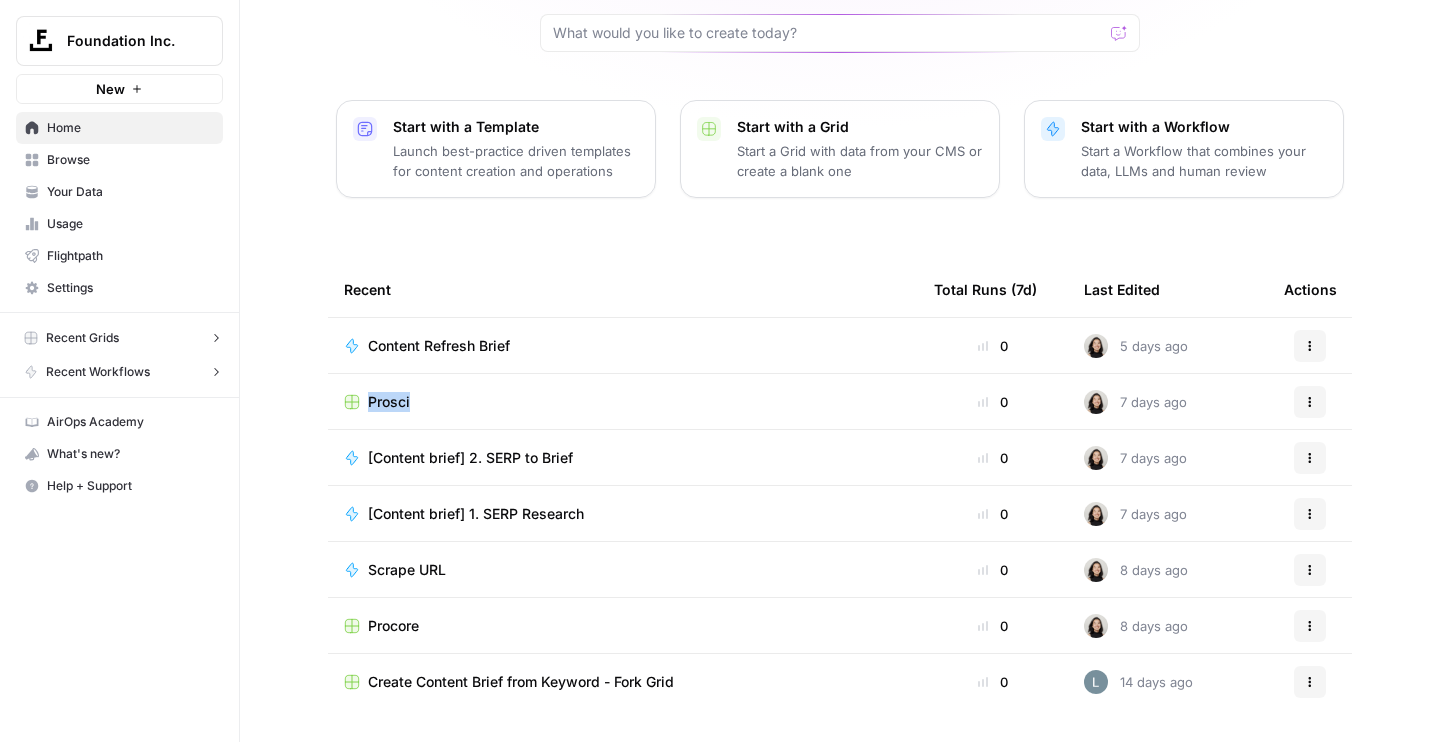 click on "Content Refresh Brief" at bounding box center (439, 346) 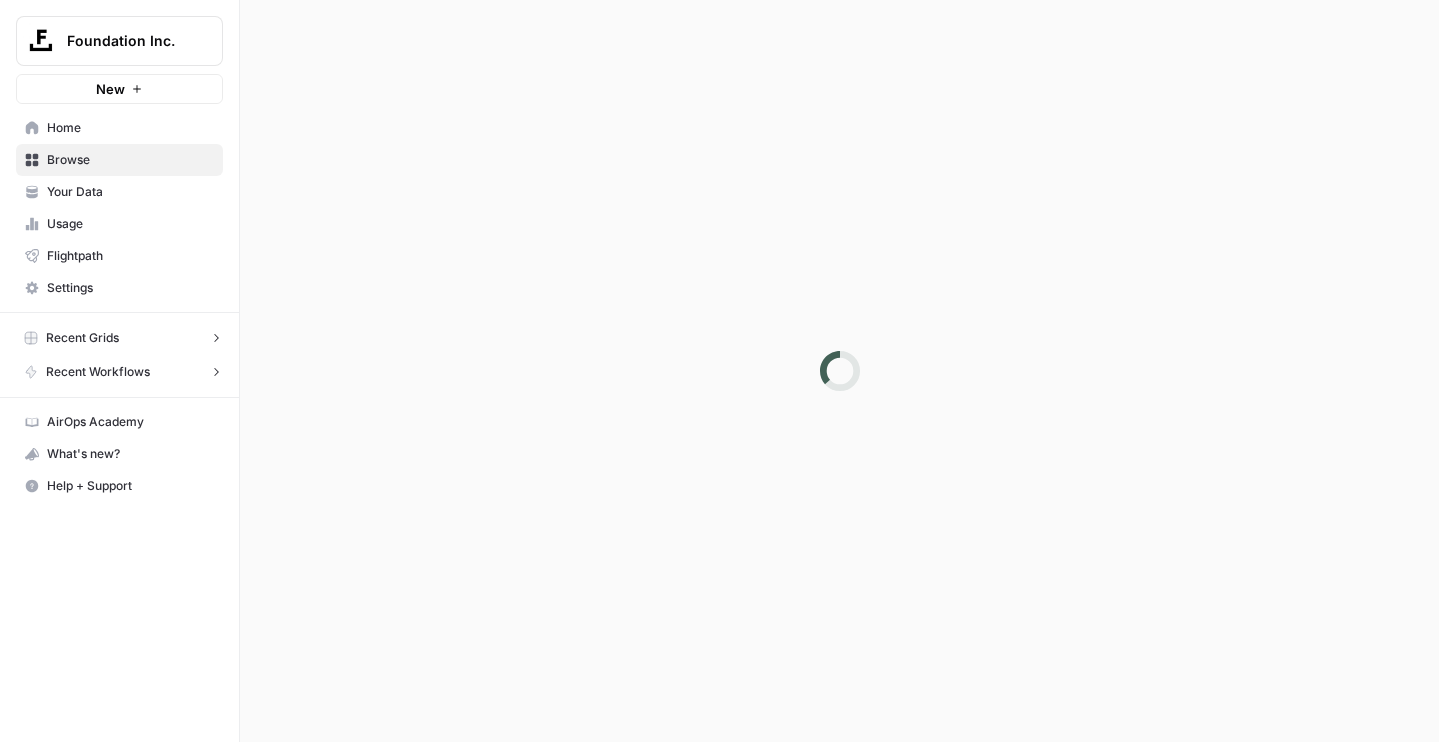 scroll, scrollTop: 0, scrollLeft: 0, axis: both 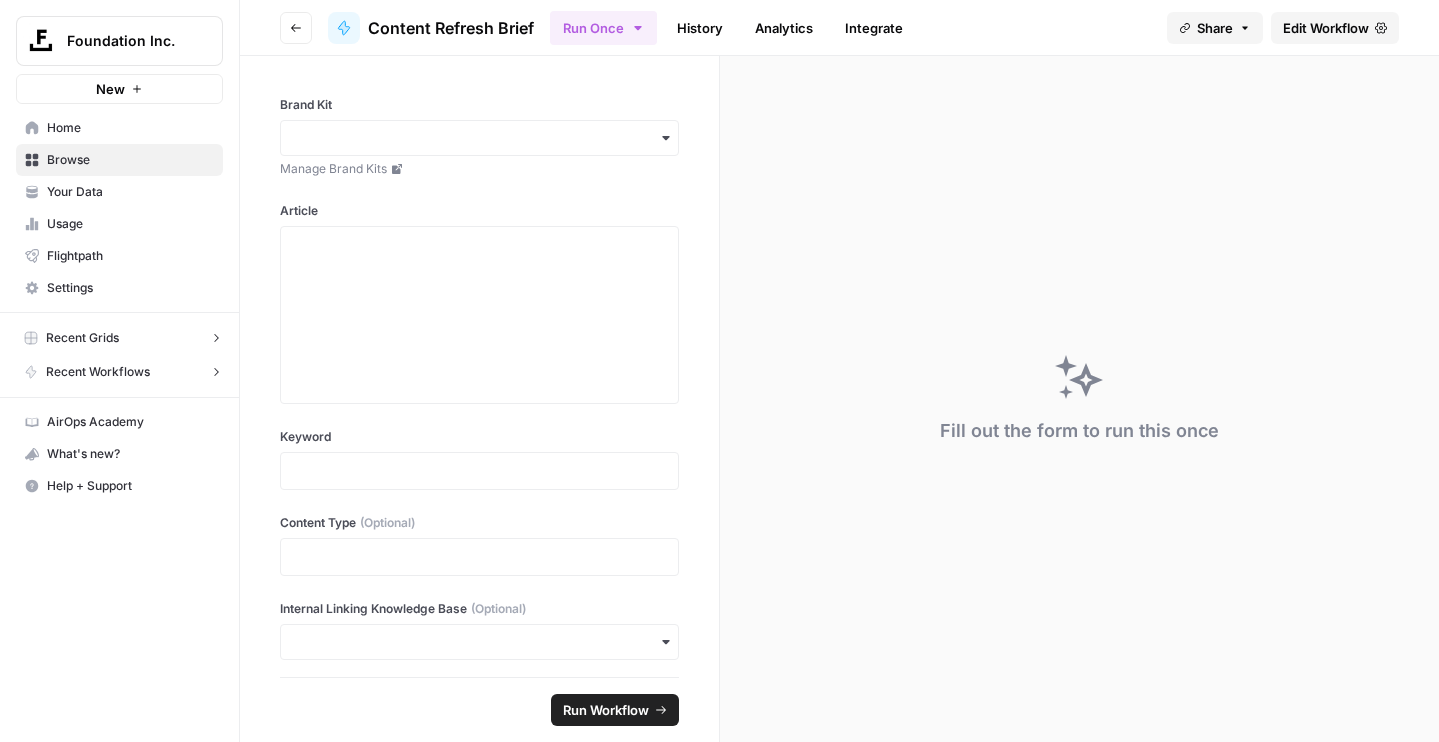 click on "Edit Workflow" at bounding box center [1326, 28] 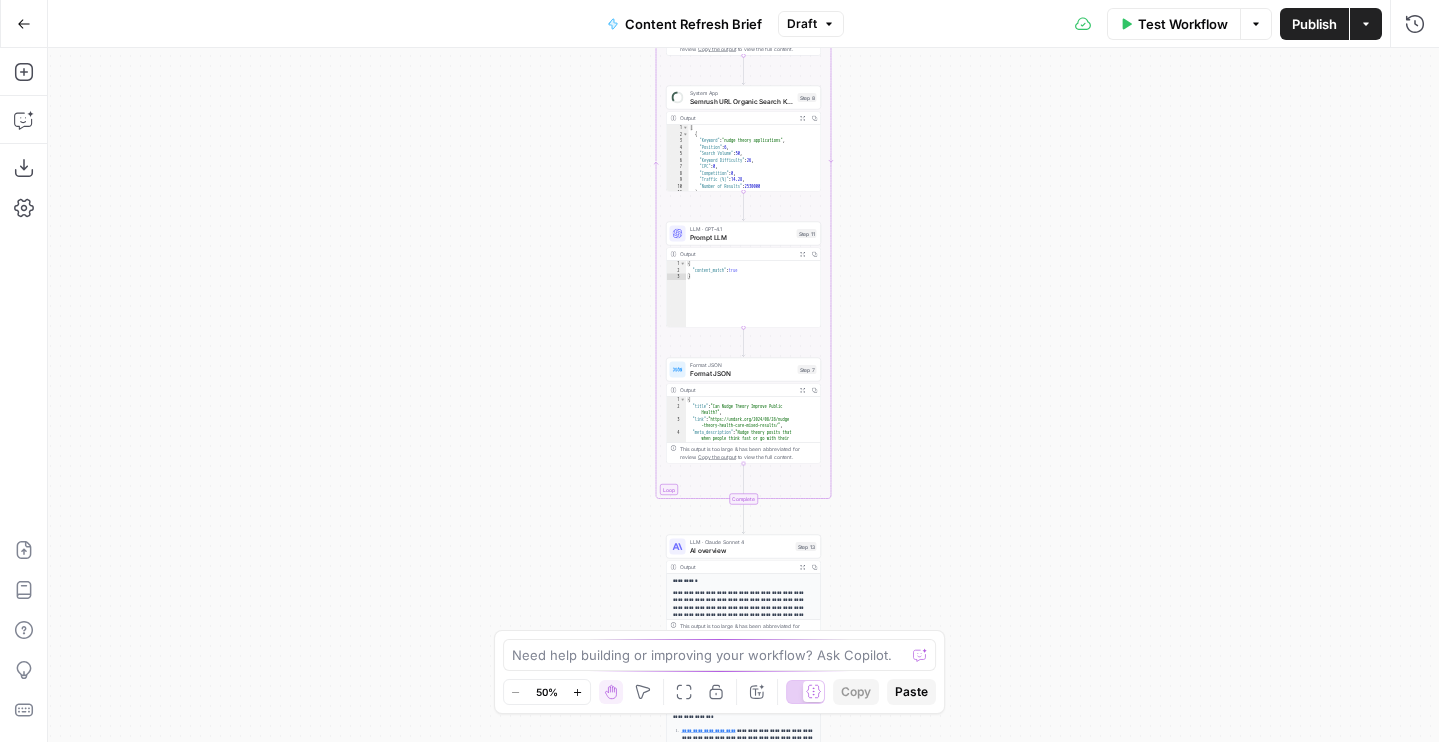 drag, startPoint x: 918, startPoint y: 163, endPoint x: 918, endPoint y: 500, distance: 337 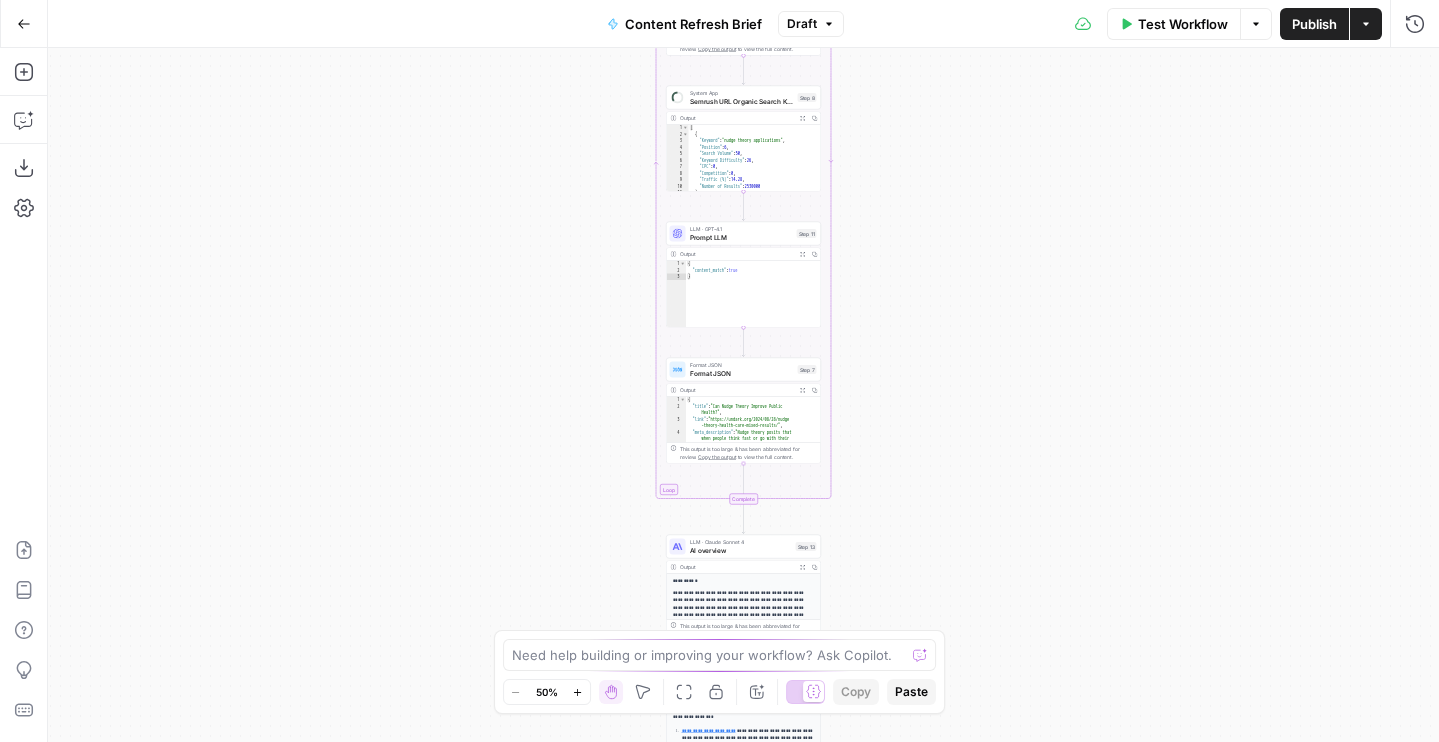 click on "Workflow Set Inputs Inputs Run Code · Python Word count Step 3 Output Expand Output Copy 1 2 3 {    "word_count" :  3093 }     XXXXXXXXXXXXXXXXXXXXXXXXXXXXXXXXXXXXXXXXXXXXXXXXXXXXXXXXXXXXXXXXXXXXXXXXXXXXXXXXXXXXXXXXXXXXXXXXXXXXXXXXXXXXXXXXXXXXXXXXXXXXXXXXXXXXXXXXXXXXXXXXXXXXXXXXXXXXXXXXXXXXXXXXXXXXXXXXXXXXXXXXXXXXXXXXXXXXXXXXXXXXXXXXXXXXXXXXXXXXXXXXXXXXXXXXXXXXXXXXXXXXXXXXXXXXXXXXXXXXXXXXXXXXXXXXXXXXXXXXXXXXXXXXXXXXXXXXXXXXXXXXXXXXXXXXXXXXXXXXXXXXXXXXXXXXXXXXXXXXXXXXXXXXXXXXXXXXXXXXXXXXXXXXXXXXXXXXXXXXXXXXXXXXXXXXXXXXXXXXXXXXXXXXXXXXXXXXXXXXXXXXXXXXXXXXXXXXXXXXXXXXXXXXXXXXXXXXXXXXXXXXXXXXXXXXXXXXXXXXXXXXXXXXXXXXXXXXXXXXXXXXXXXXXXXX LLM · GPT-4.1 Get title and audience Step 2 Output Expand Output Copy 1 2 3 4 5 {    "article_title" :  "What Is Nudge Theory? Does         It Apply to Change Management?" ,    "audience" :  "Change management professionals         and organizational leaders" ,    "word_count" :  3000 }     Google Search Google Search - US Step 4 Output Expand Output Copy 1 2 3 4" at bounding box center [743, 395] 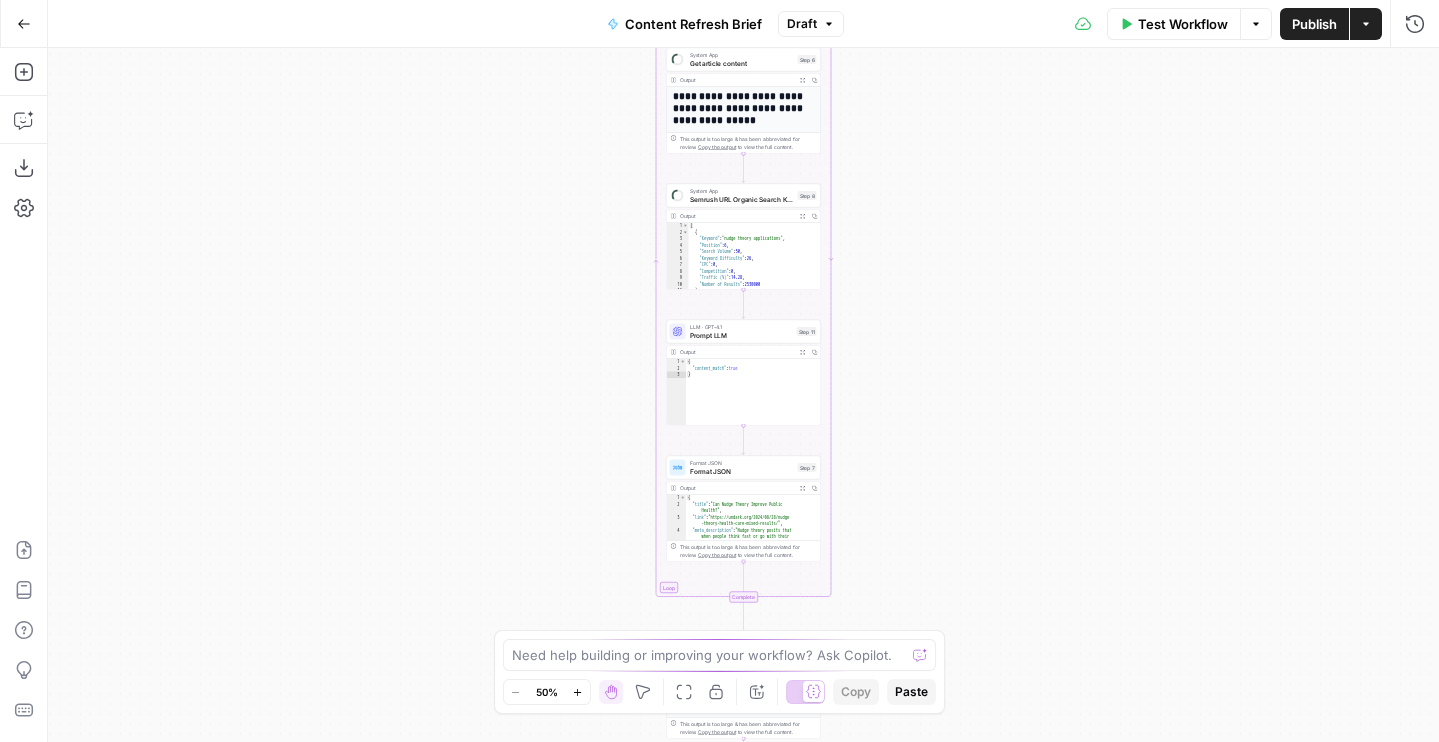 drag, startPoint x: 930, startPoint y: 154, endPoint x: 777, endPoint y: 619, distance: 489.52426 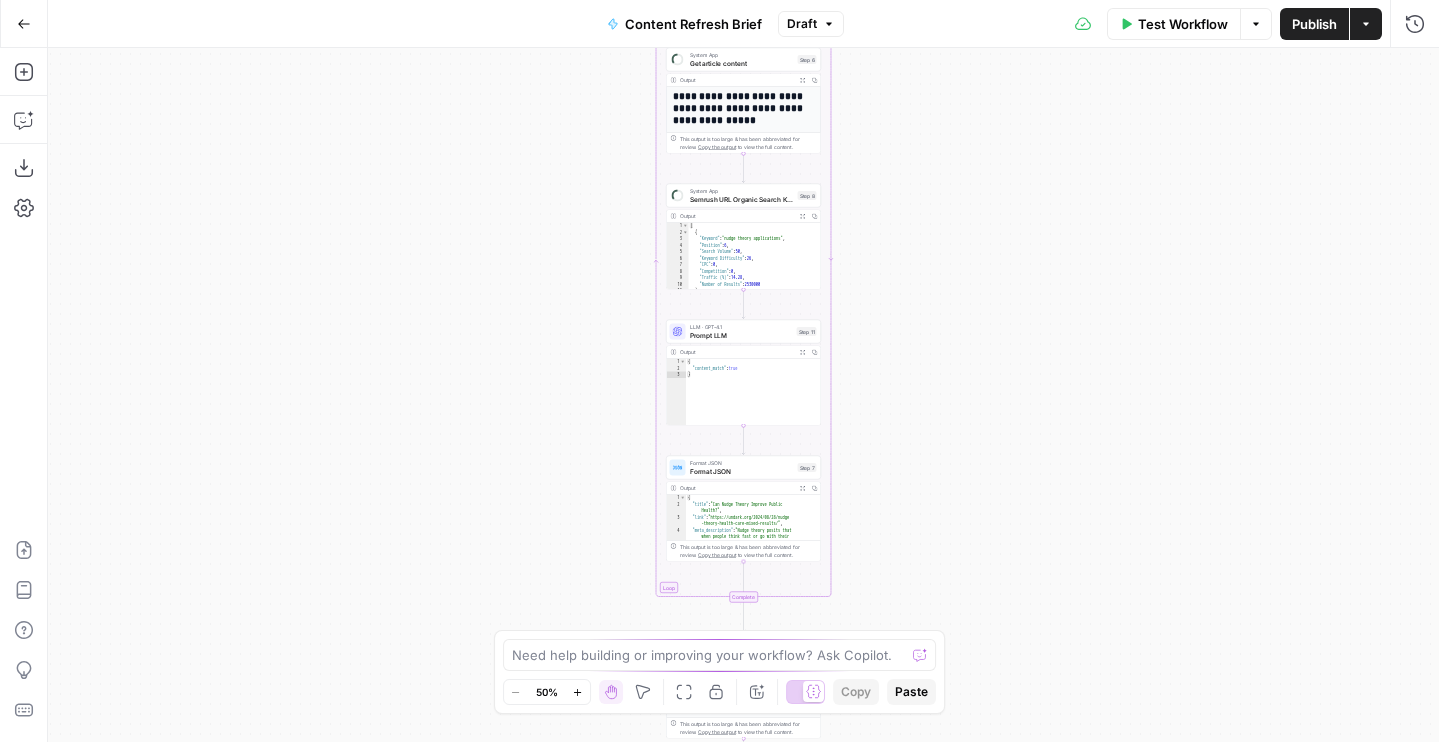click on "Workflow Set Inputs Inputs Run Code · Python Word count Step 3 Output Expand Output Copy 1 2 3 {    "word_count" :  3093 }     XXXXXXXXXXXXXXXXXXXXXXXXXXXXXXXXXXXXXXXXXXXXXXXXXXXXXXXXXXXXXXXXXXXXXXXXXXXXXXXXXXXXXXXXXXXXXXXXXXXXXXXXXXXXXXXXXXXXXXXXXXXXXXXXXXXXXXXXXXXXXXXXXXXXXXXXXXXXXXXXXXXXXXXXXXXXXXXXXXXXXXXXXXXXXXXXXXXXXXXXXXXXXXXXXXXXXXXXXXXXXXXXXXXXXXXXXXXXXXXXXXXXXXXXXXXXXXXXXXXXXXXXXXXXXXXXXXXXXXXXXXXXXXXXXXXXXXXXXXXXXXXXXXXXXXXXXXXXXXXXXXXXXXXXXXXXXXXXXXXXXXXXXXXXXXXXXXXXXXXXXXXXXXXXXXXXXXXXXXXXXXXXXXXXXXXXXXXXXXXXXXXXXXXXXXXXXXXXXXXXXXXXXXXXXXXXXXXXXXXXXXXXXXXXXXXXXXXXXXXXXXXXXXXXXXXXXXXXXXXXXXXXXXXXXXXXXXXXXXXXXXXXXXXXXXXX LLM · GPT-4.1 Get title and audience Step 2 Output Expand Output Copy 1 2 3 4 5 {    "article_title" :  "What Is Nudge Theory? Does         It Apply to Change Management?" ,    "audience" :  "Change management professionals         and organizational leaders" ,    "word_count" :  3000 }     Google Search Google Search - US Step 4 Output Expand Output Copy 1 2 3 4" at bounding box center (743, 395) 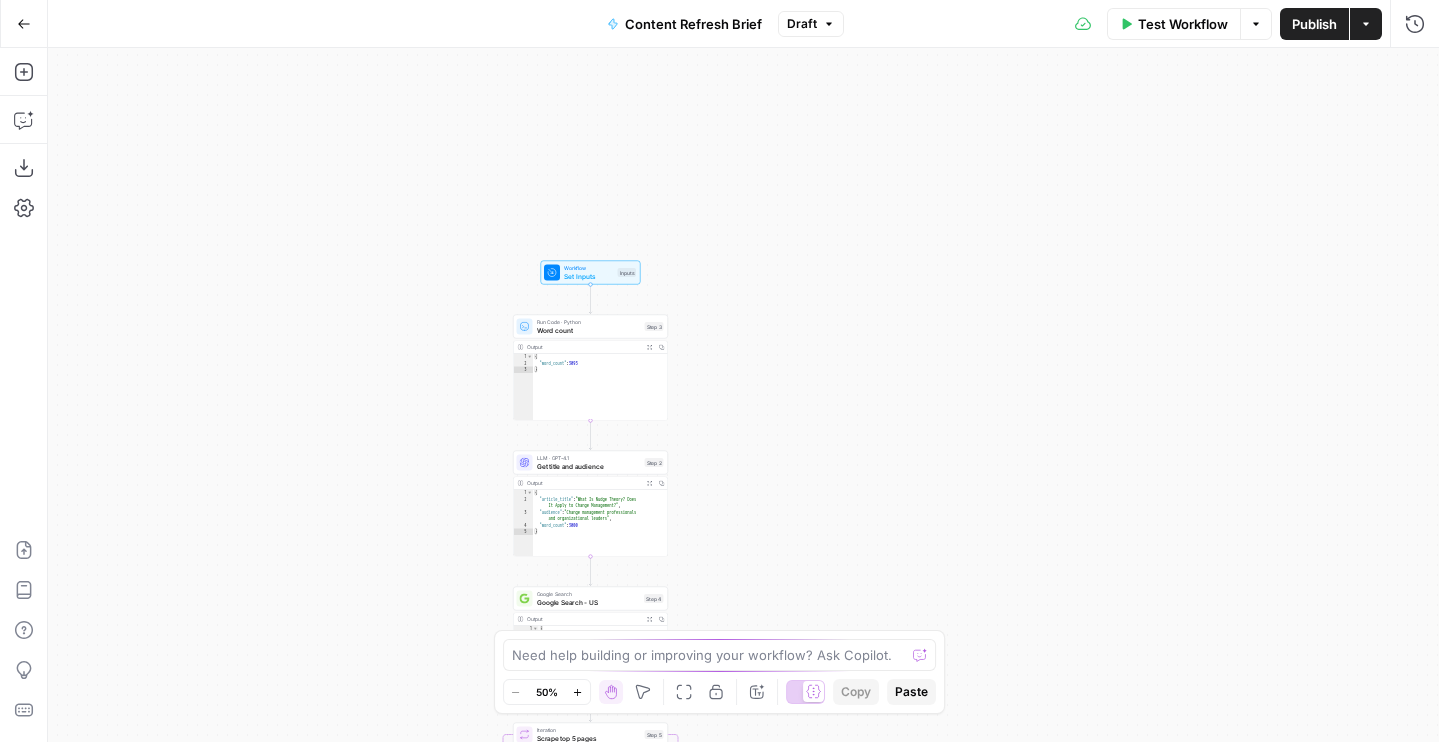 drag, startPoint x: 741, startPoint y: 235, endPoint x: 741, endPoint y: 594, distance: 359 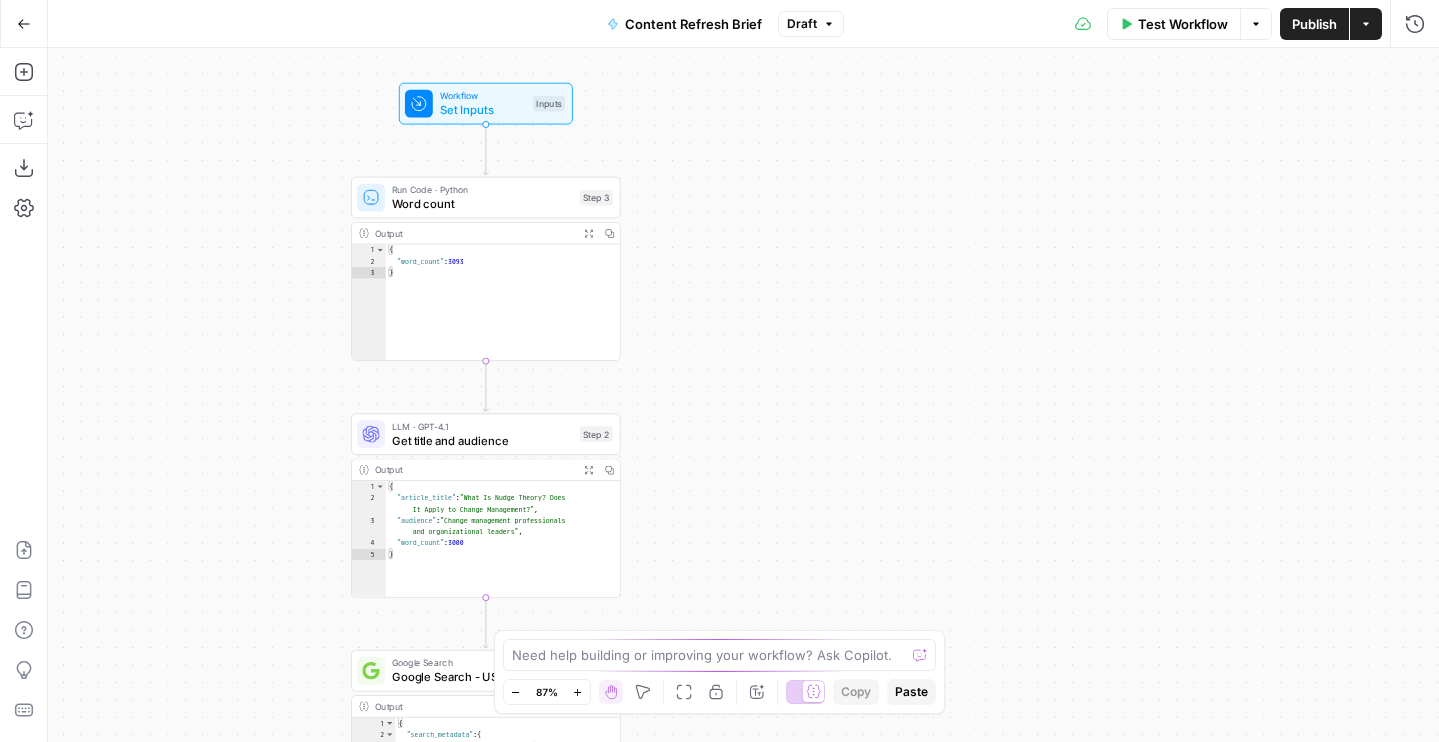 drag, startPoint x: 746, startPoint y: 557, endPoint x: 773, endPoint y: 121, distance: 436.8352 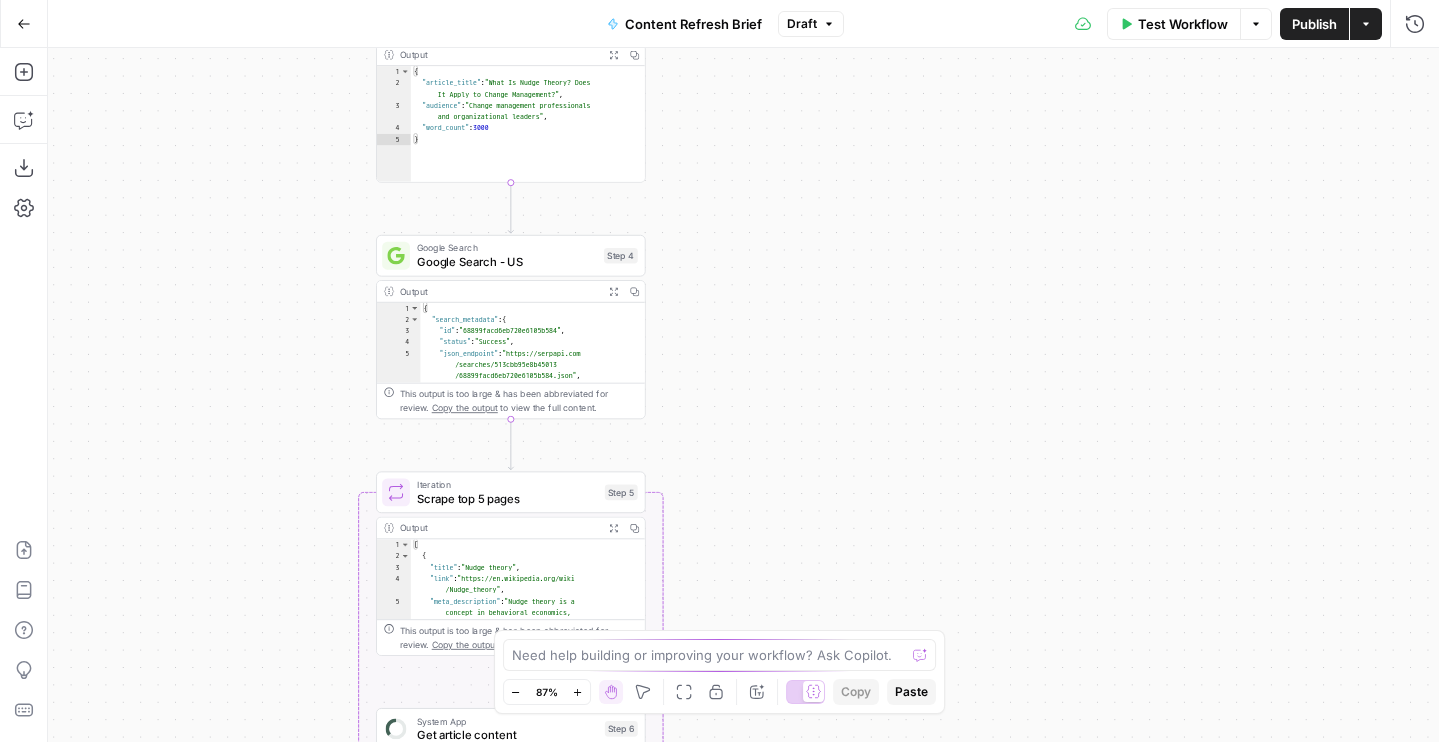 drag, startPoint x: 746, startPoint y: 460, endPoint x: 770, endPoint y: 31, distance: 429.6708 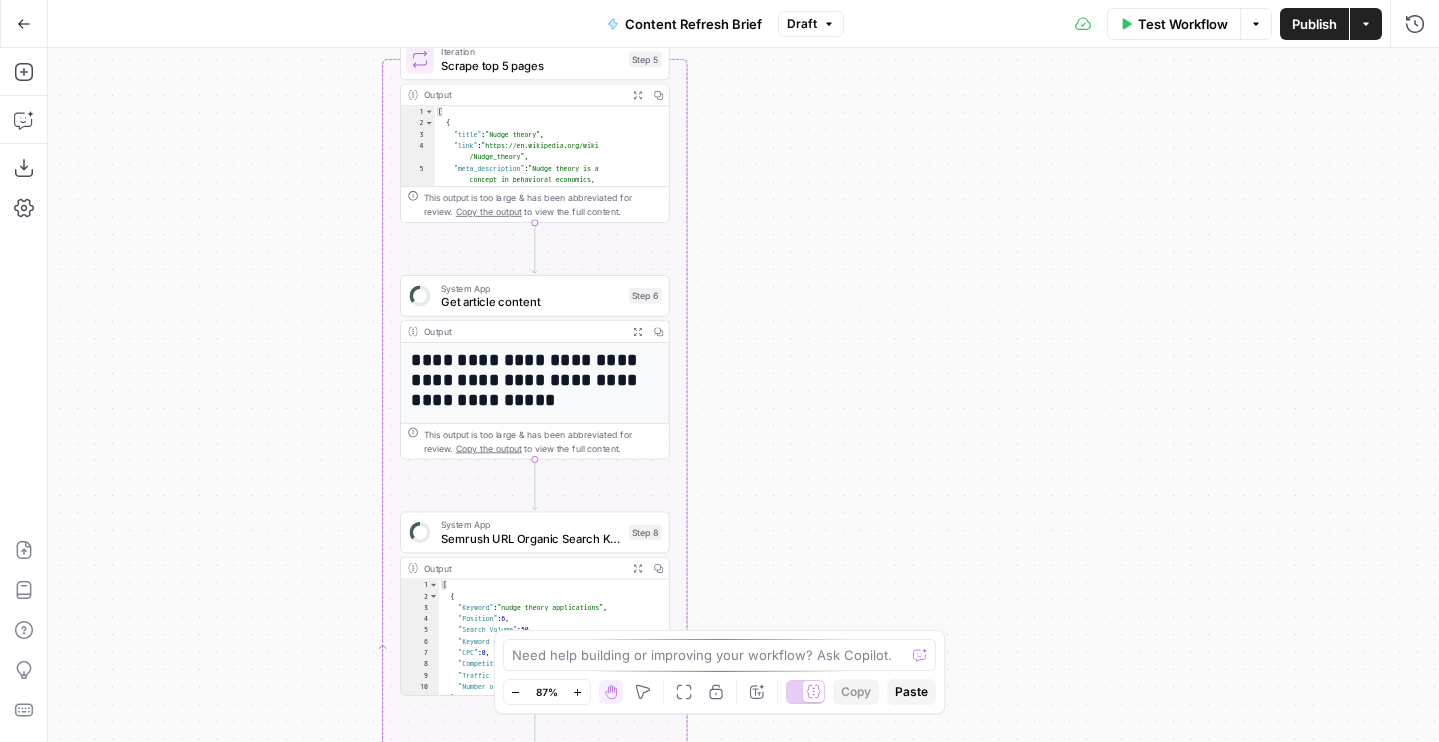 drag, startPoint x: 761, startPoint y: 382, endPoint x: 762, endPoint y: -79, distance: 461.0011 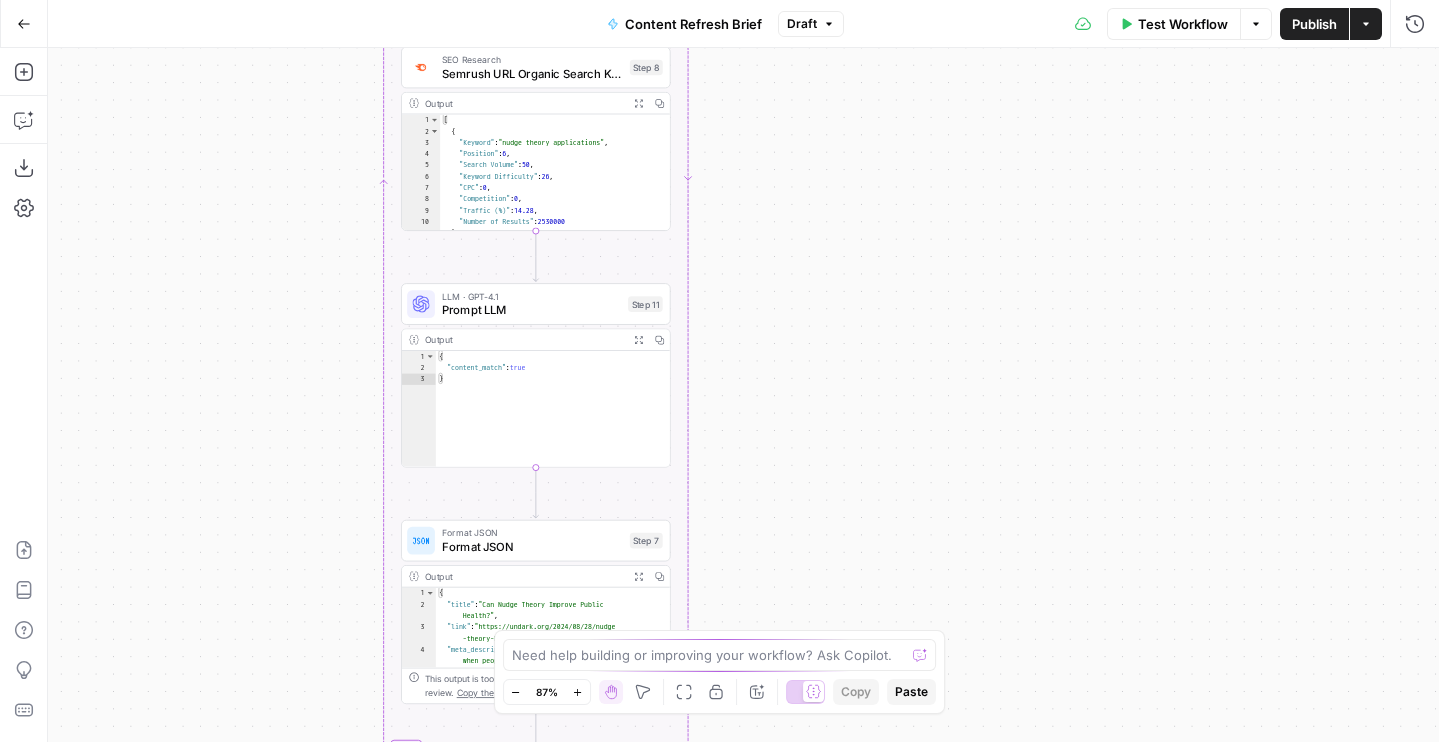 drag, startPoint x: 763, startPoint y: 450, endPoint x: 767, endPoint y: -58, distance: 508.01575 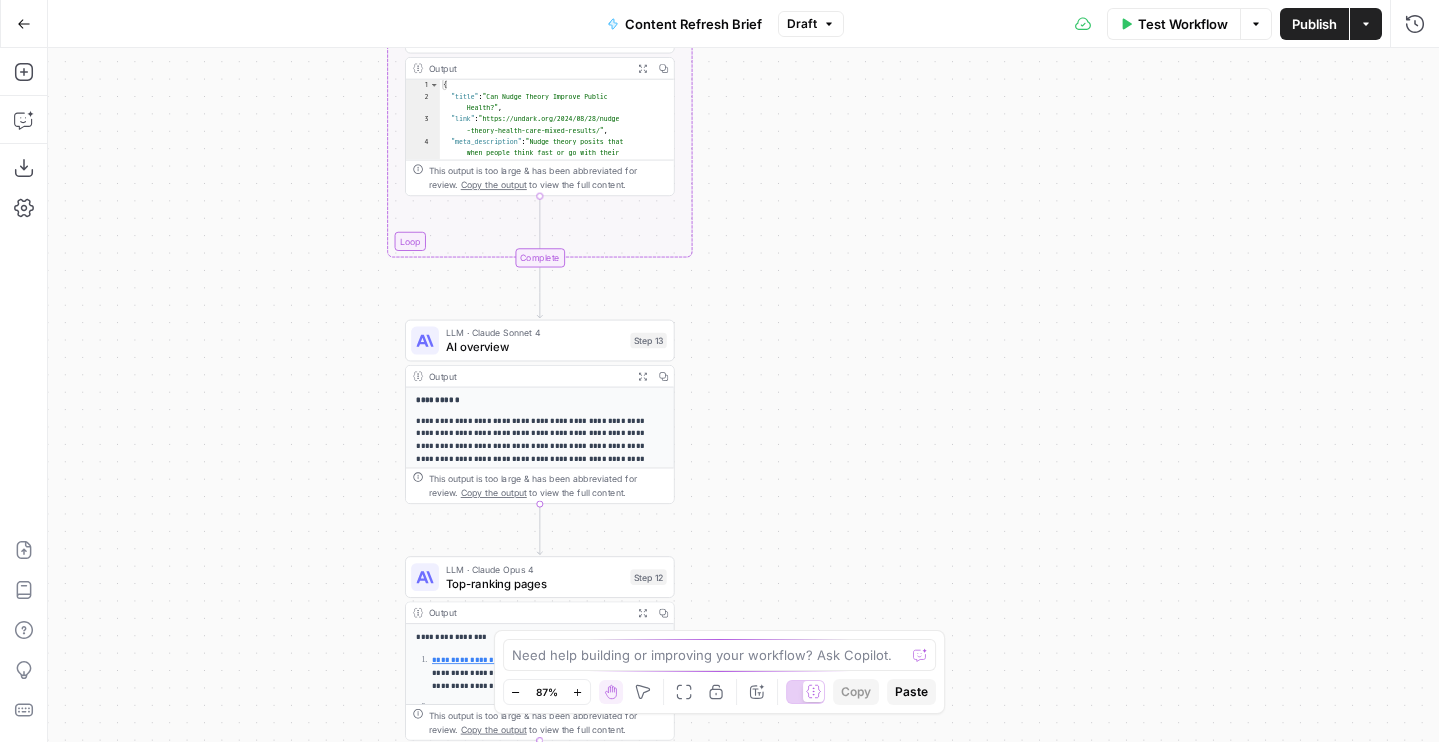 drag, startPoint x: 792, startPoint y: 455, endPoint x: 836, endPoint y: -61, distance: 517.87256 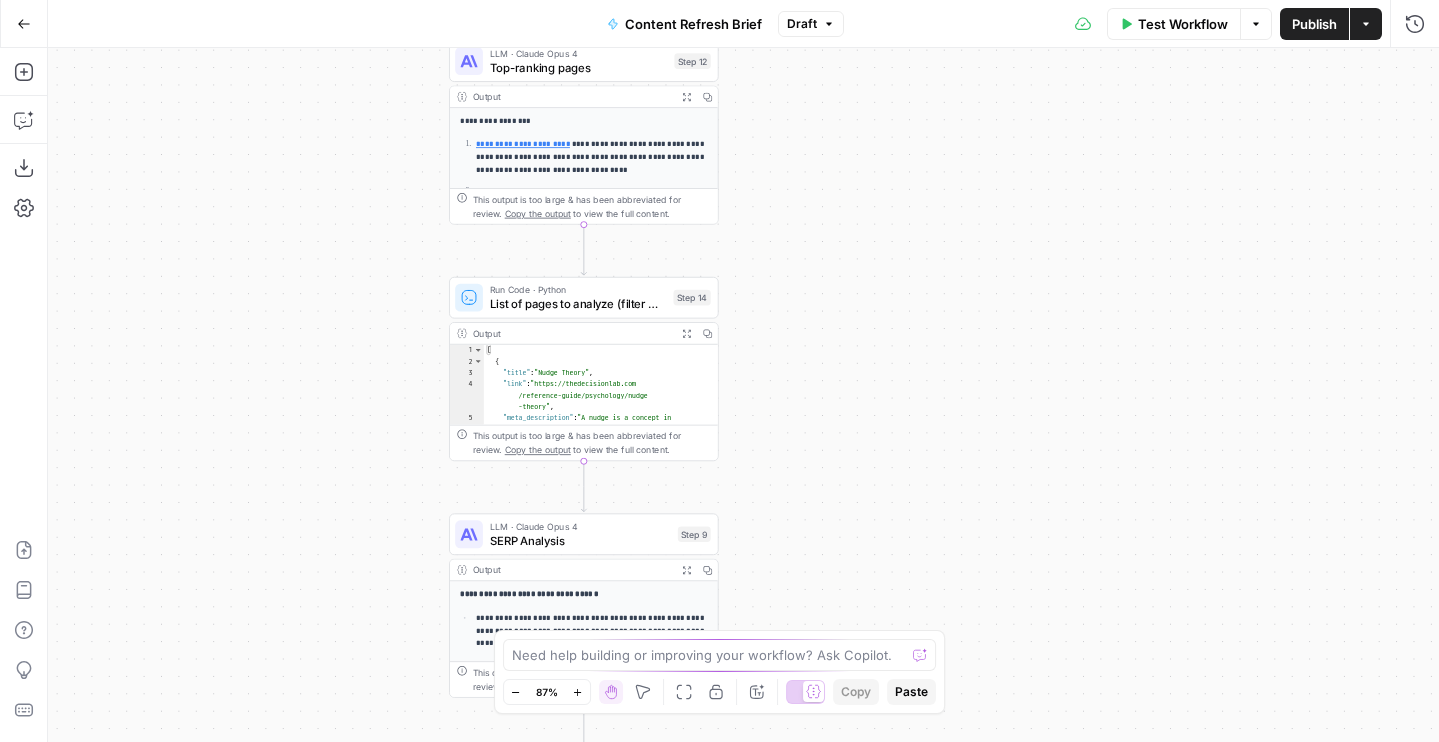 drag, startPoint x: 756, startPoint y: 535, endPoint x: 756, endPoint y: 171, distance: 364 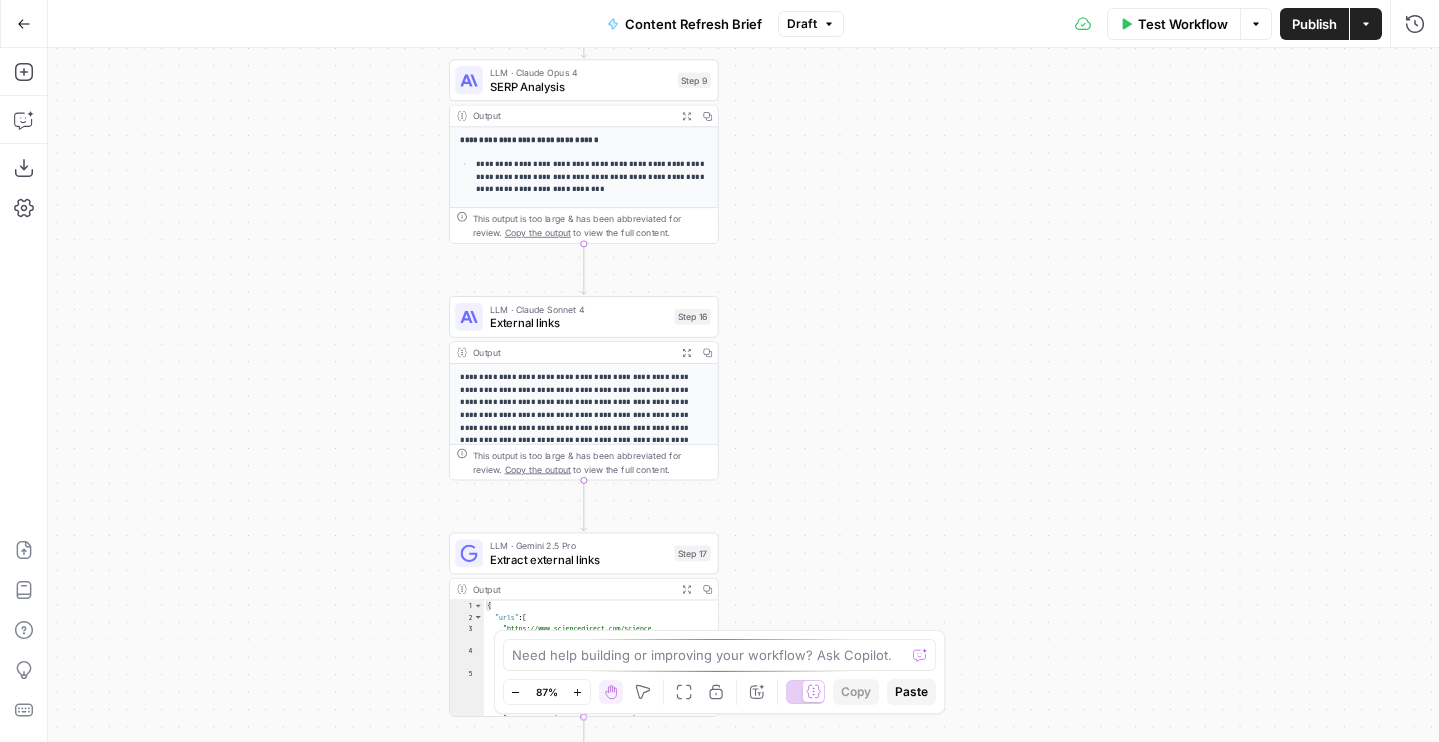 drag, startPoint x: 771, startPoint y: 346, endPoint x: 769, endPoint y: 245, distance: 101.0198 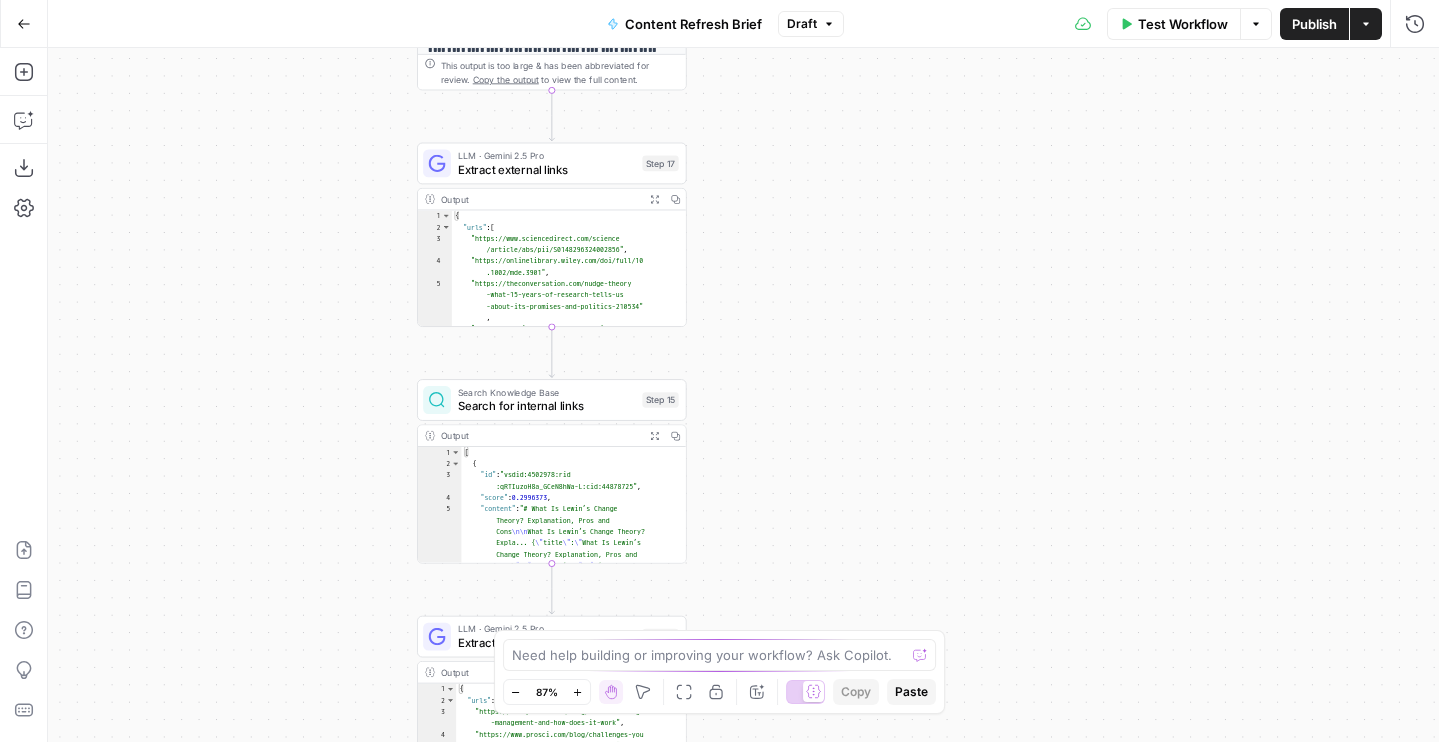drag, startPoint x: 781, startPoint y: 265, endPoint x: 762, endPoint y: 154, distance: 112.61439 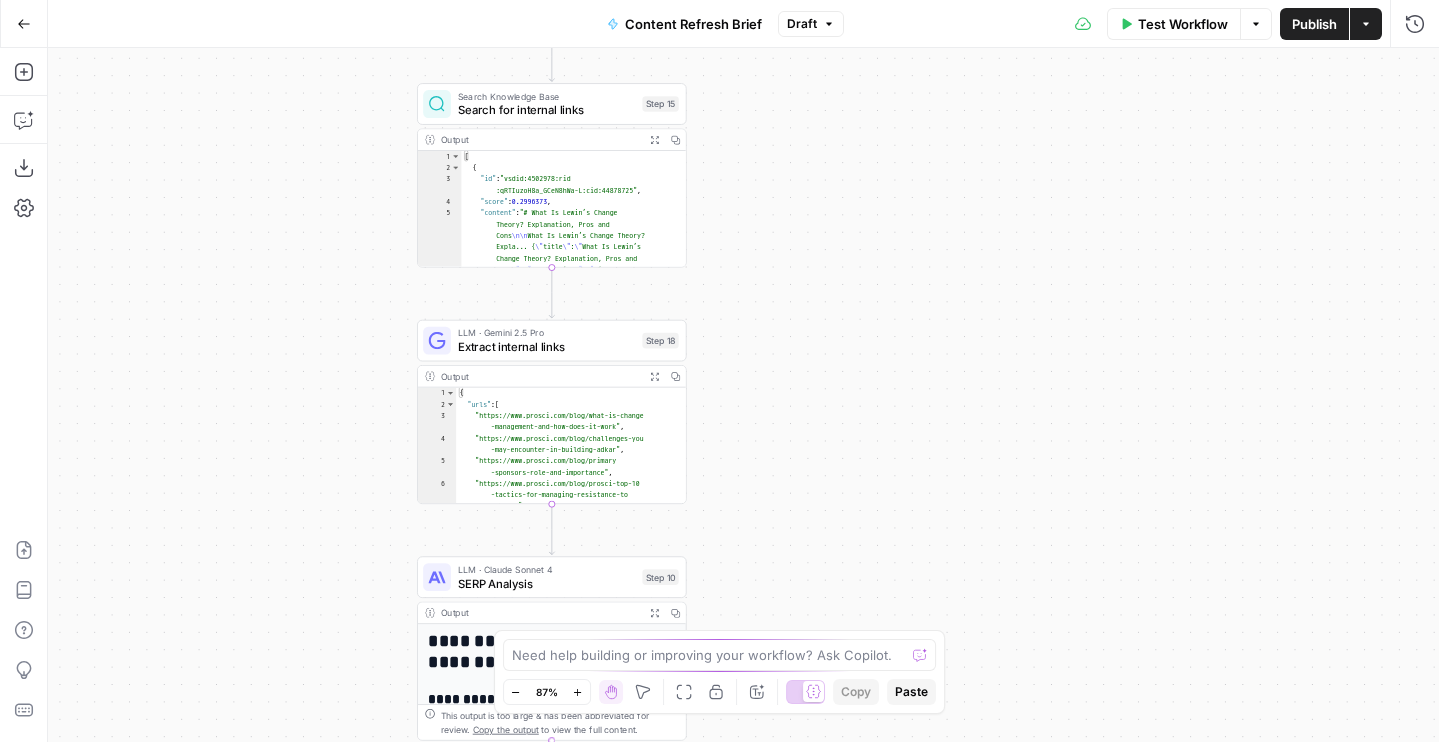 drag, startPoint x: 769, startPoint y: 209, endPoint x: 769, endPoint y: 137, distance: 72 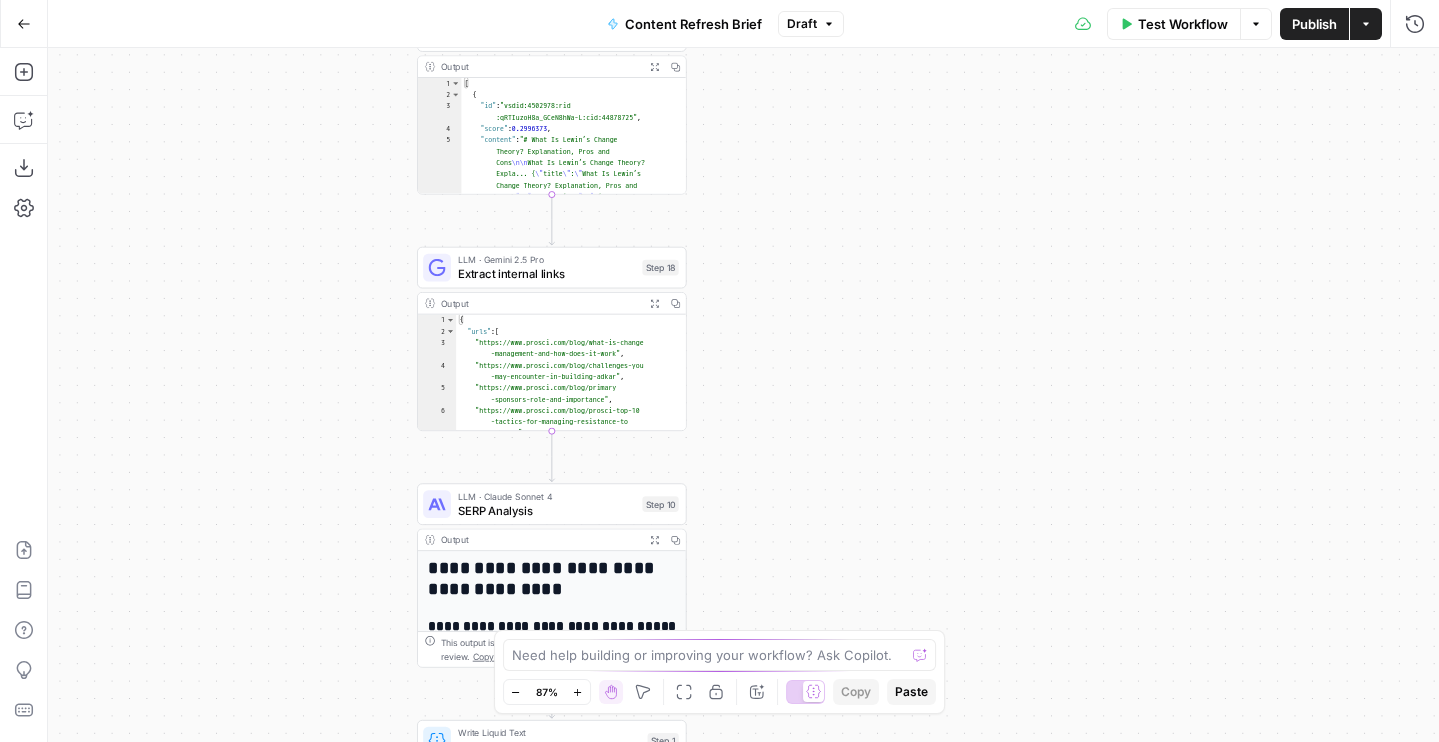 drag, startPoint x: 763, startPoint y: 456, endPoint x: 763, endPoint y: 162, distance: 294 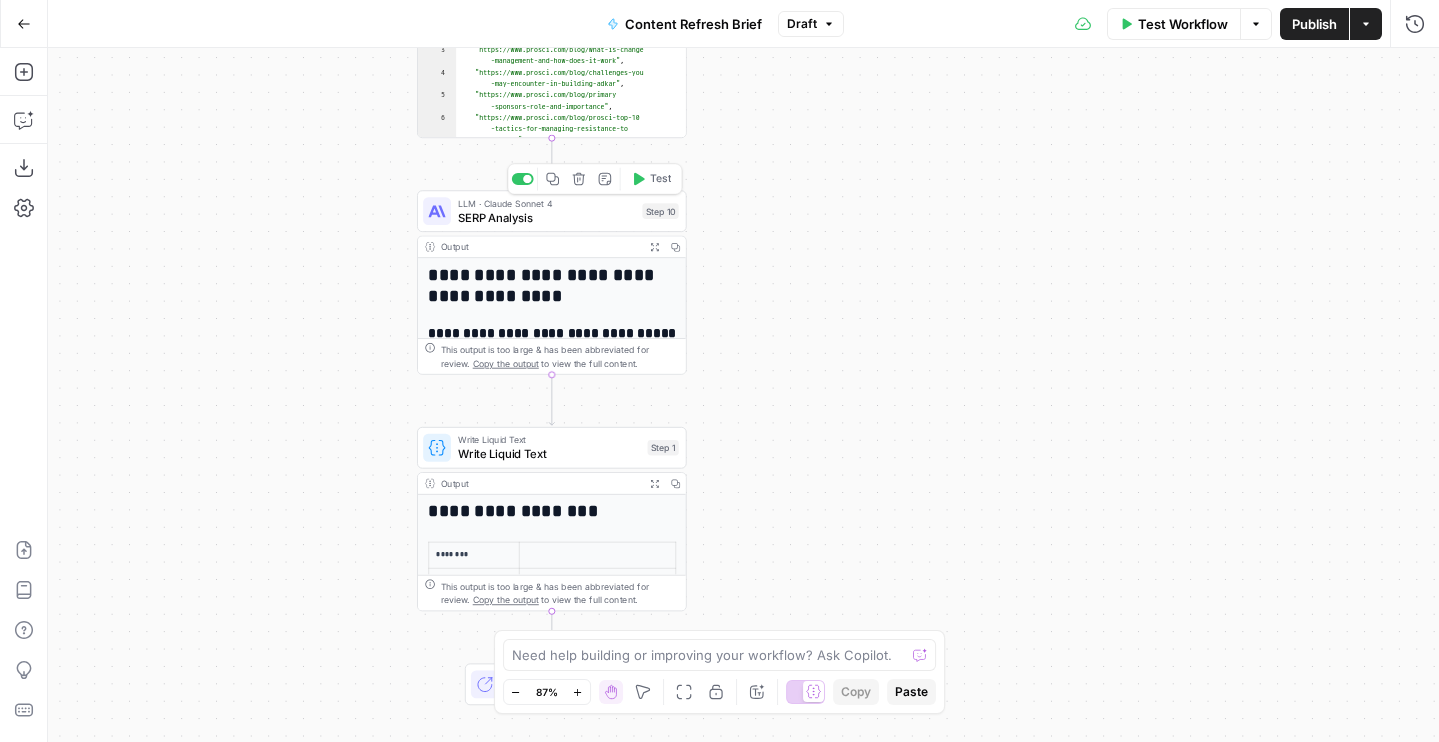 click on "SERP Analysis" at bounding box center (546, 217) 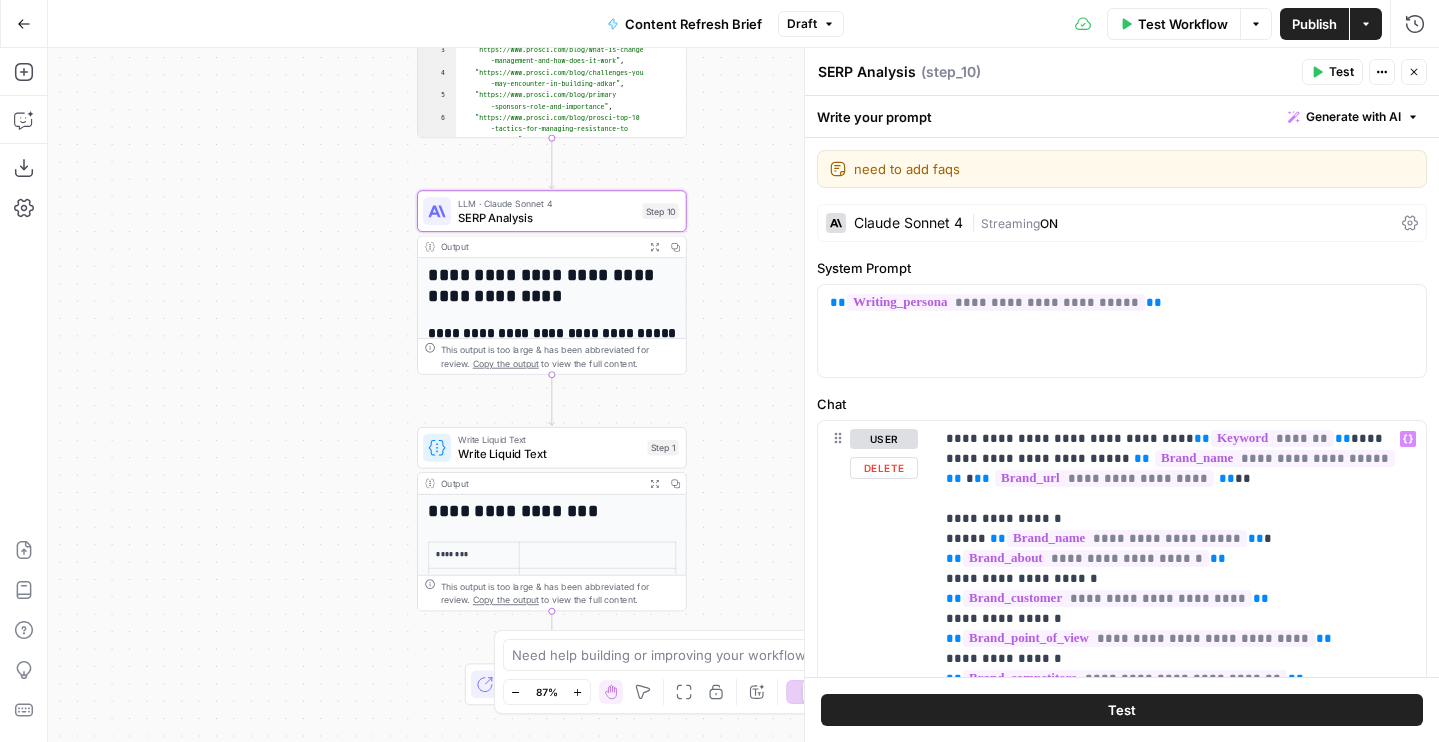 scroll, scrollTop: 504, scrollLeft: 0, axis: vertical 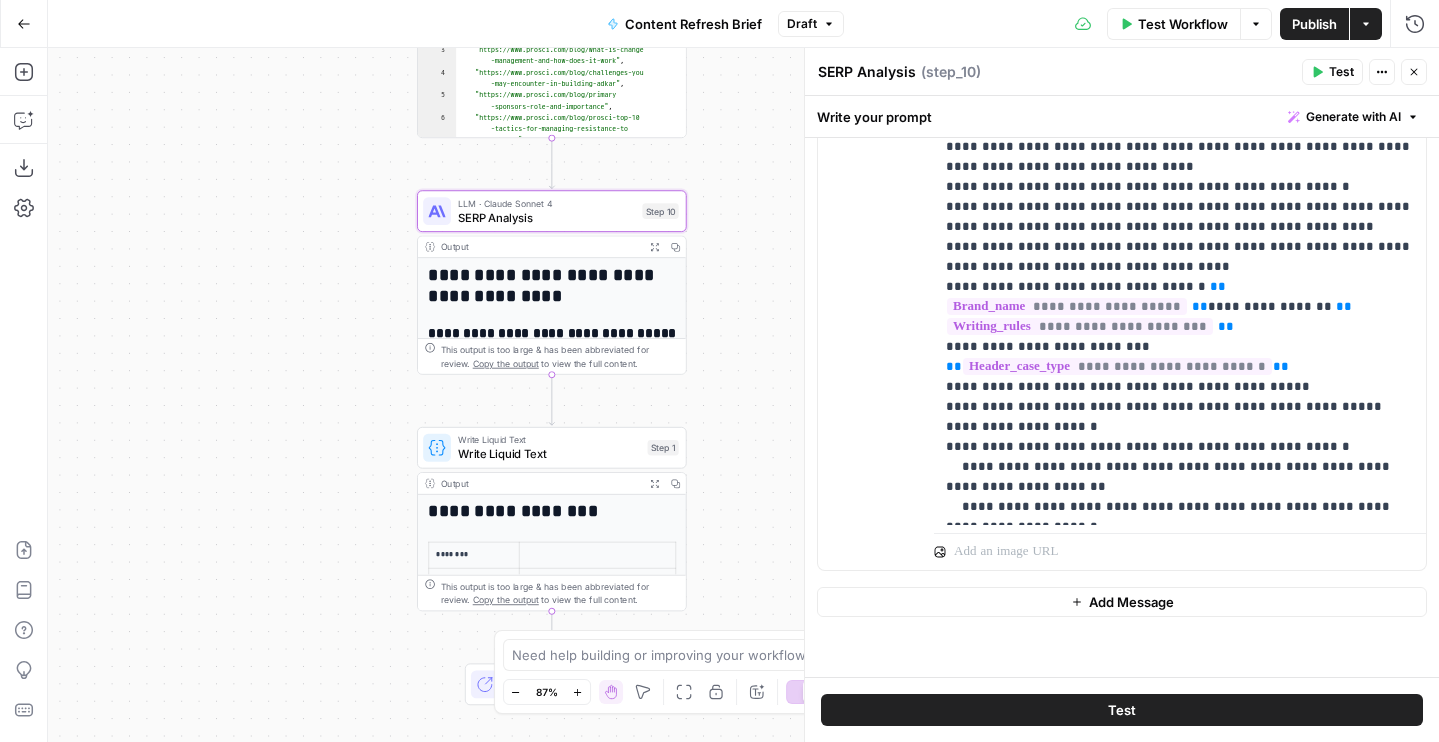 click 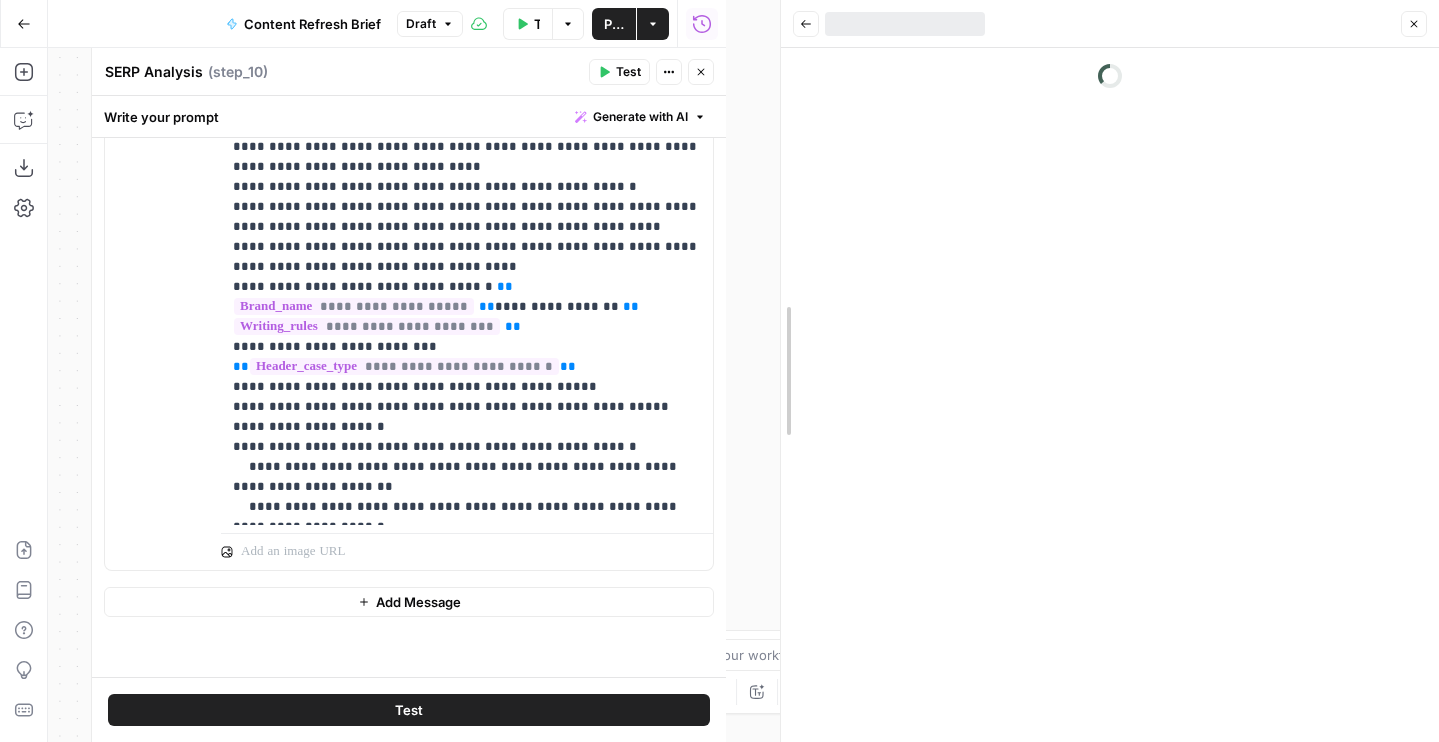 drag, startPoint x: 725, startPoint y: 265, endPoint x: 779, endPoint y: 265, distance: 54 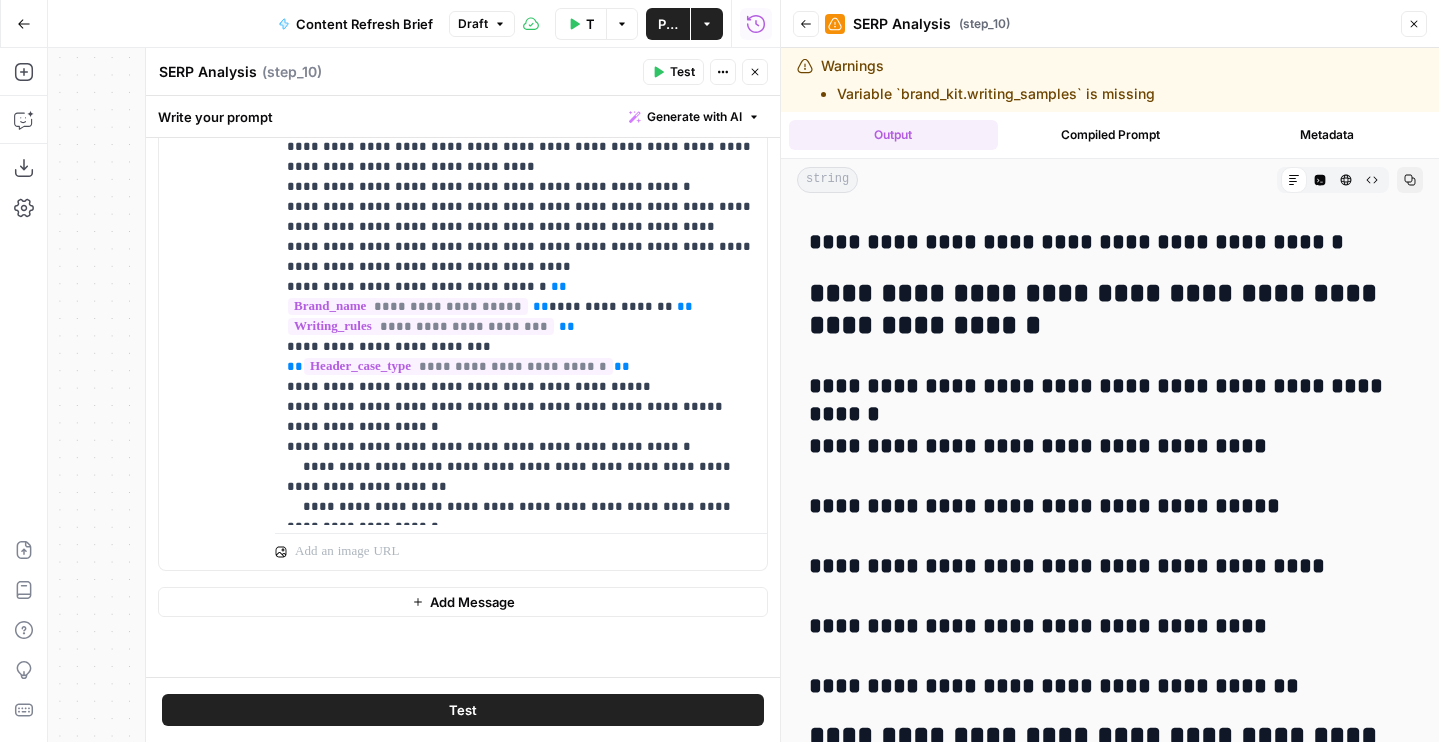 scroll, scrollTop: 6496, scrollLeft: 0, axis: vertical 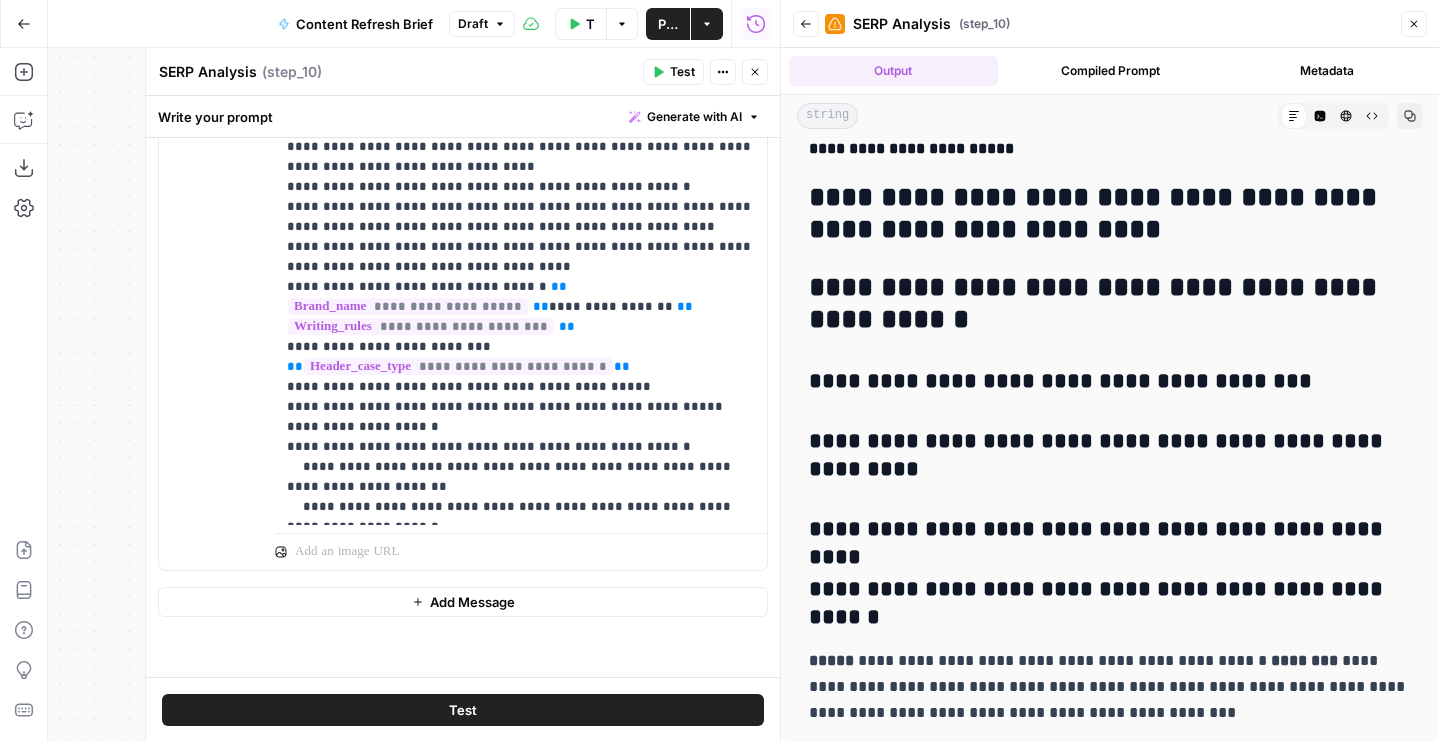 click 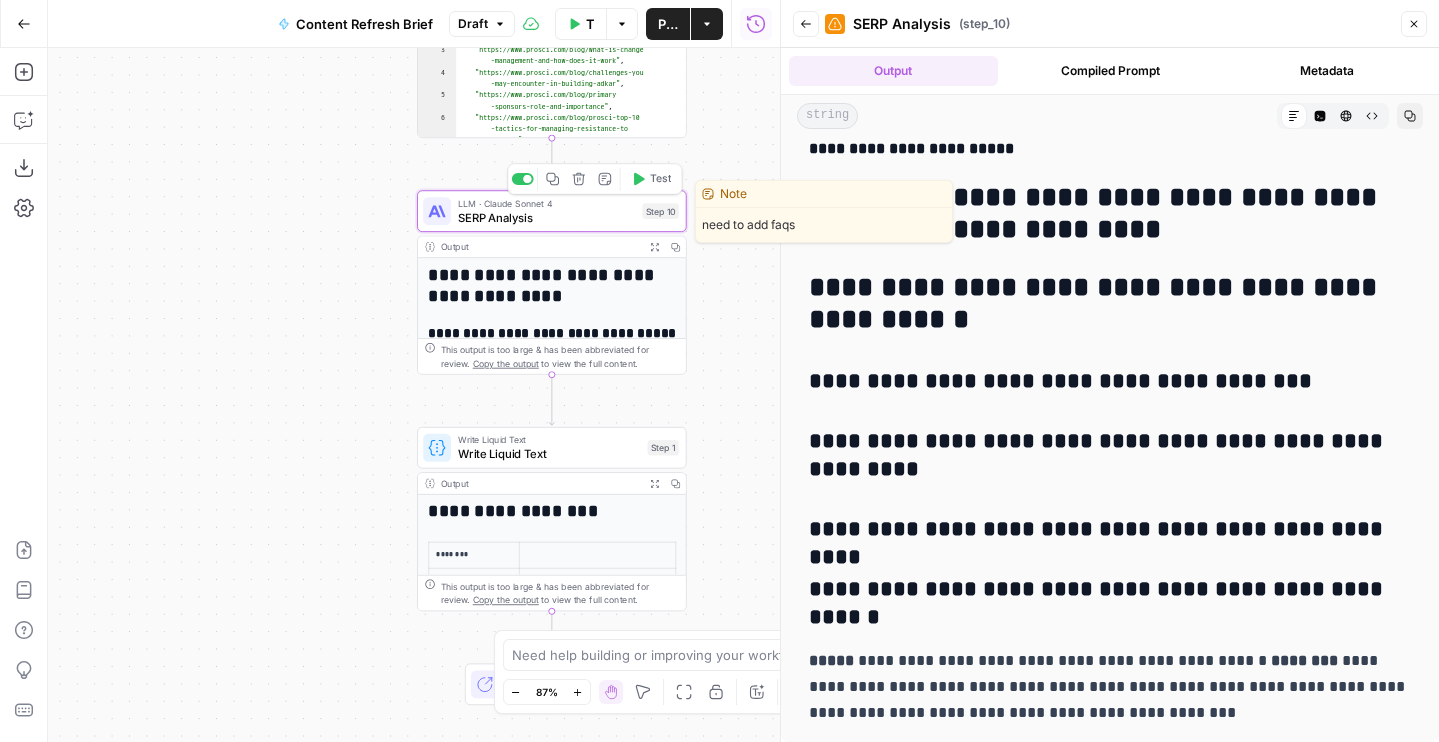 click 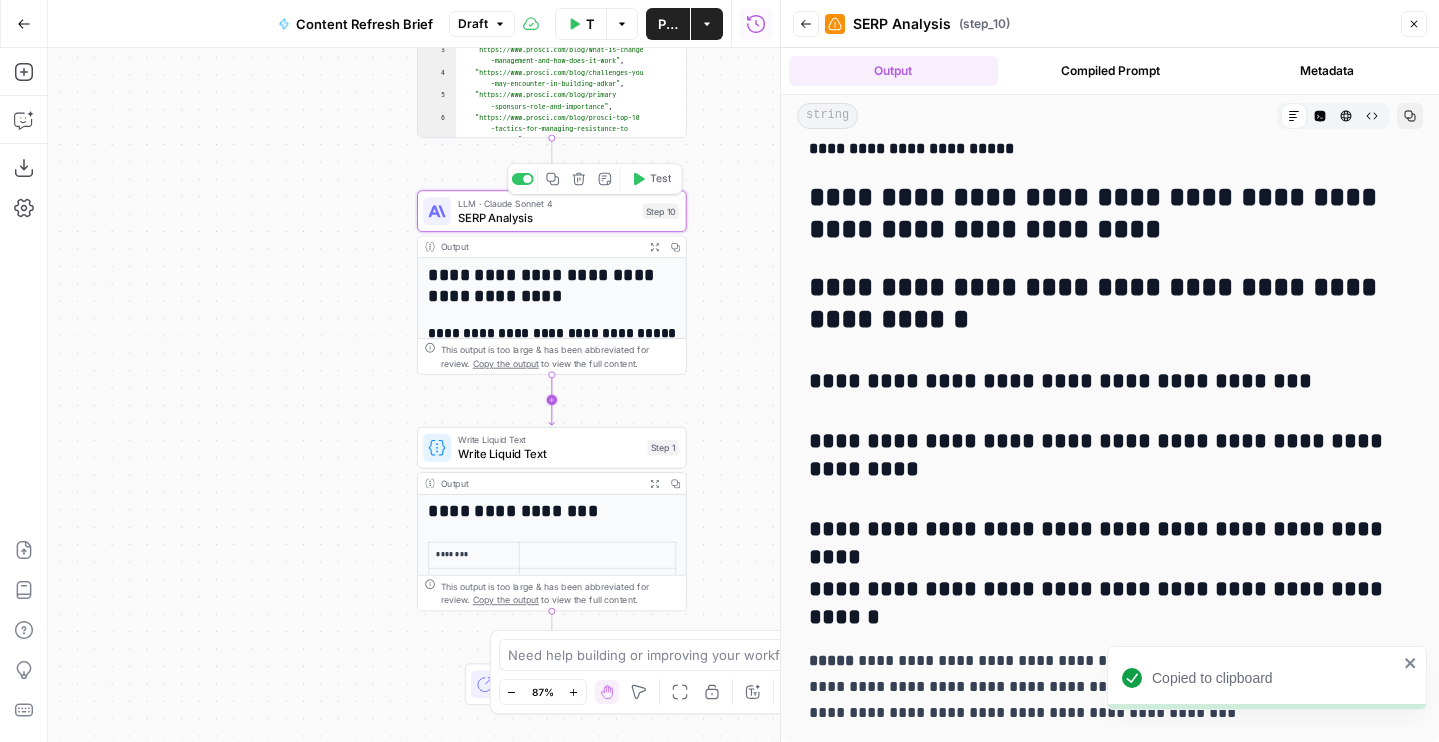 click 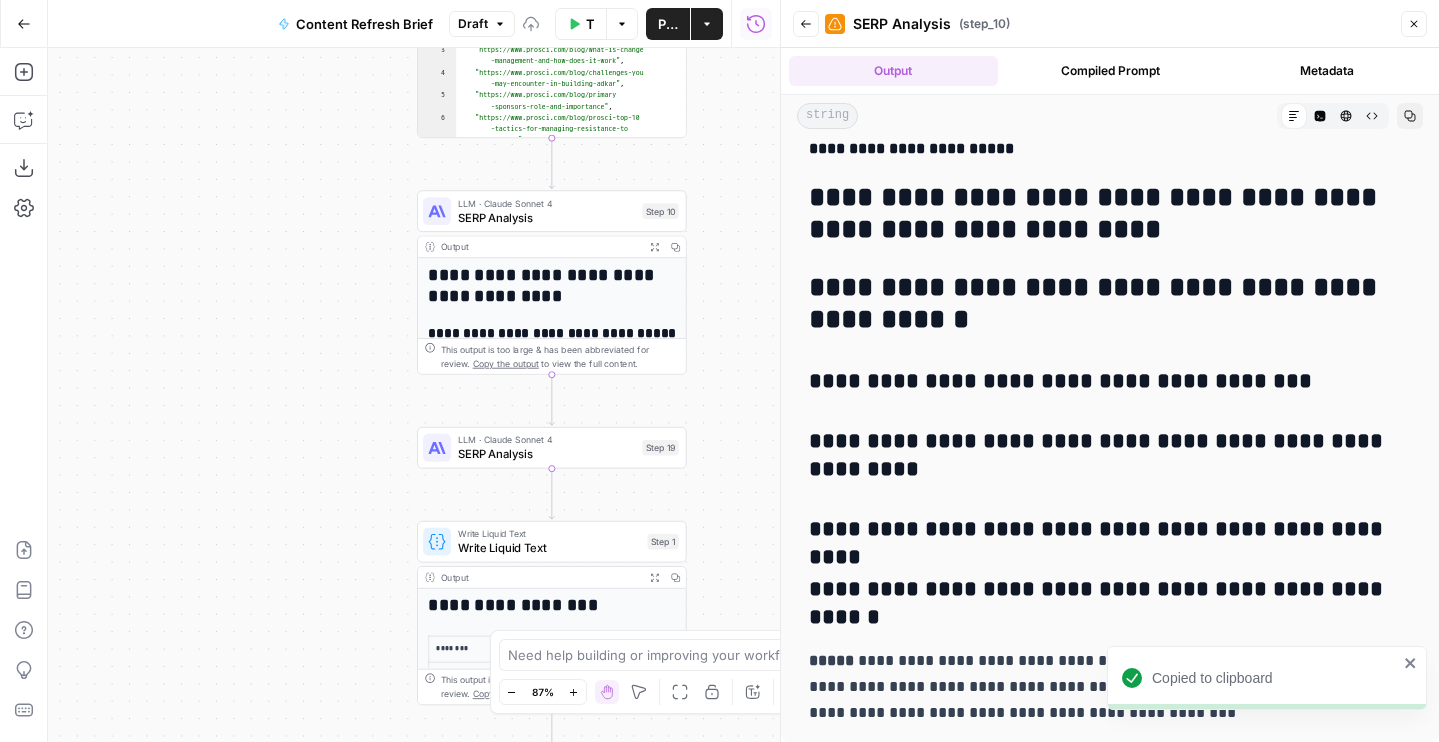 drag, startPoint x: 281, startPoint y: 514, endPoint x: 168, endPoint y: 413, distance: 151.55856 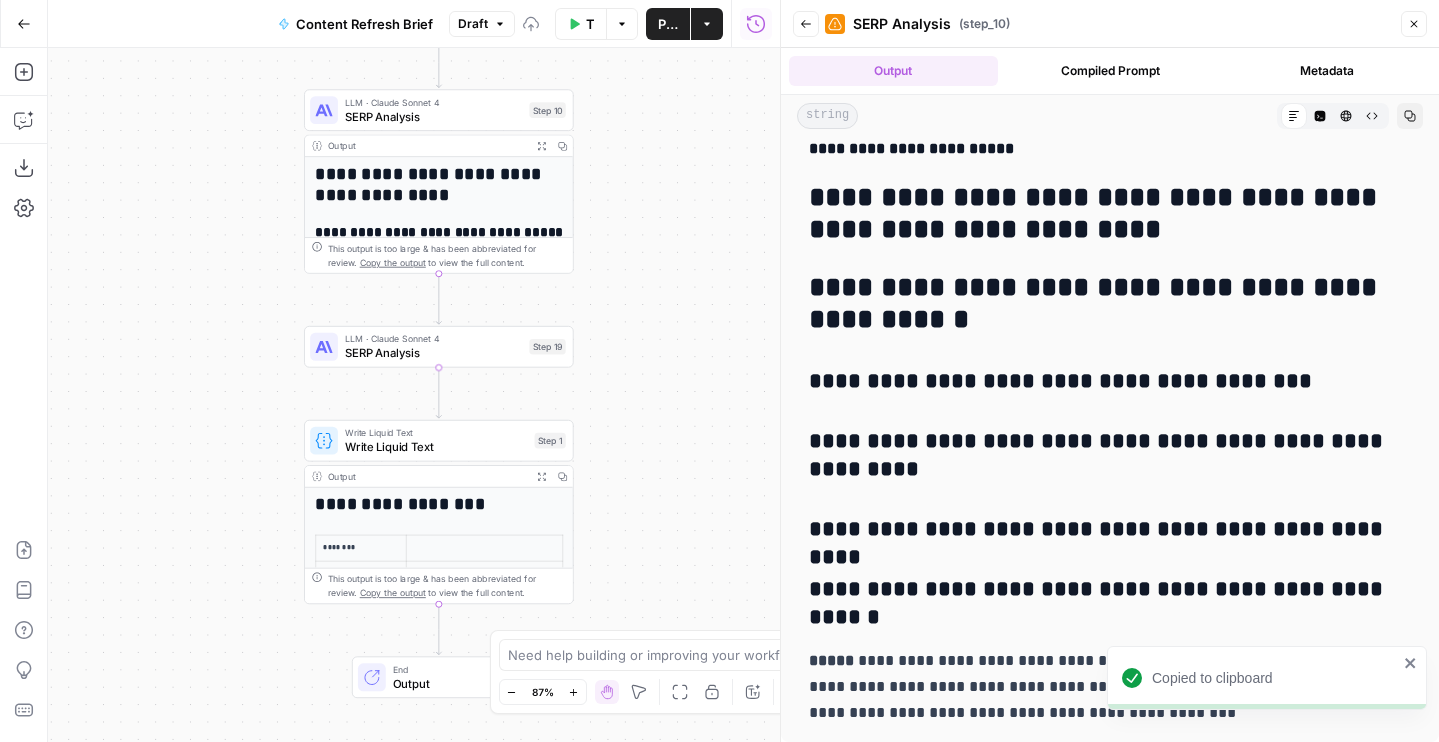 click on "SERP Analysis" at bounding box center [433, 352] 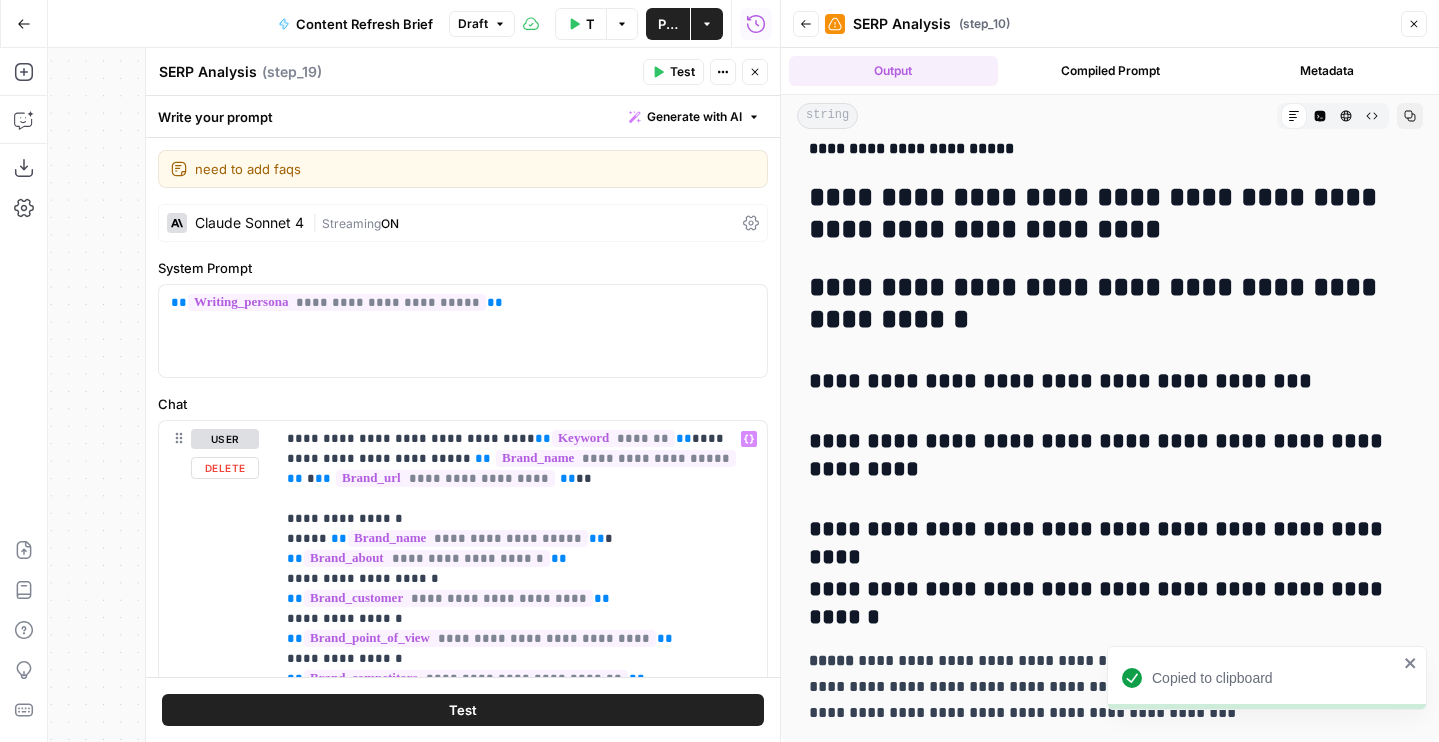 scroll, scrollTop: 711, scrollLeft: 0, axis: vertical 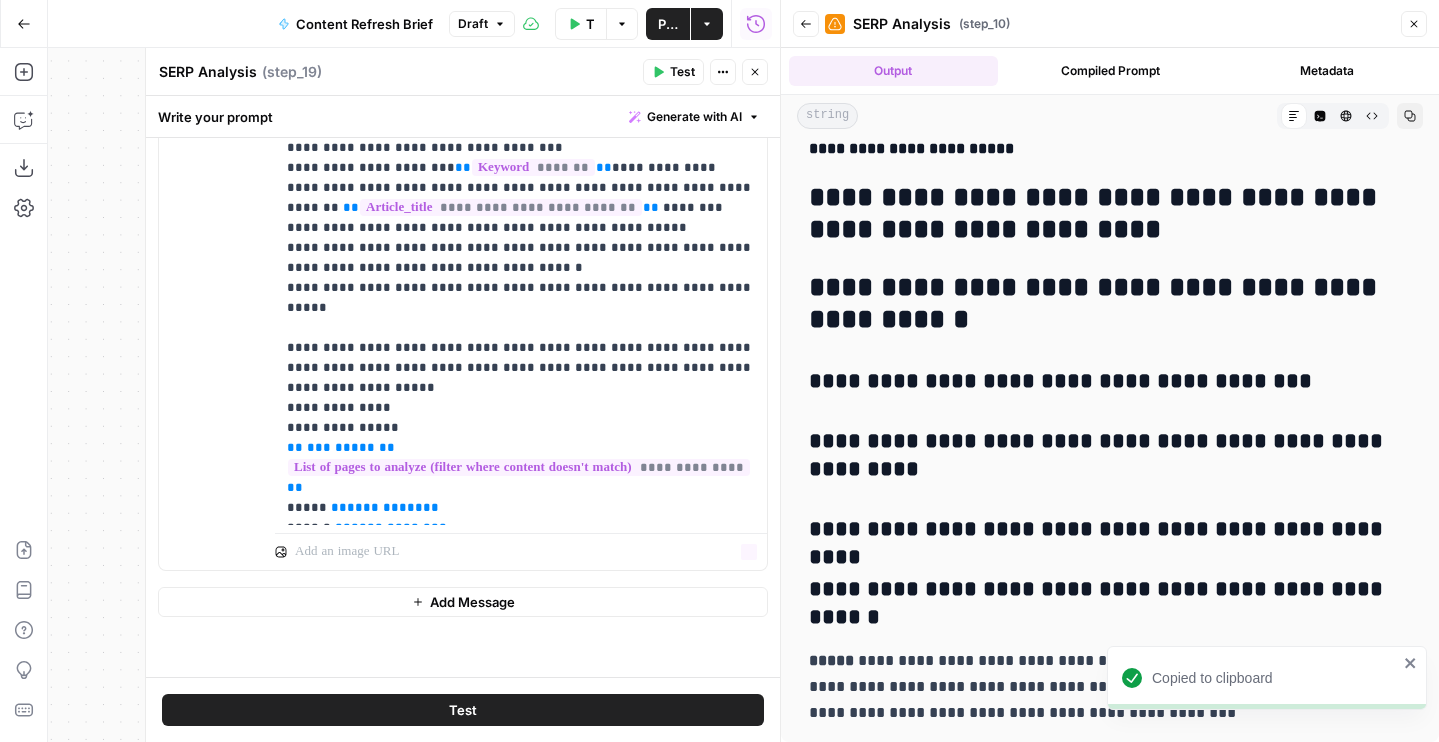 click on "Add Message" at bounding box center (463, 602) 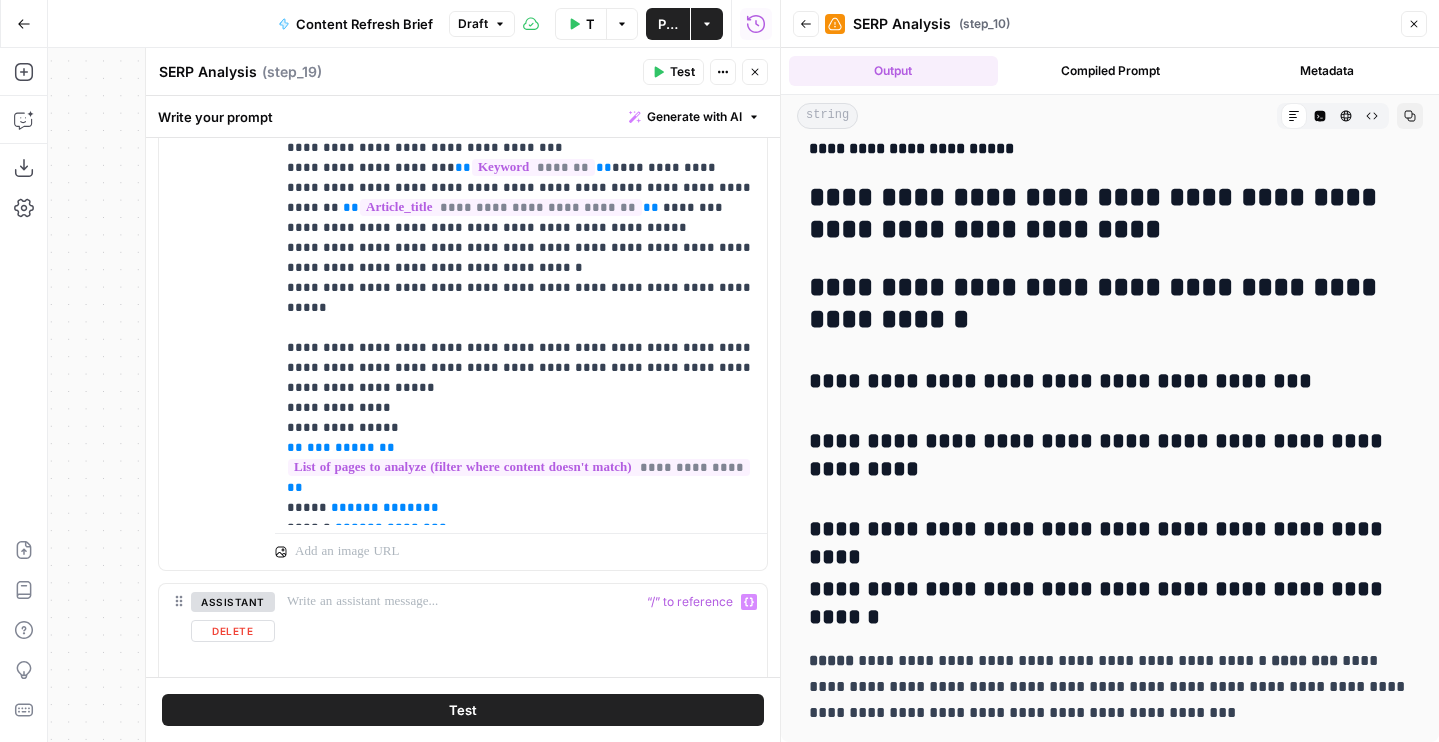 scroll, scrollTop: 894, scrollLeft: 0, axis: vertical 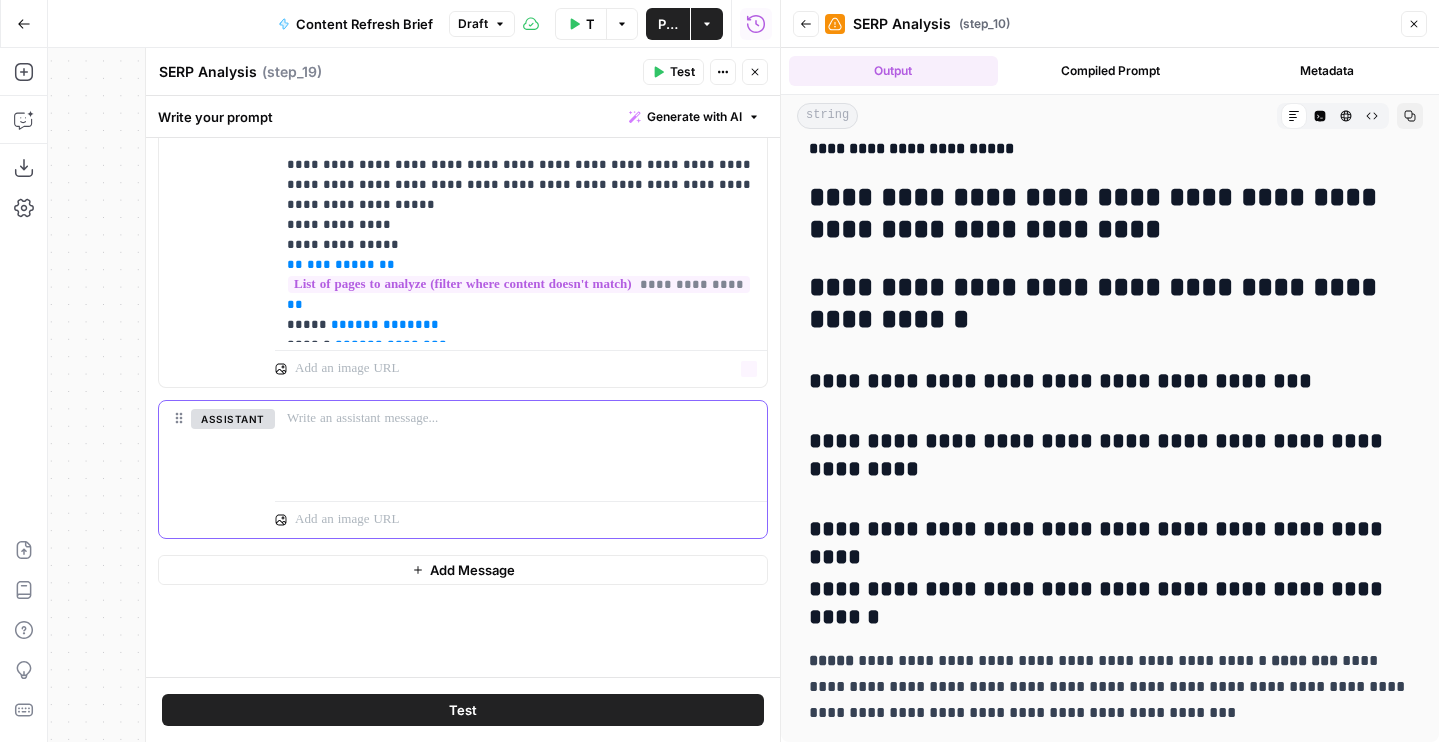 click at bounding box center (521, 419) 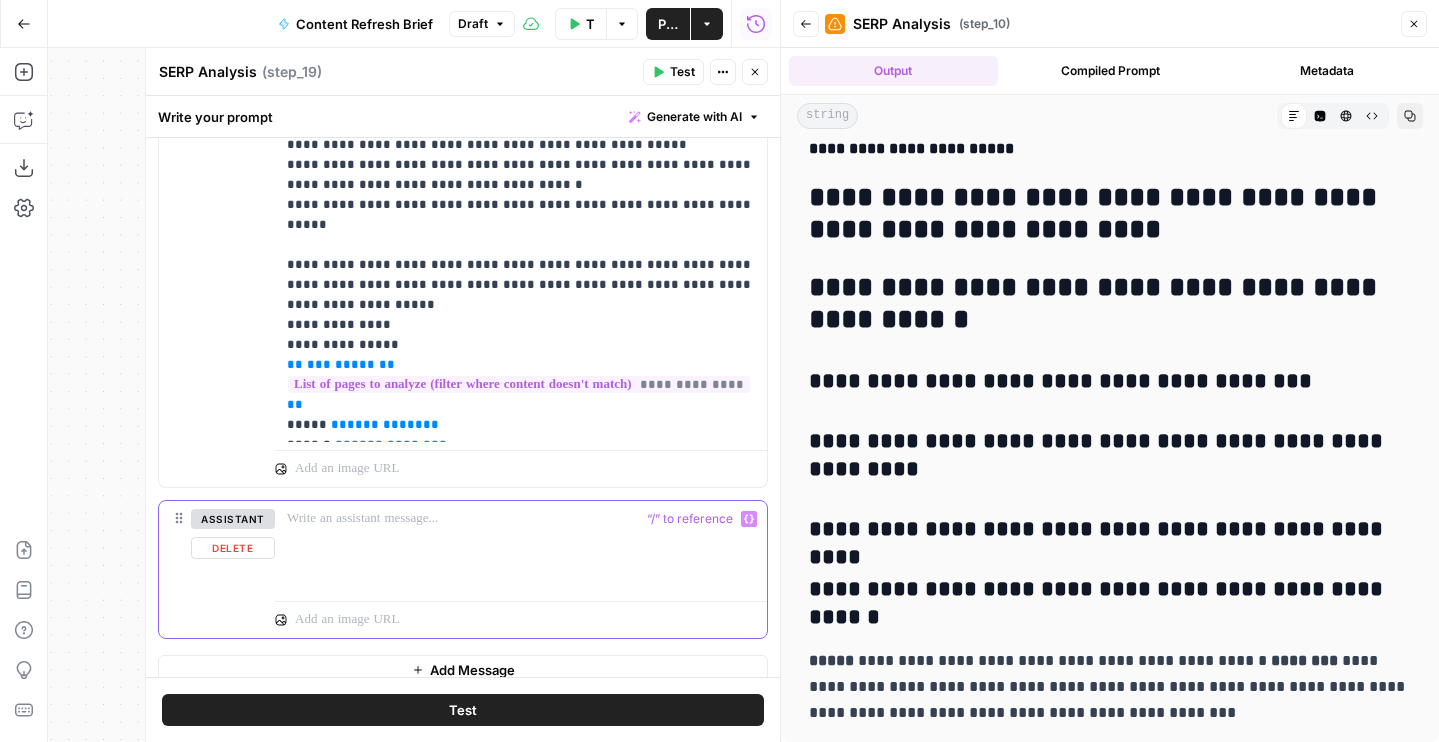scroll, scrollTop: 729, scrollLeft: 0, axis: vertical 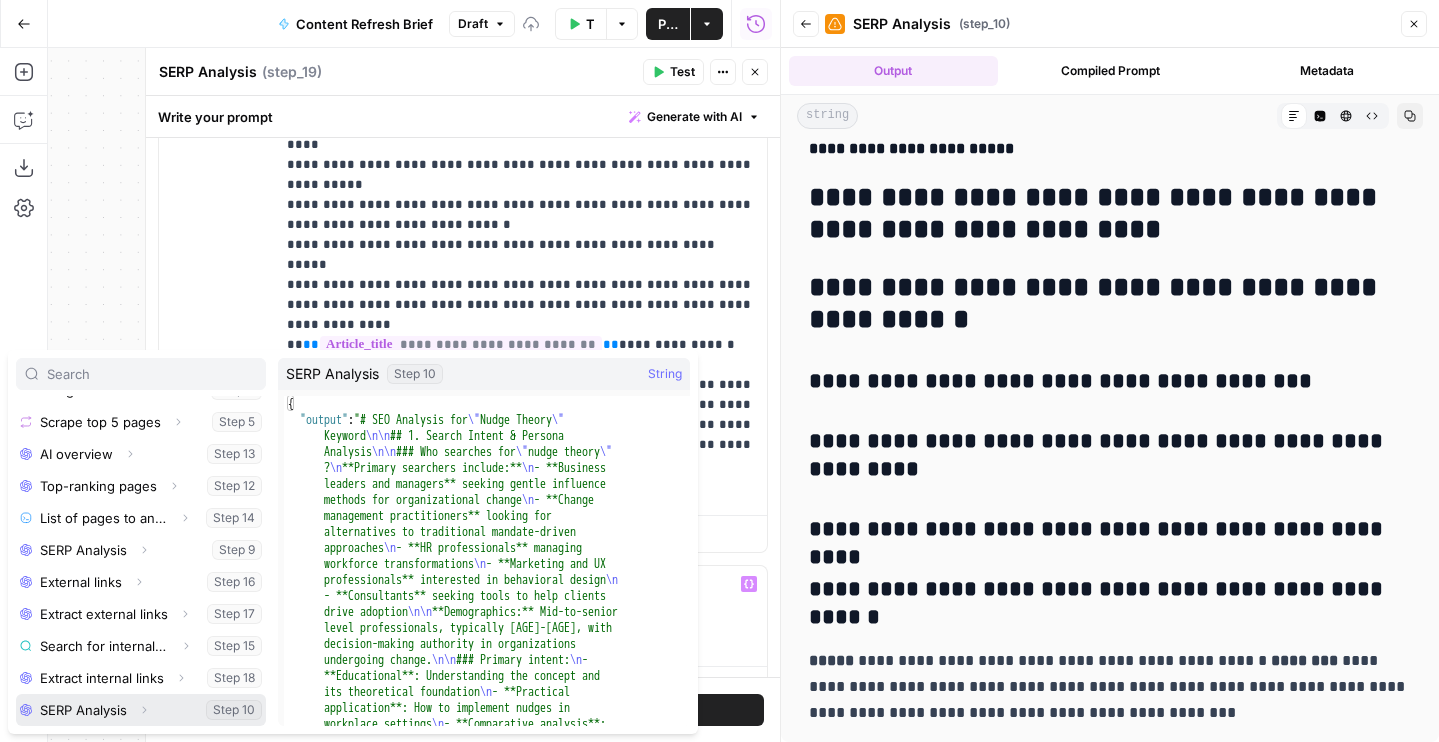click at bounding box center (141, 710) 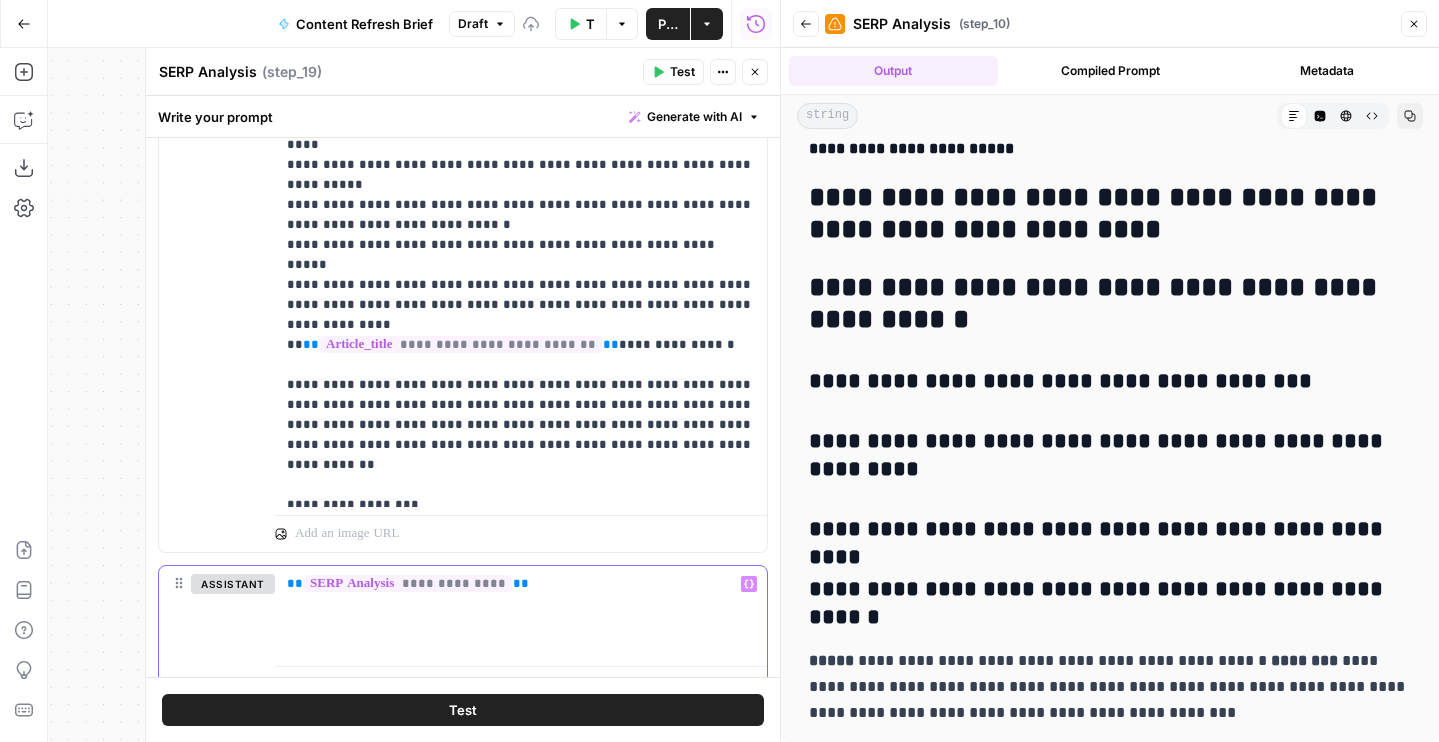 scroll, scrollTop: 894, scrollLeft: 0, axis: vertical 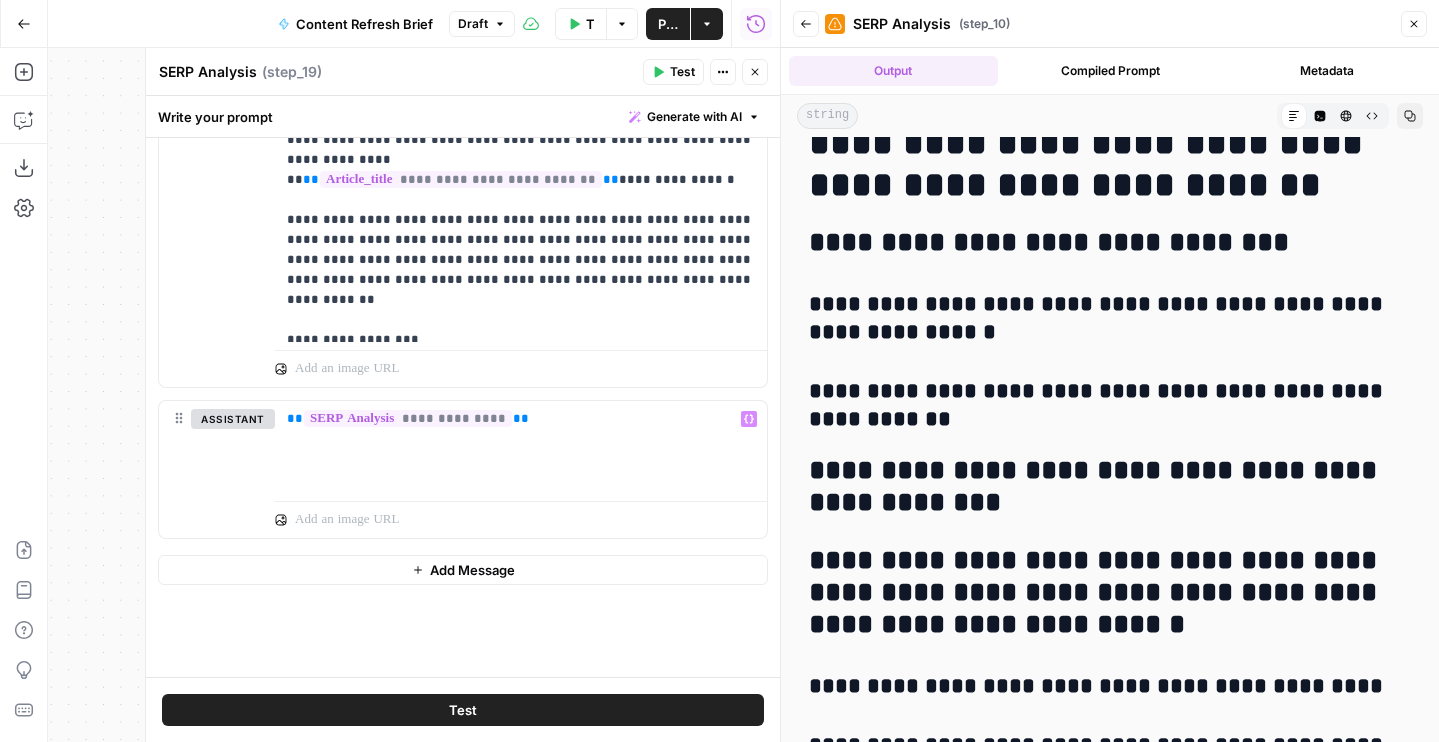 click on "Add Message" at bounding box center [472, 570] 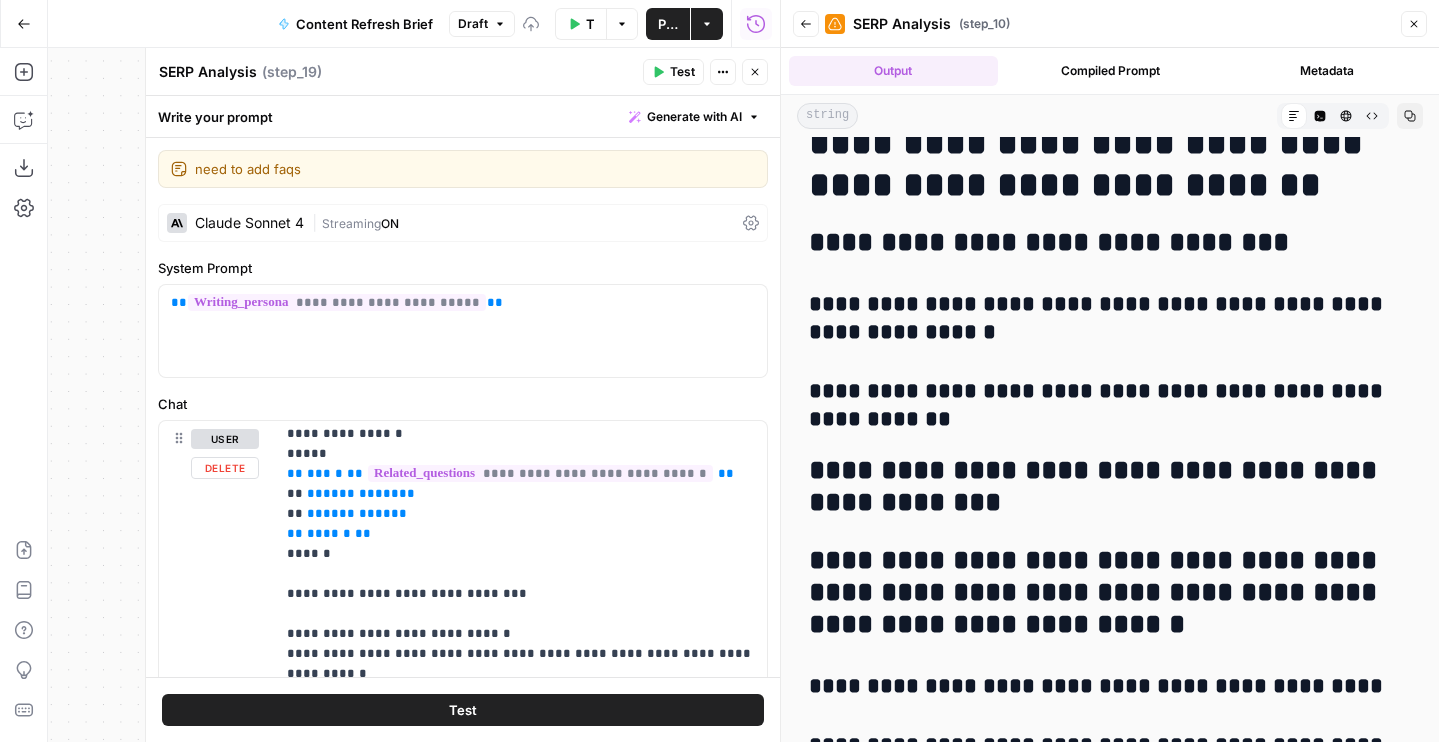 scroll, scrollTop: 1077, scrollLeft: 0, axis: vertical 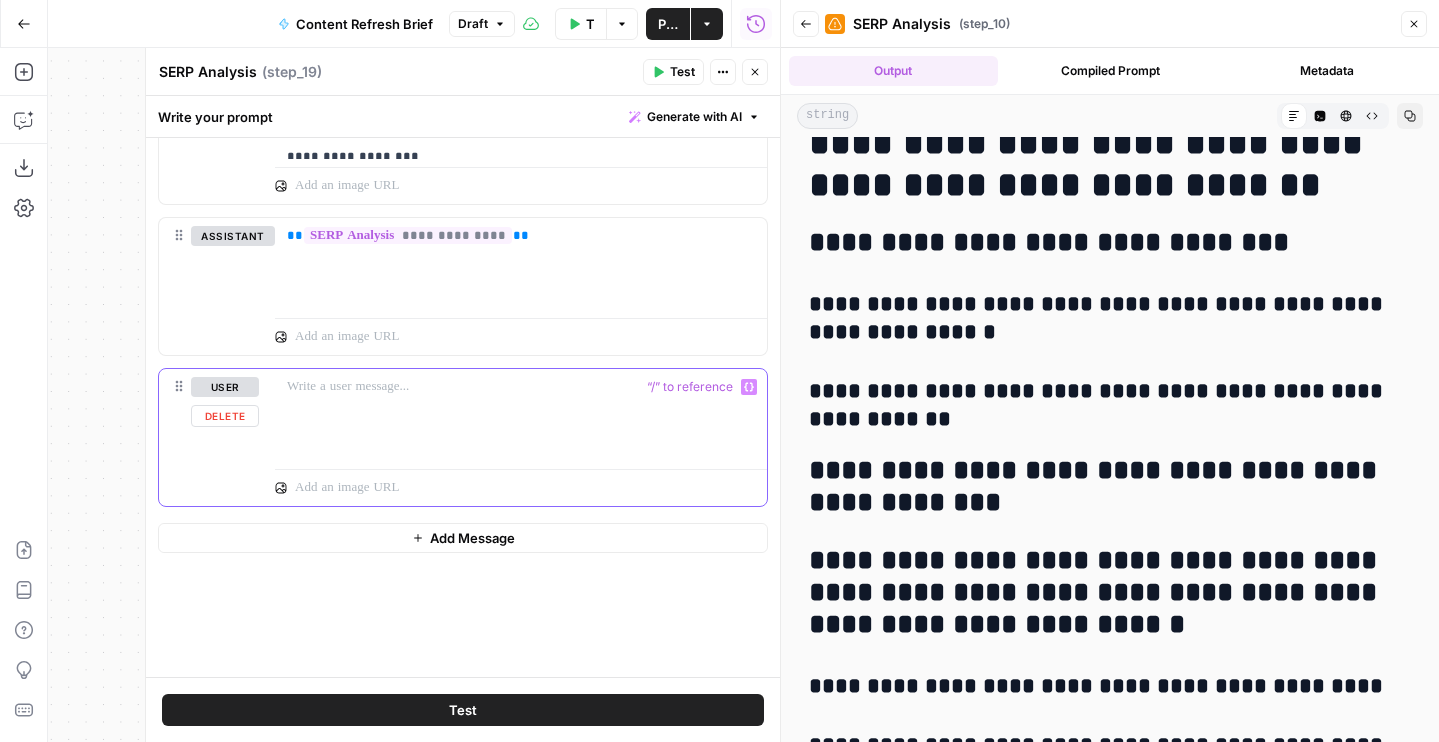 click at bounding box center (521, 387) 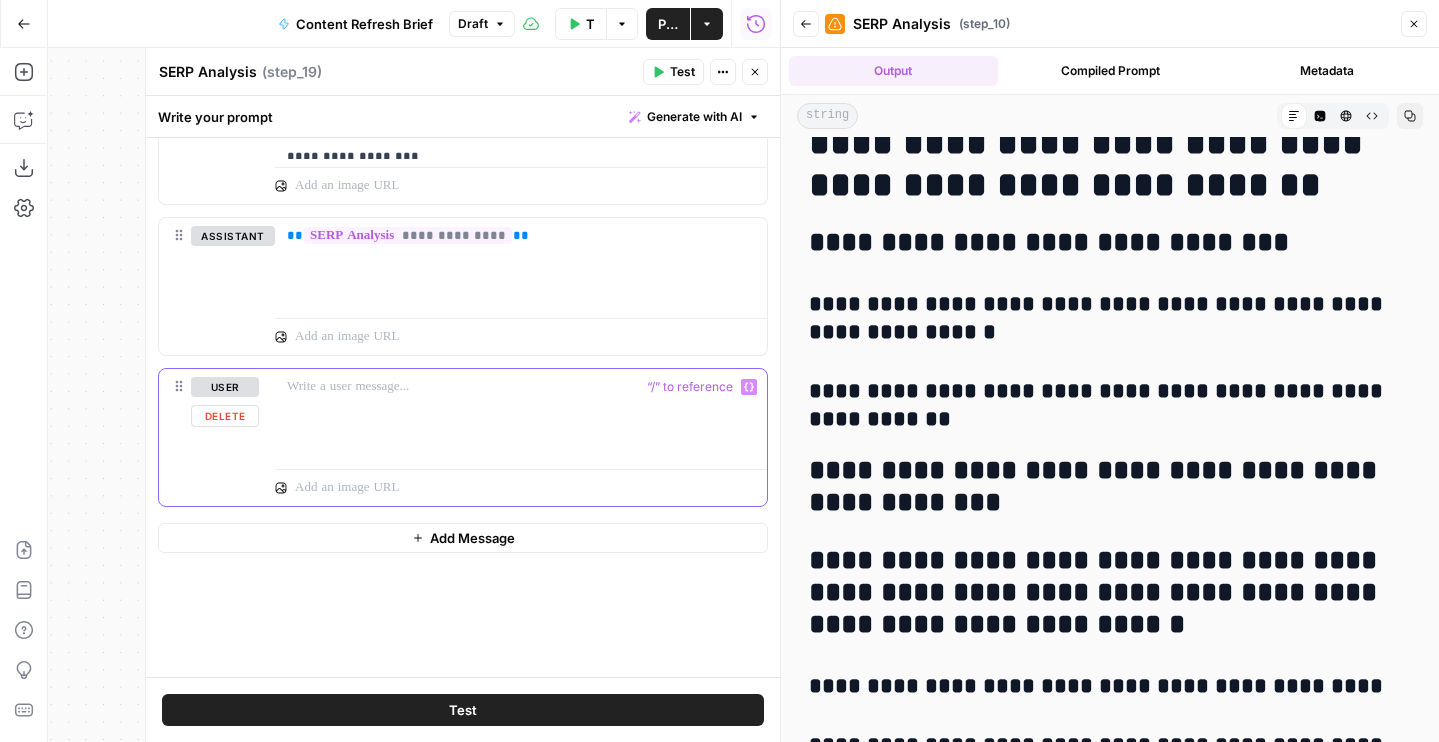 type 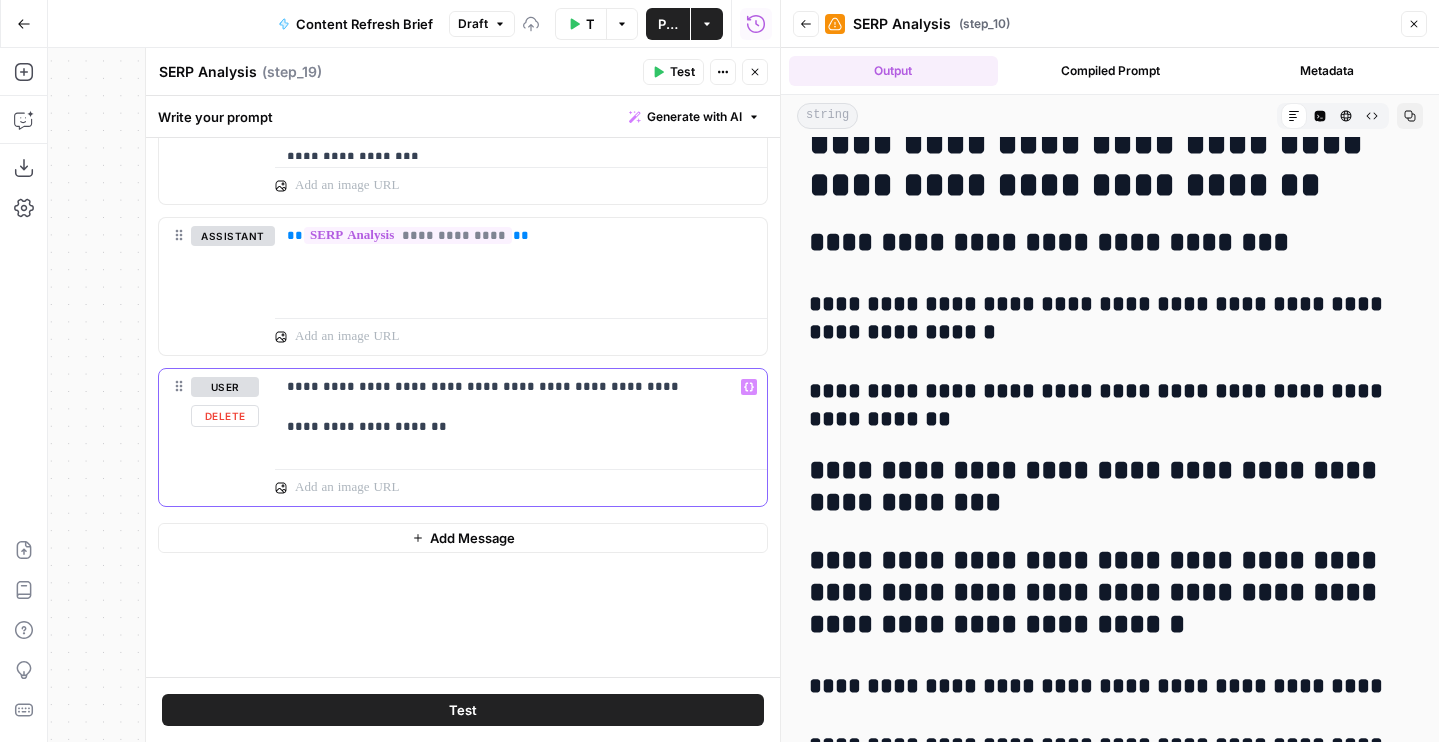 drag, startPoint x: 461, startPoint y: 384, endPoint x: 629, endPoint y: 384, distance: 168 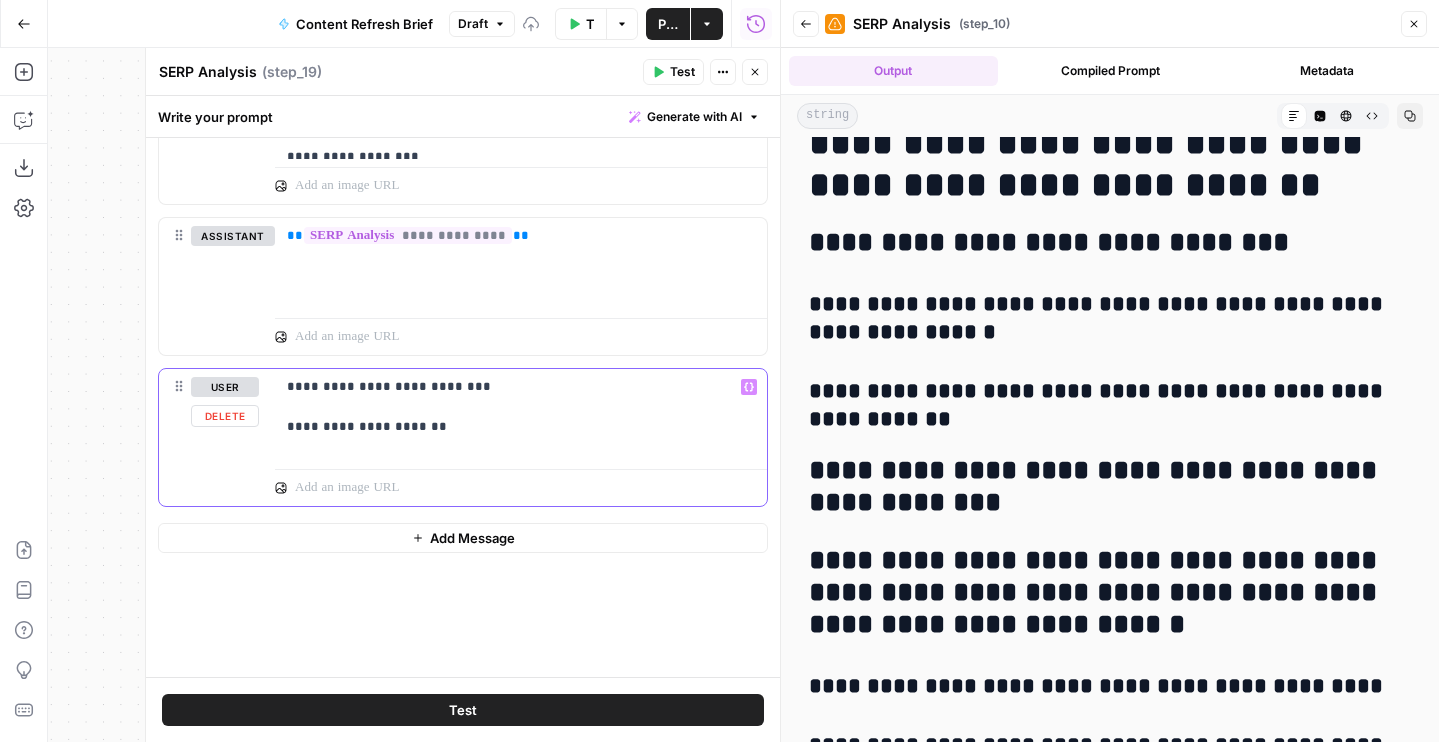 click on "**********" at bounding box center [521, 407] 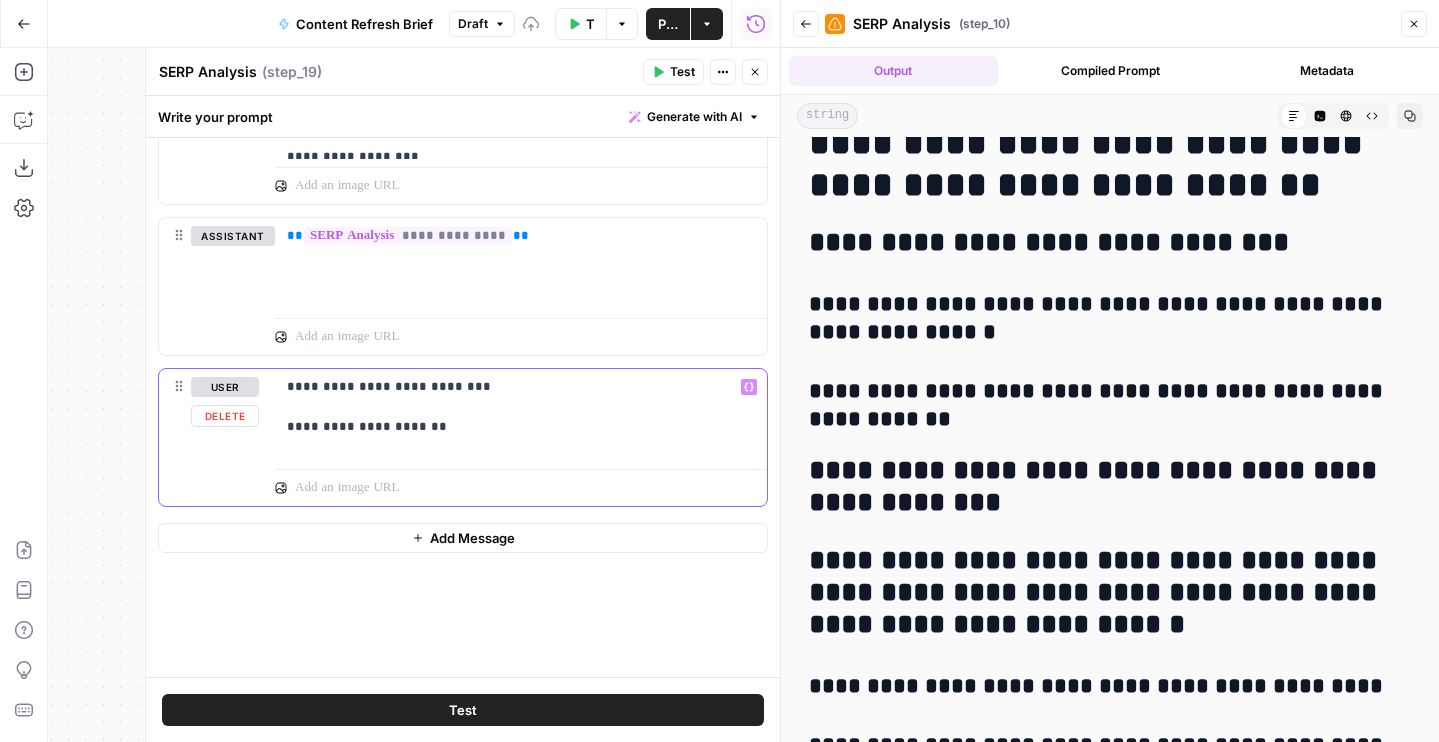 click on "**********" at bounding box center [521, 407] 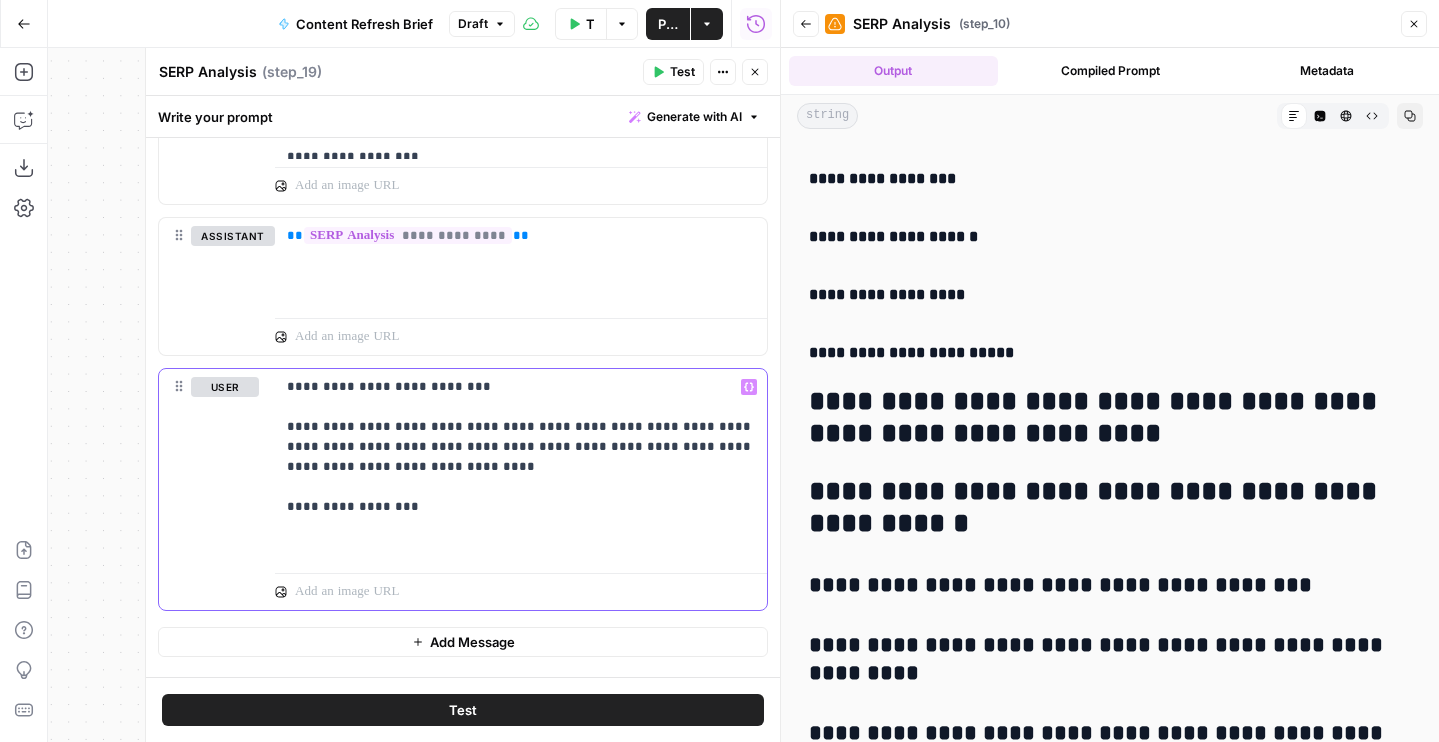 scroll, scrollTop: 6496, scrollLeft: 0, axis: vertical 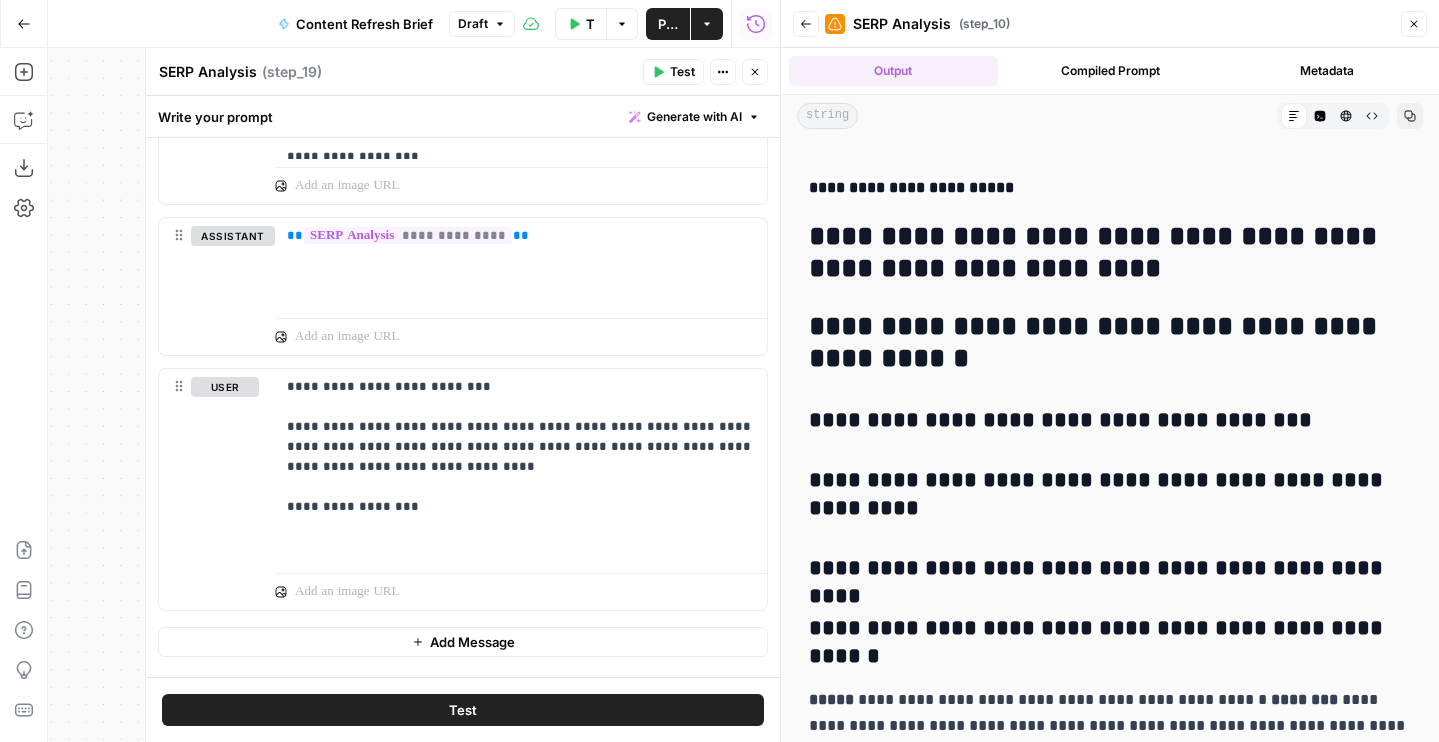 drag, startPoint x: 1011, startPoint y: 370, endPoint x: 906, endPoint y: 361, distance: 105.38501 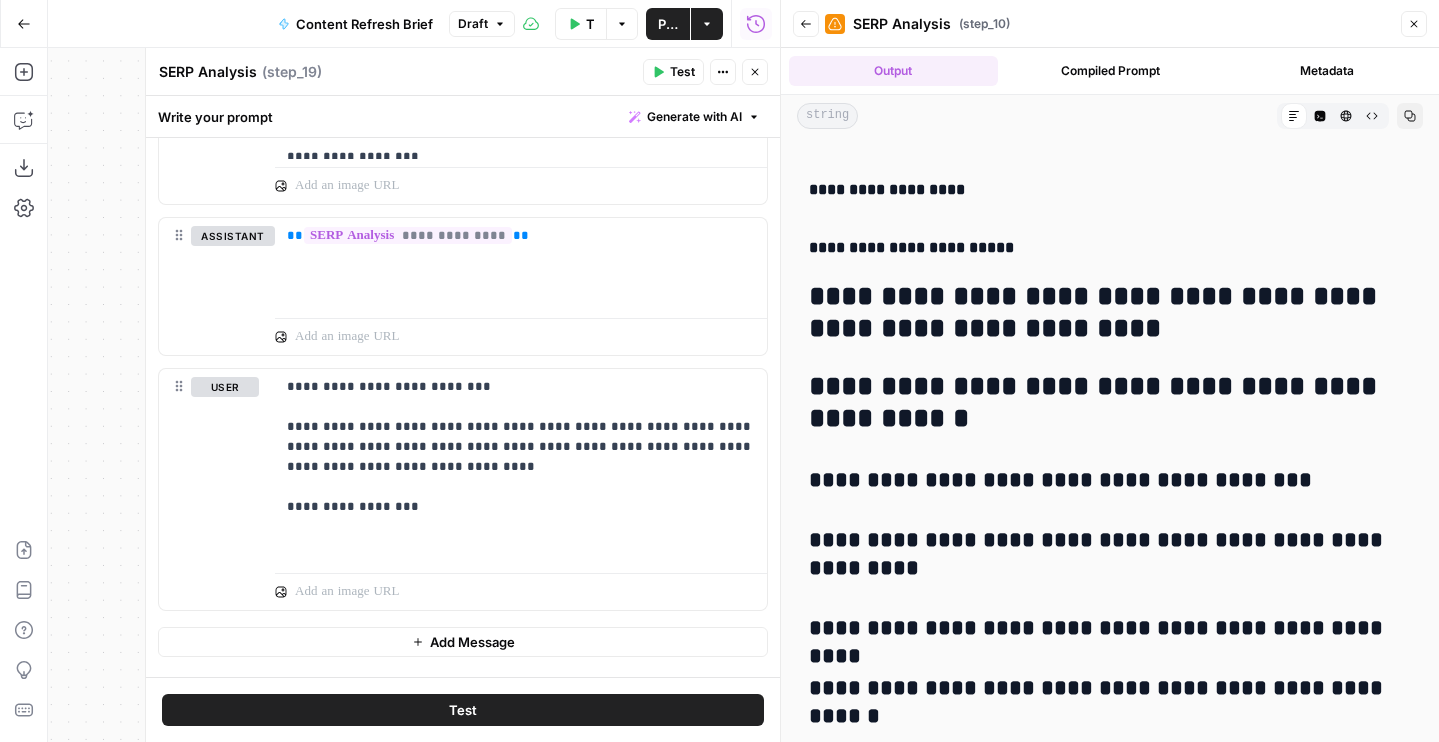 scroll, scrollTop: 6477, scrollLeft: 0, axis: vertical 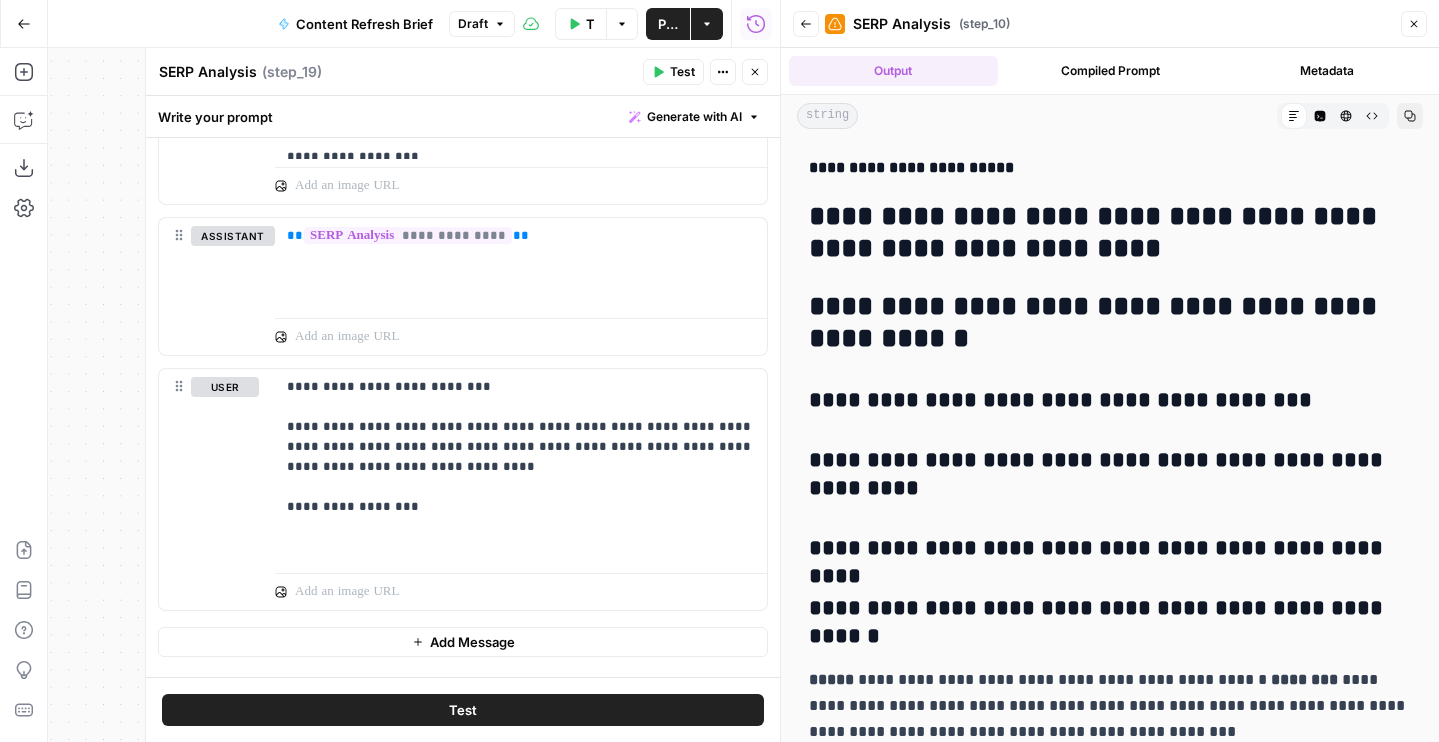 drag, startPoint x: 1000, startPoint y: 356, endPoint x: 913, endPoint y: 331, distance: 90.52071 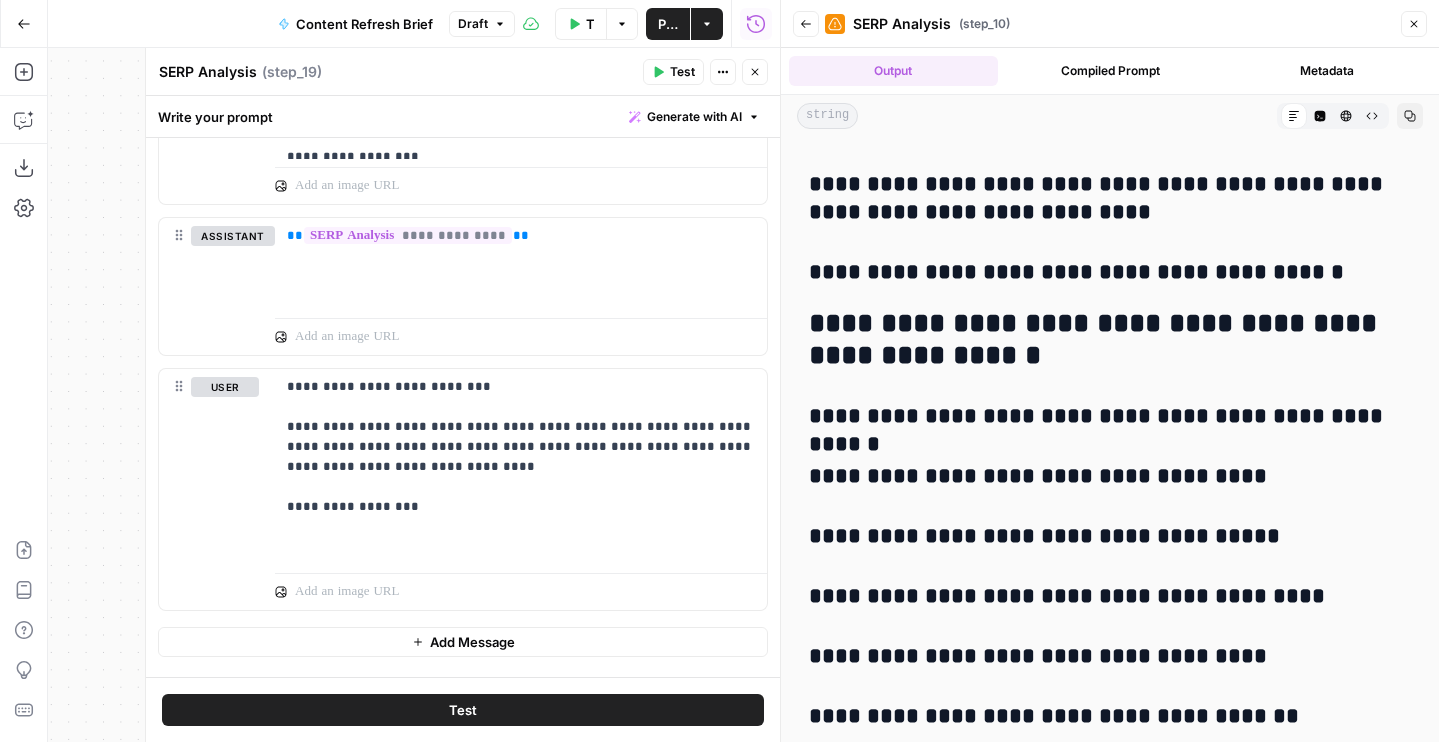 scroll, scrollTop: 5452, scrollLeft: 0, axis: vertical 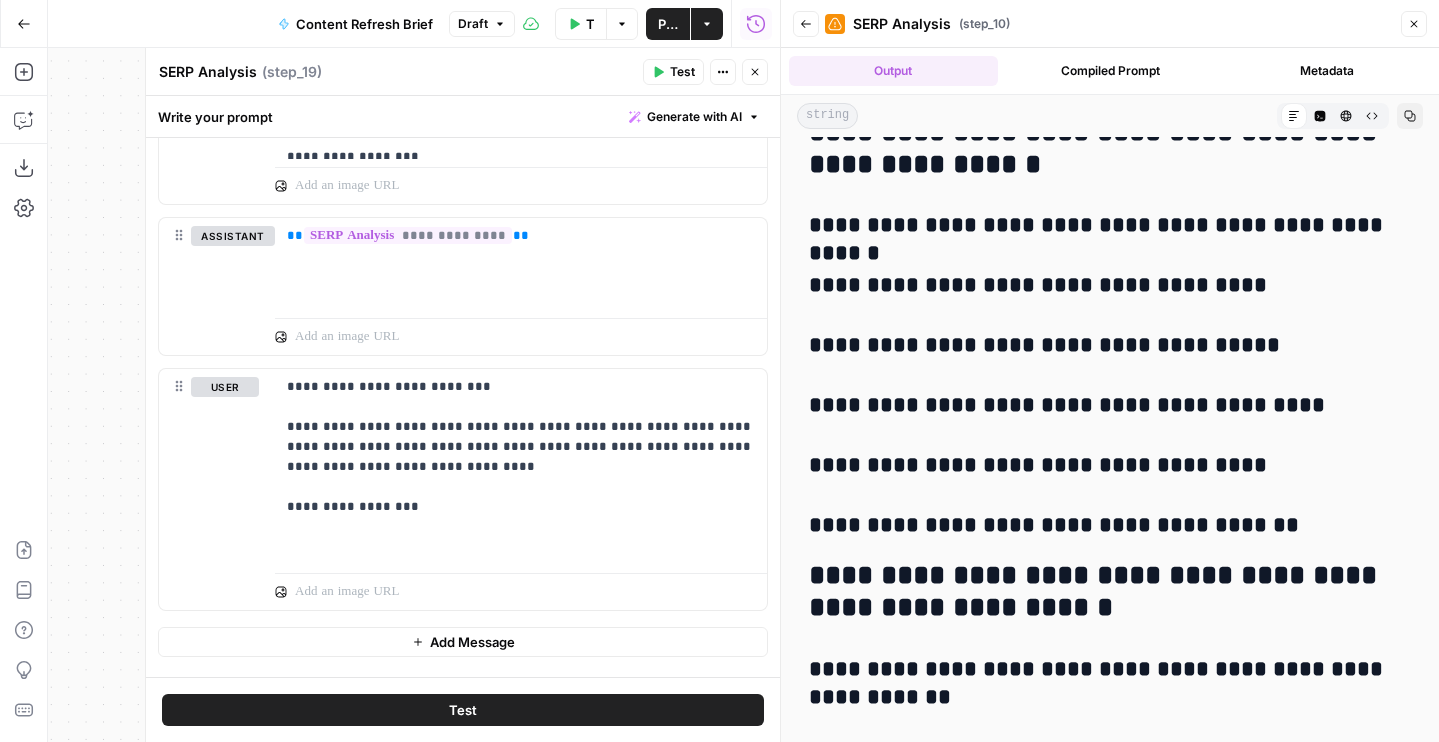 drag, startPoint x: 1288, startPoint y: 404, endPoint x: 1138, endPoint y: 408, distance: 150.05333 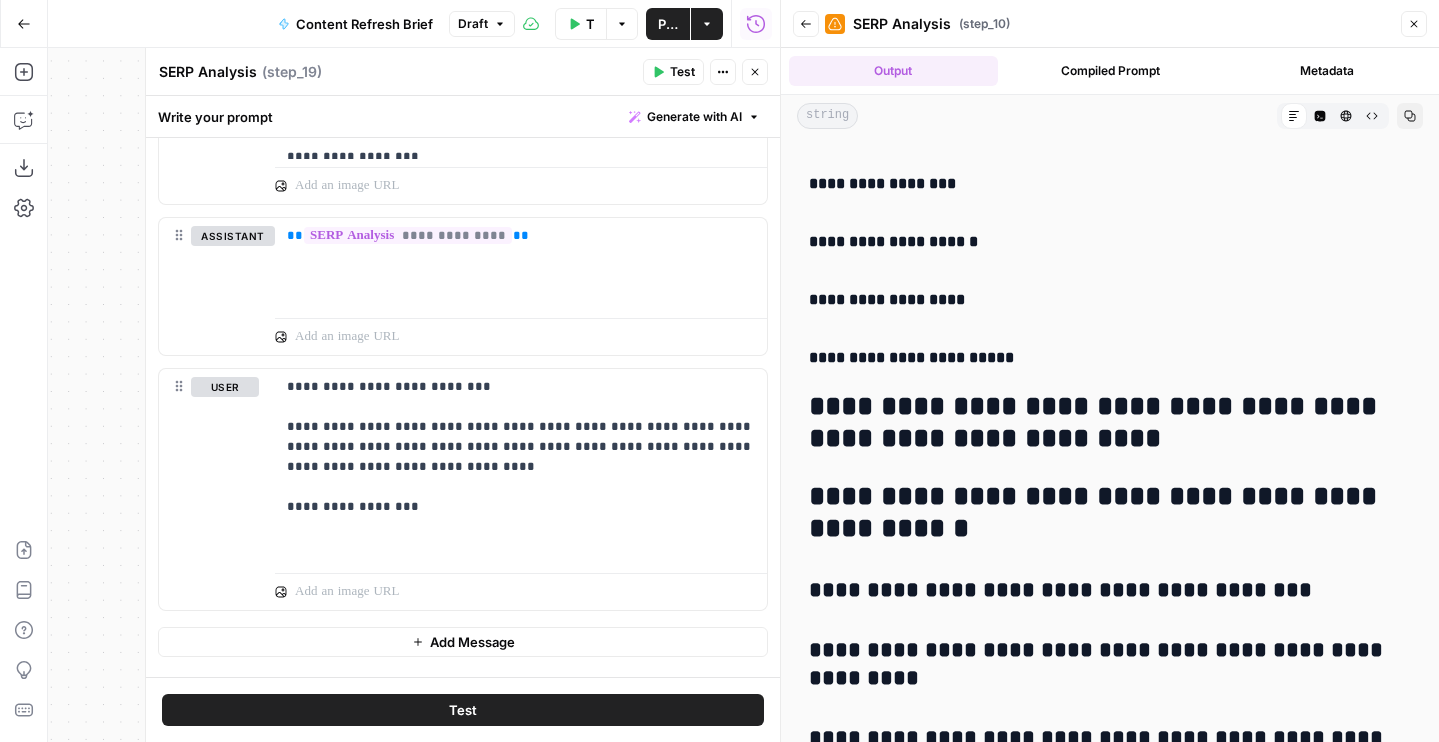 scroll, scrollTop: 6433, scrollLeft: 0, axis: vertical 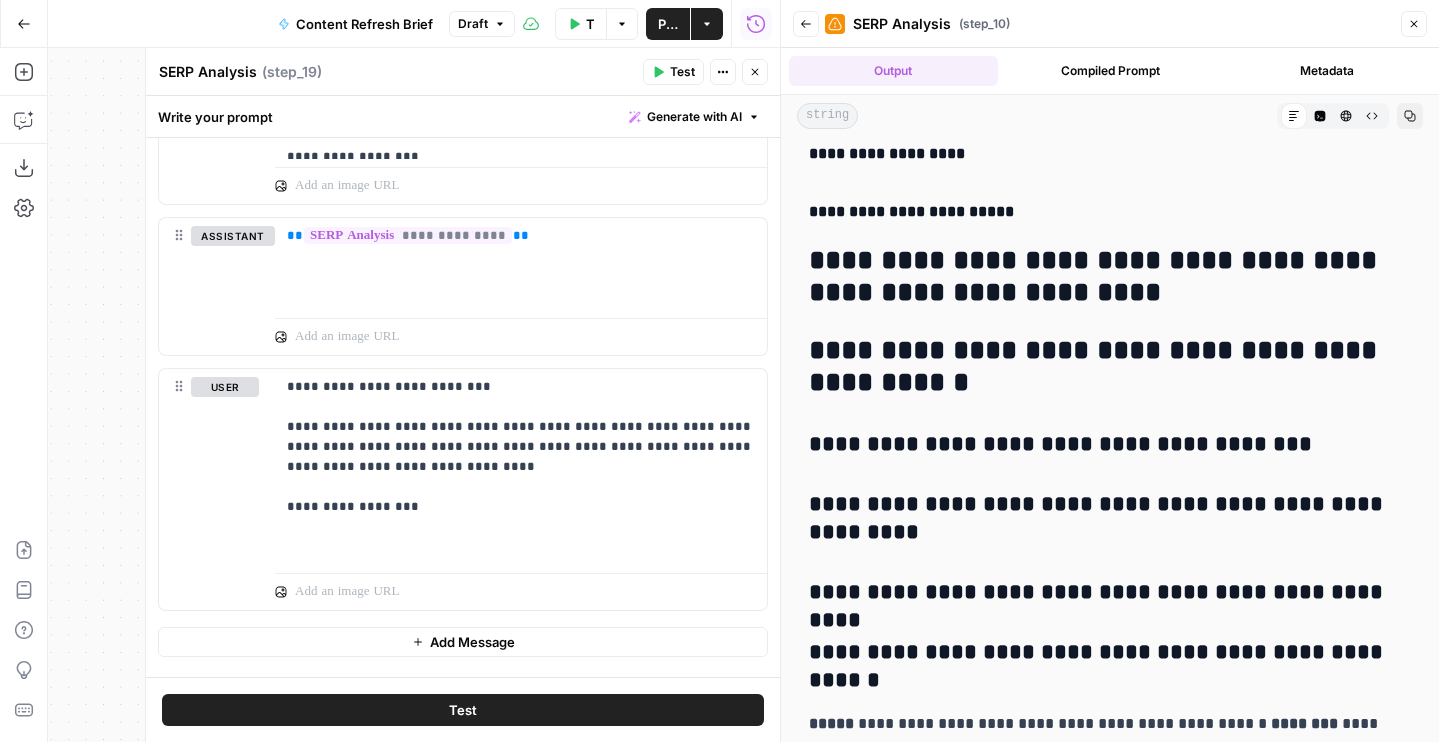 click on "**********" at bounding box center (1110, -2746) 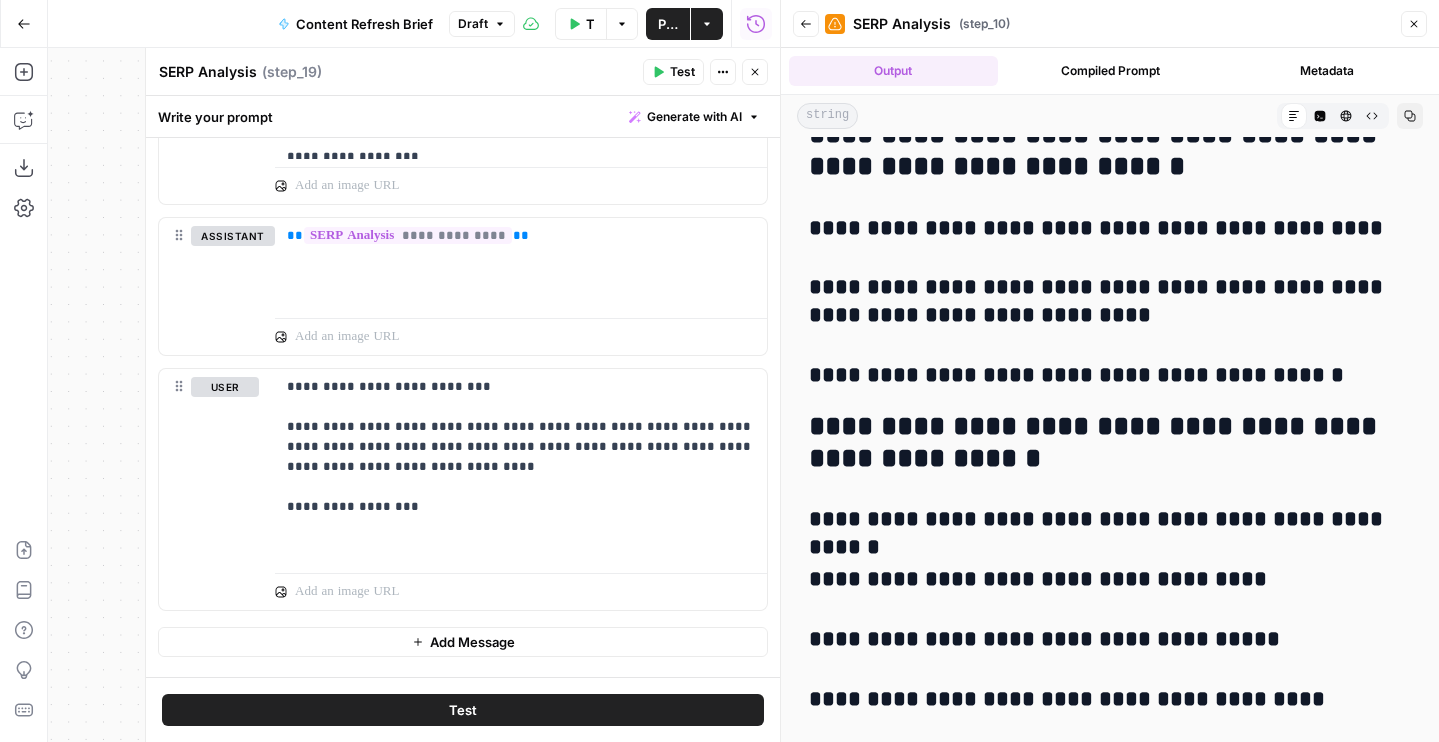 scroll, scrollTop: 4803, scrollLeft: 0, axis: vertical 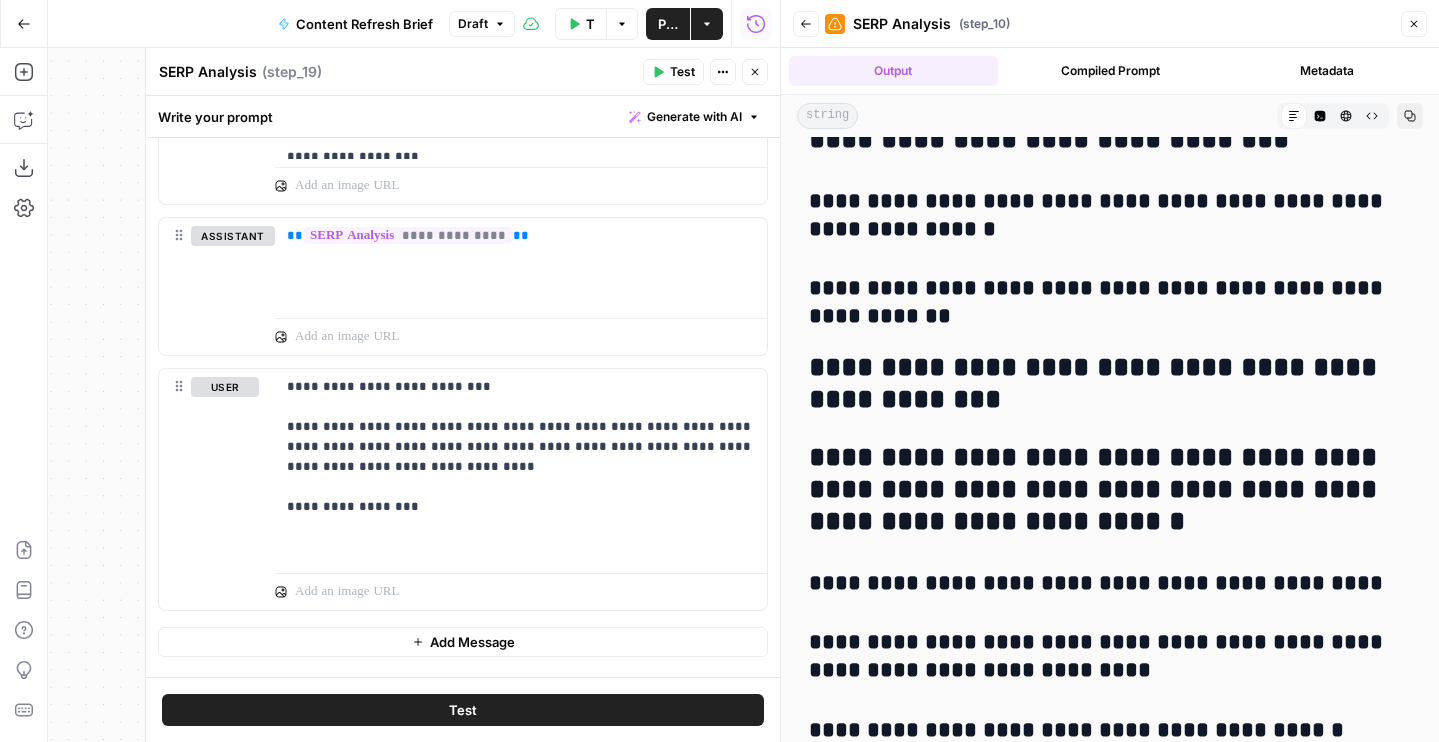 drag, startPoint x: 940, startPoint y: 330, endPoint x: 795, endPoint y: 330, distance: 145 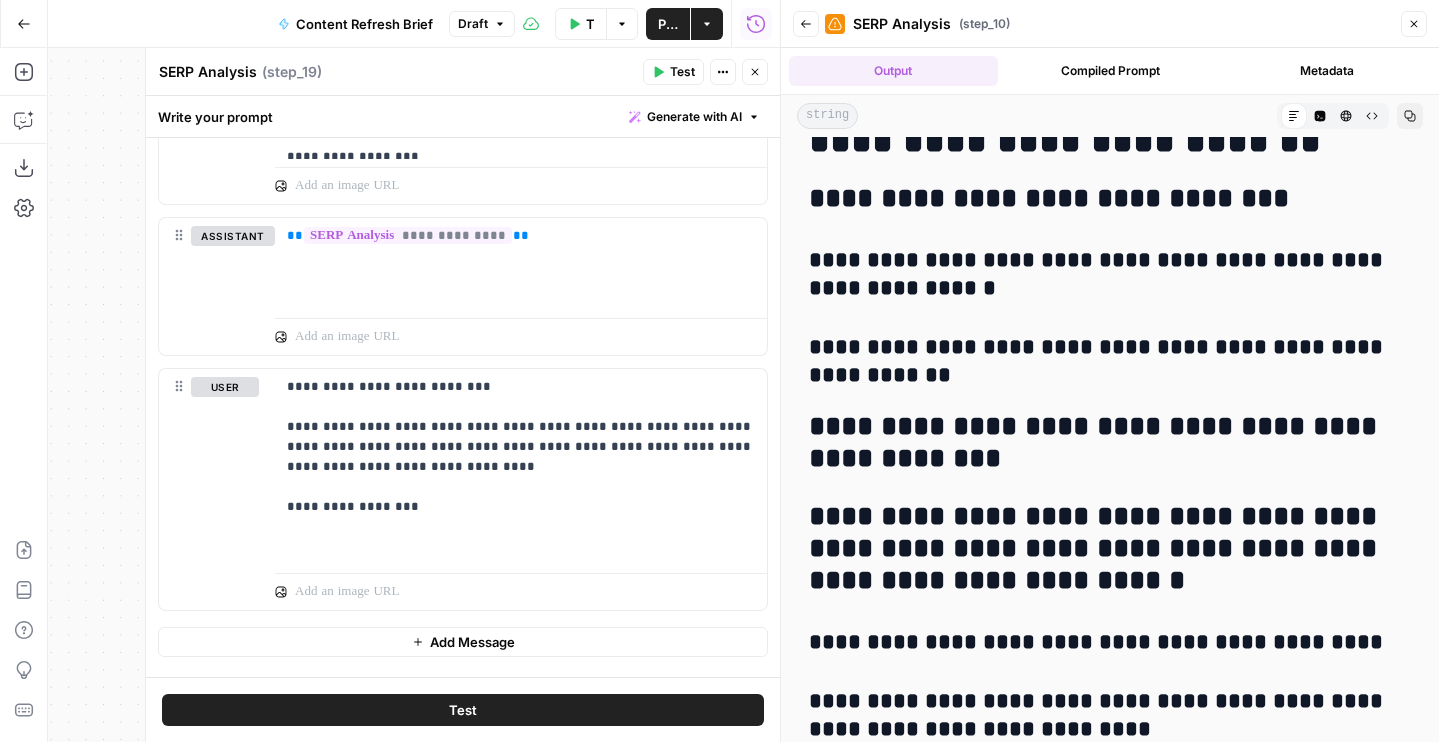 scroll, scrollTop: 4721, scrollLeft: 0, axis: vertical 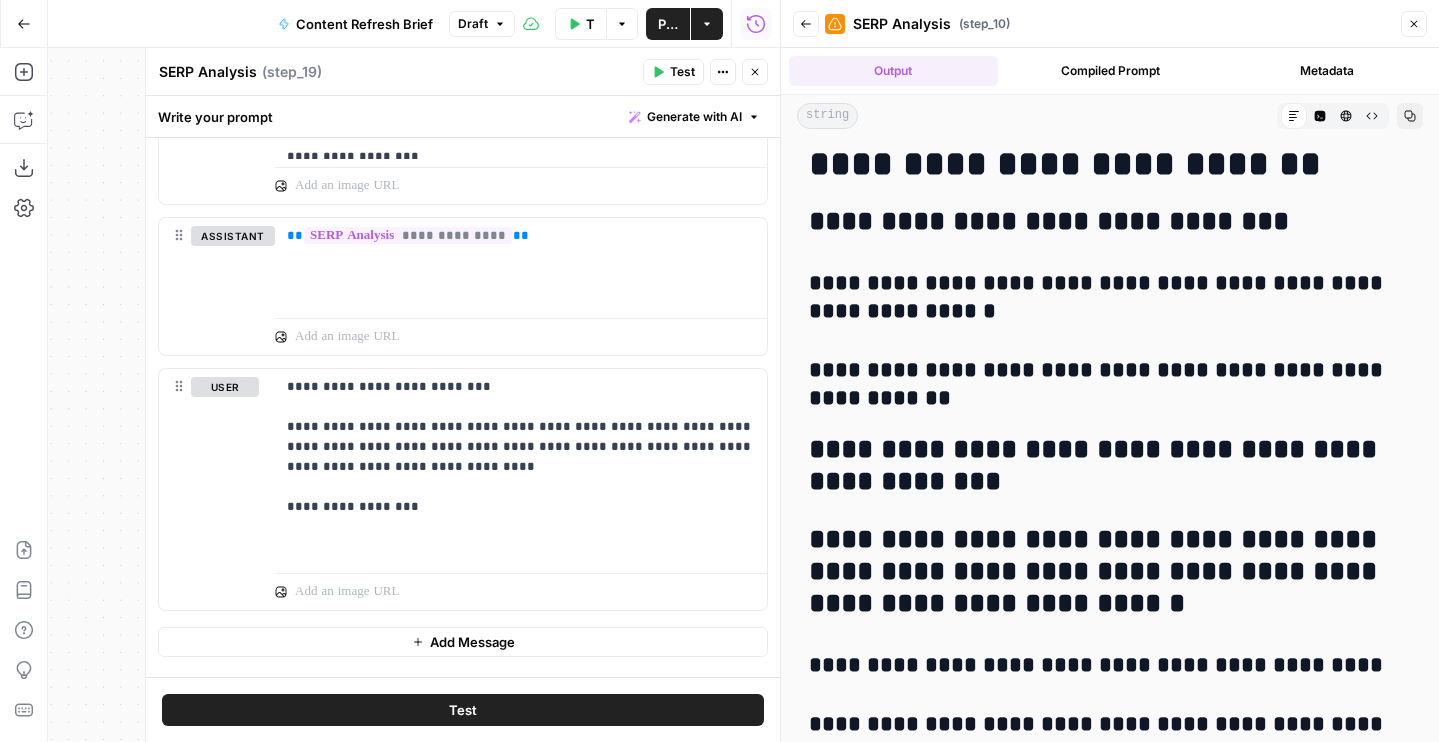 drag, startPoint x: 817, startPoint y: 217, endPoint x: 1354, endPoint y: 214, distance: 537.00836 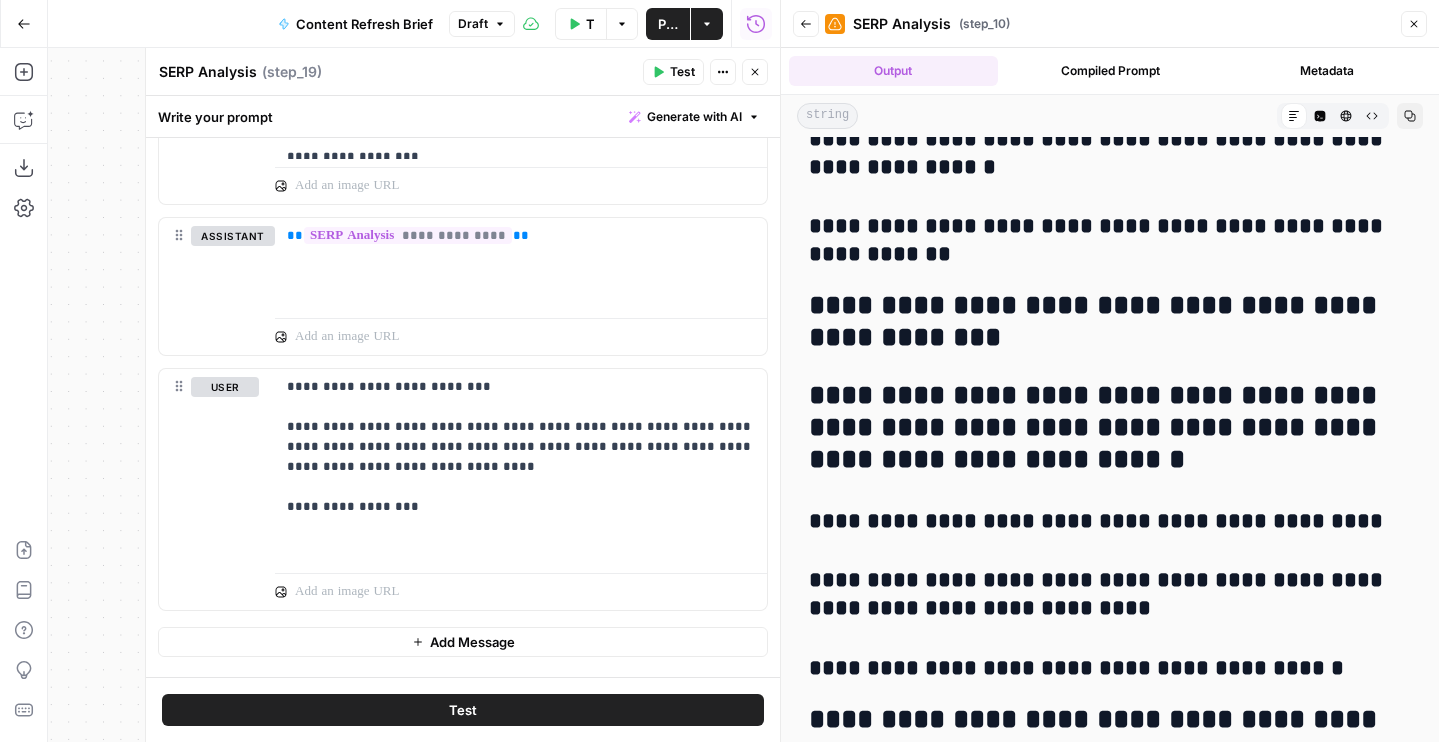click on "**********" at bounding box center (1110, 428) 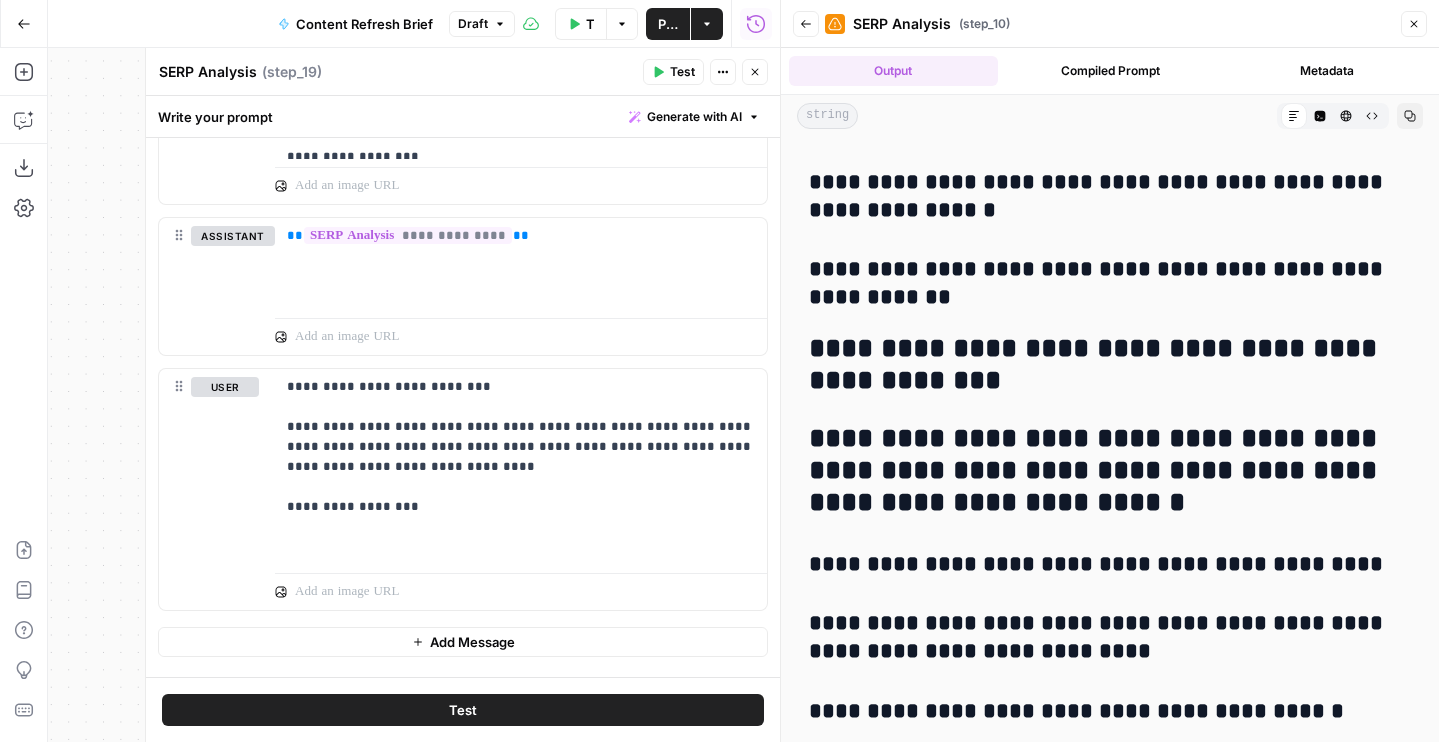 drag, startPoint x: 906, startPoint y: 378, endPoint x: 1043, endPoint y: 378, distance: 137 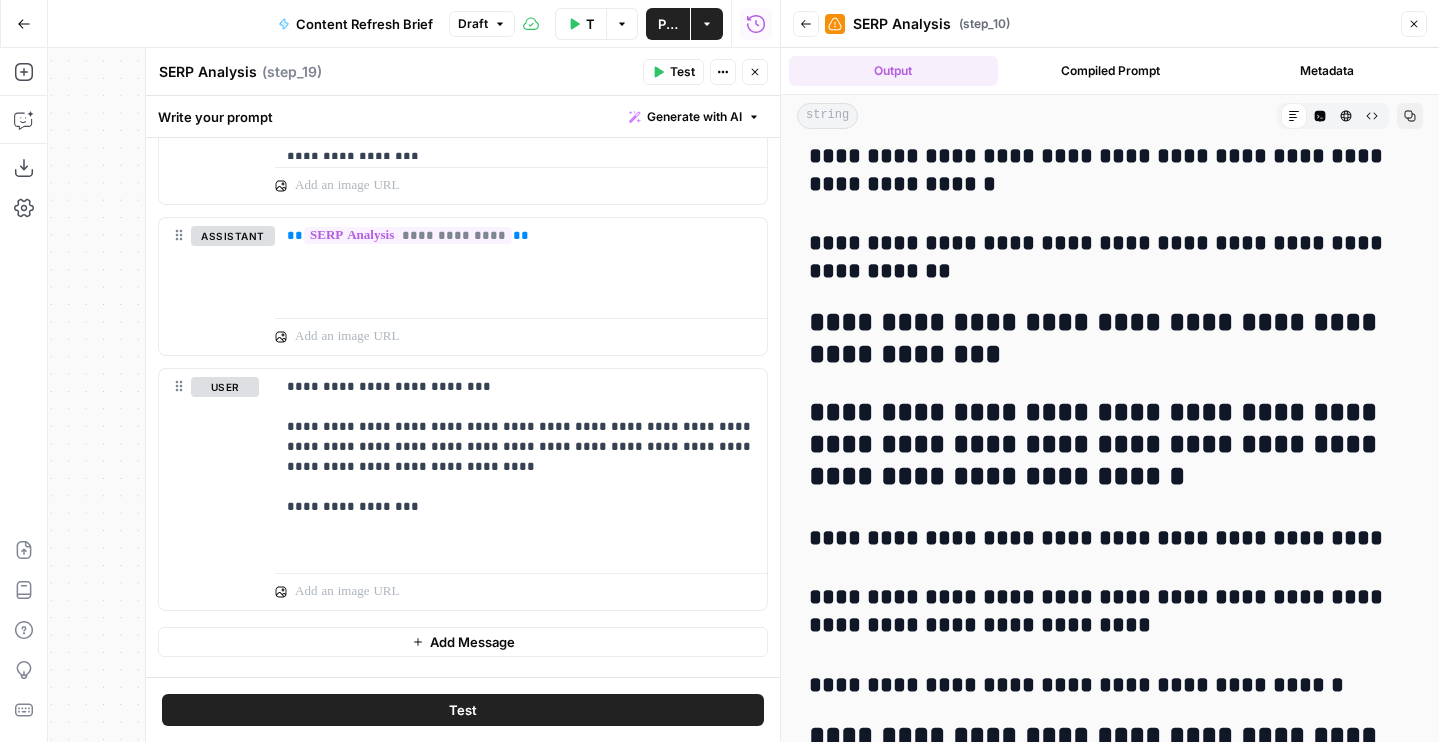 scroll, scrollTop: 4853, scrollLeft: 0, axis: vertical 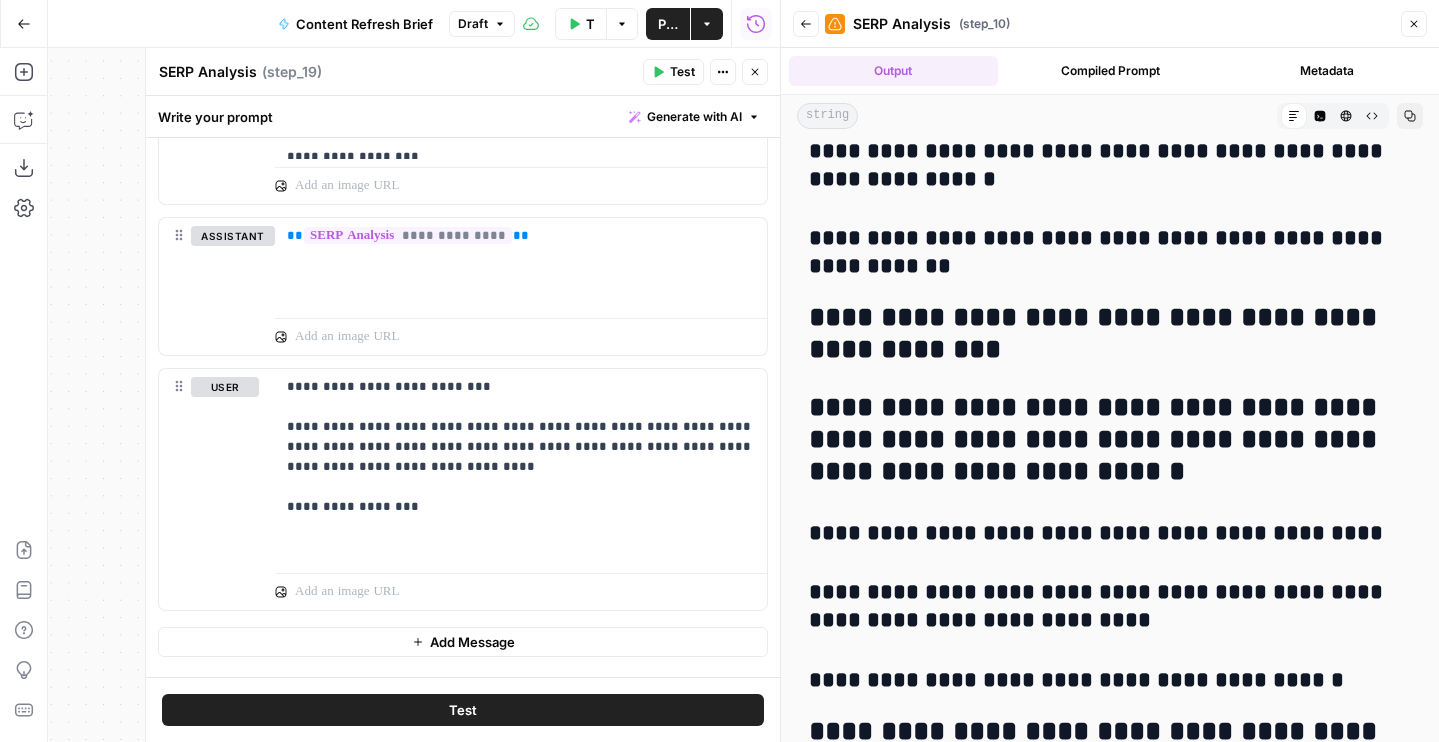 drag, startPoint x: 907, startPoint y: 433, endPoint x: 1193, endPoint y: 491, distance: 291.82187 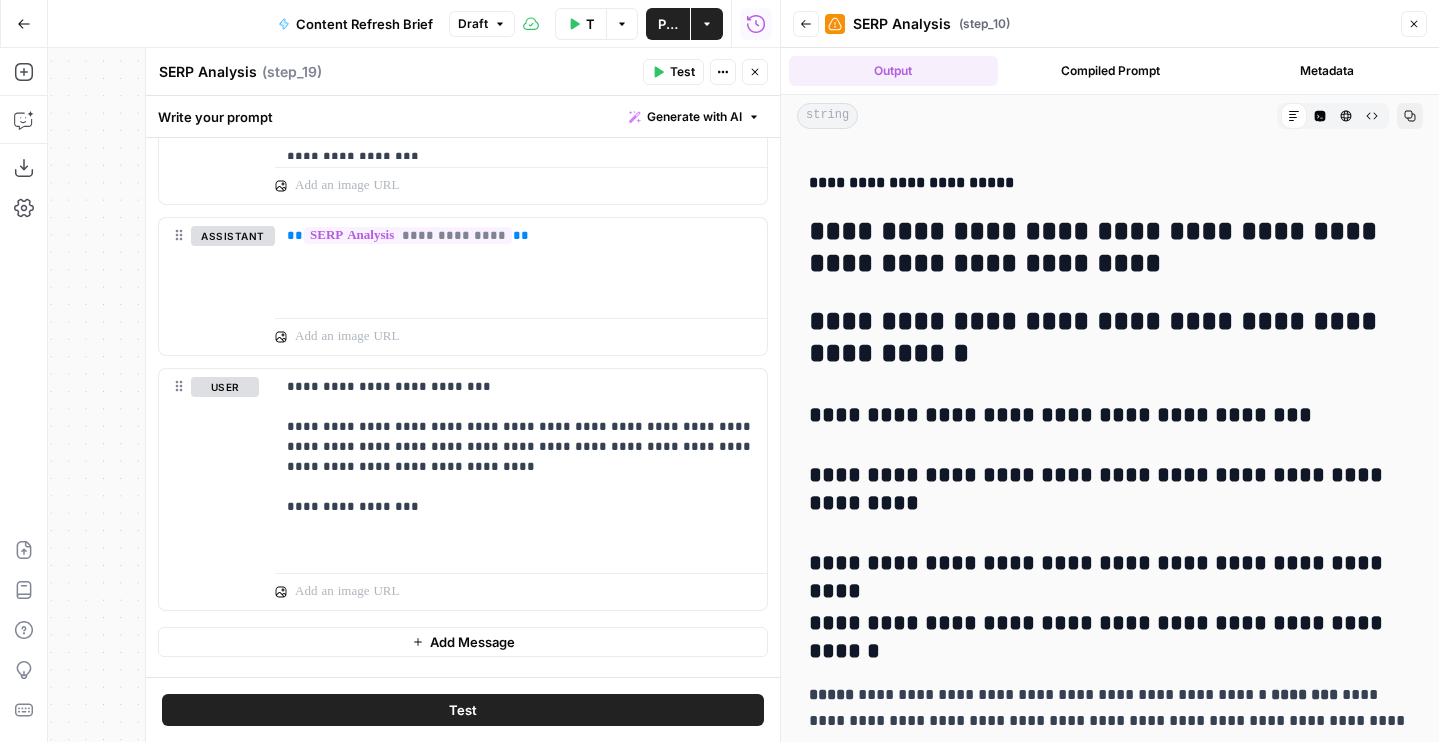 scroll, scrollTop: 6496, scrollLeft: 0, axis: vertical 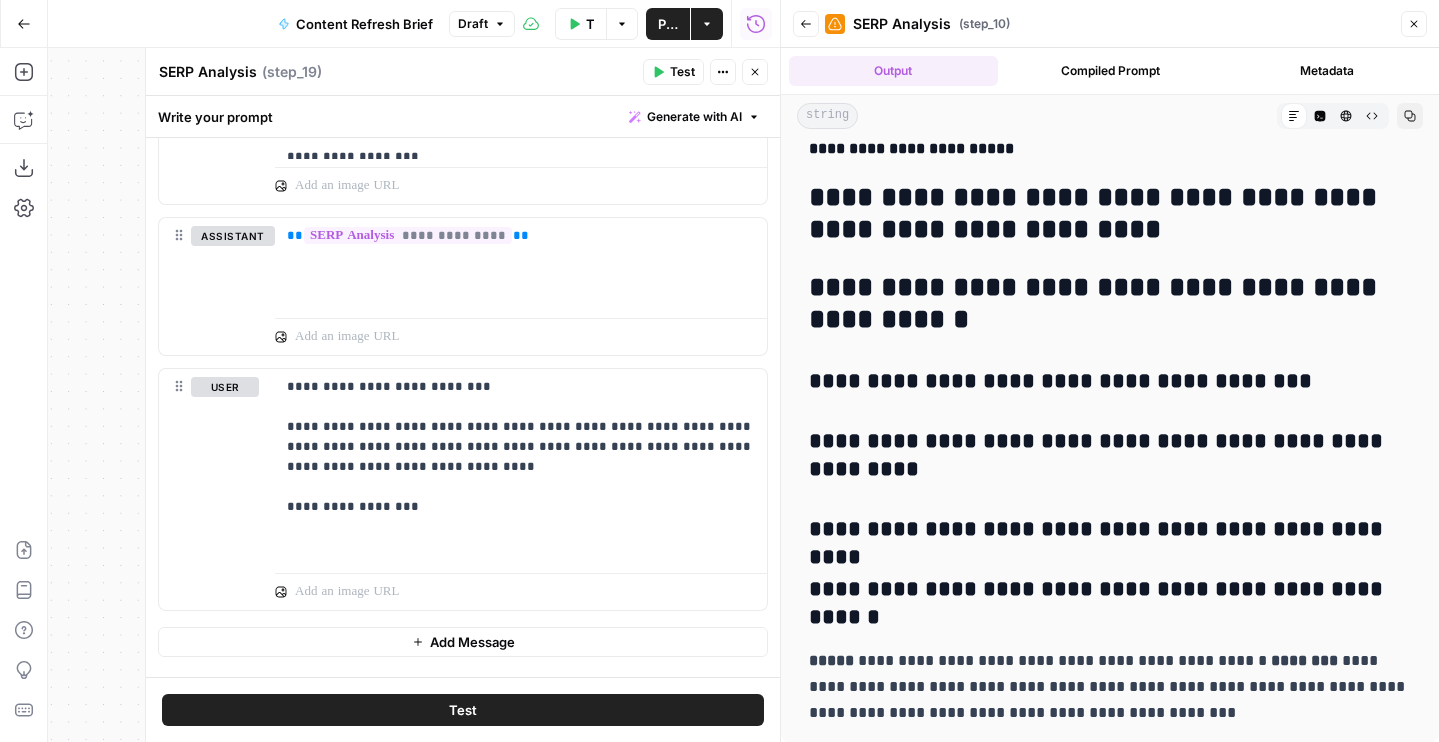 click at bounding box center [781, 371] 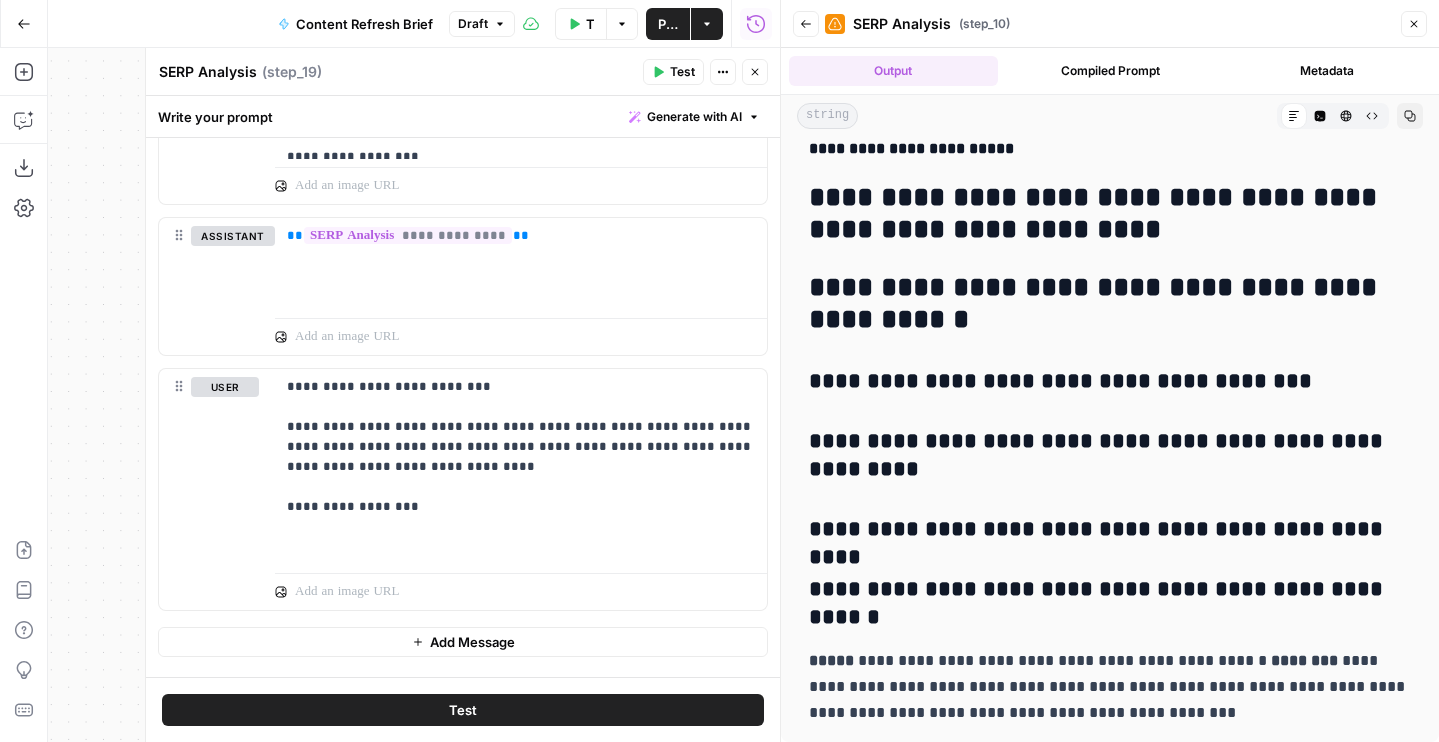 click on "Close" at bounding box center [755, 72] 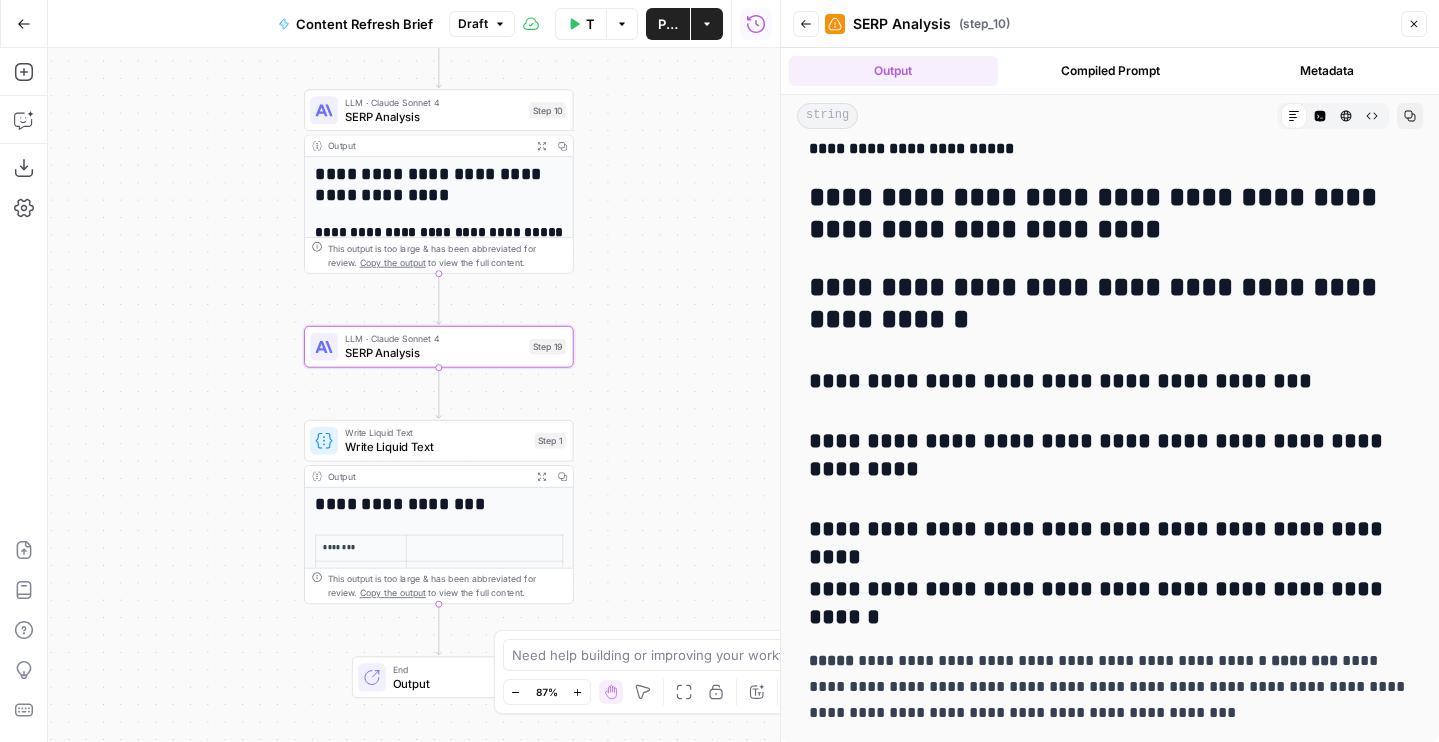 drag, startPoint x: 654, startPoint y: 410, endPoint x: 669, endPoint y: 262, distance: 148.7582 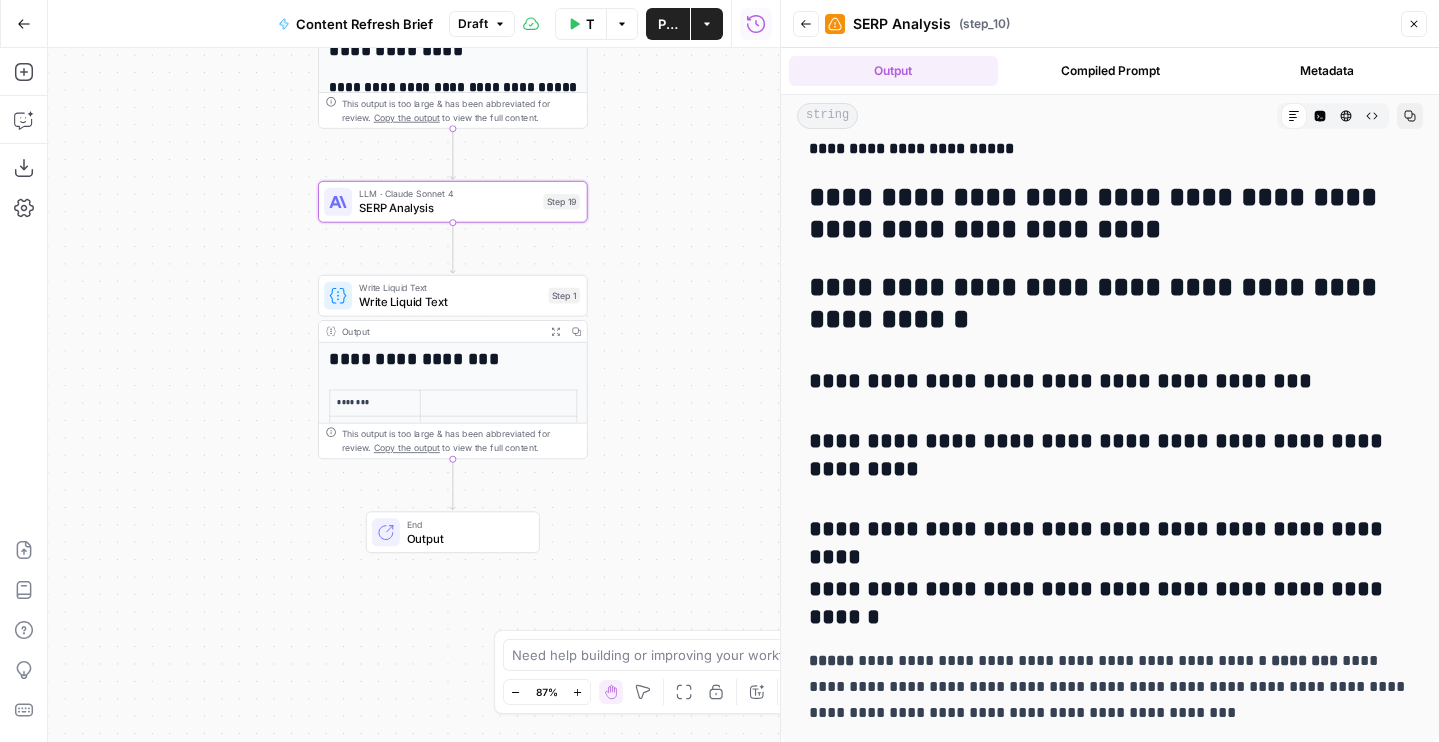 click 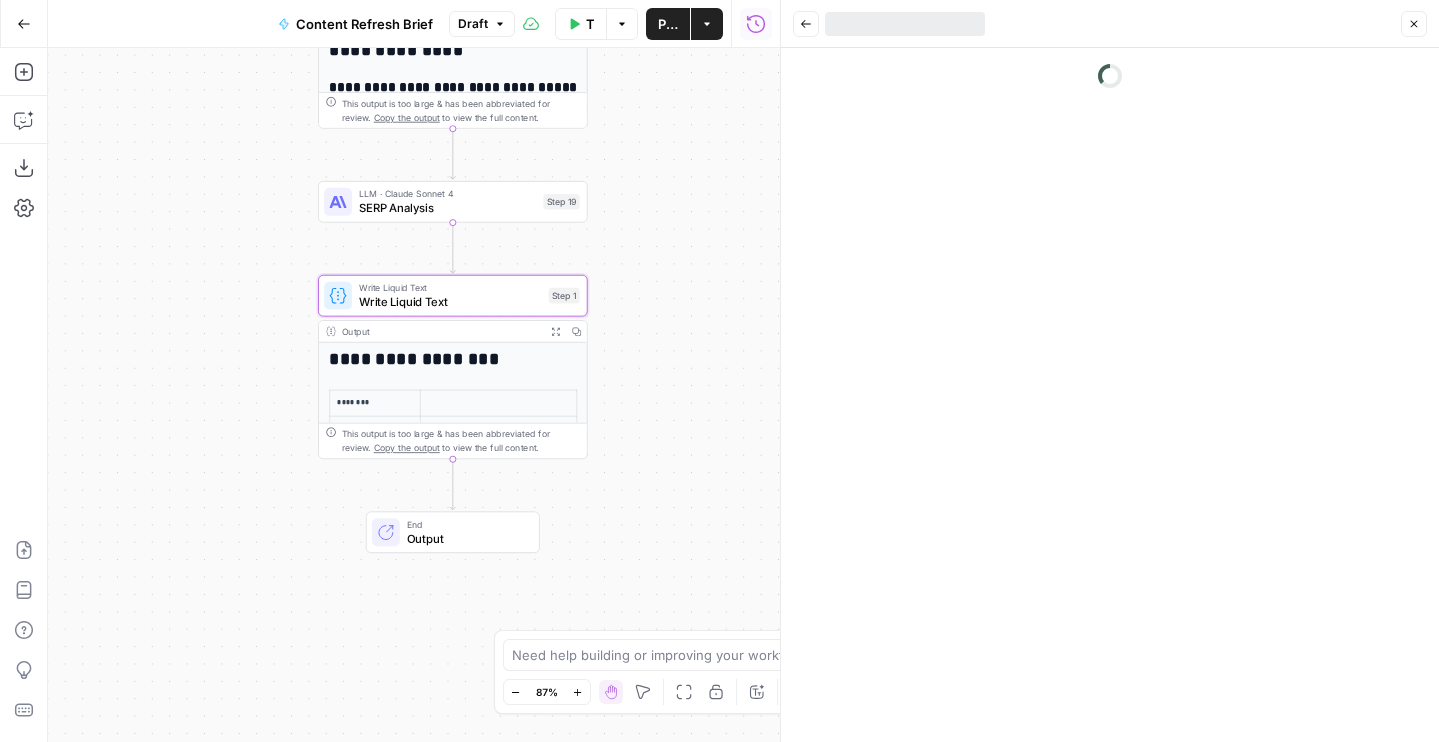 scroll, scrollTop: 0, scrollLeft: 0, axis: both 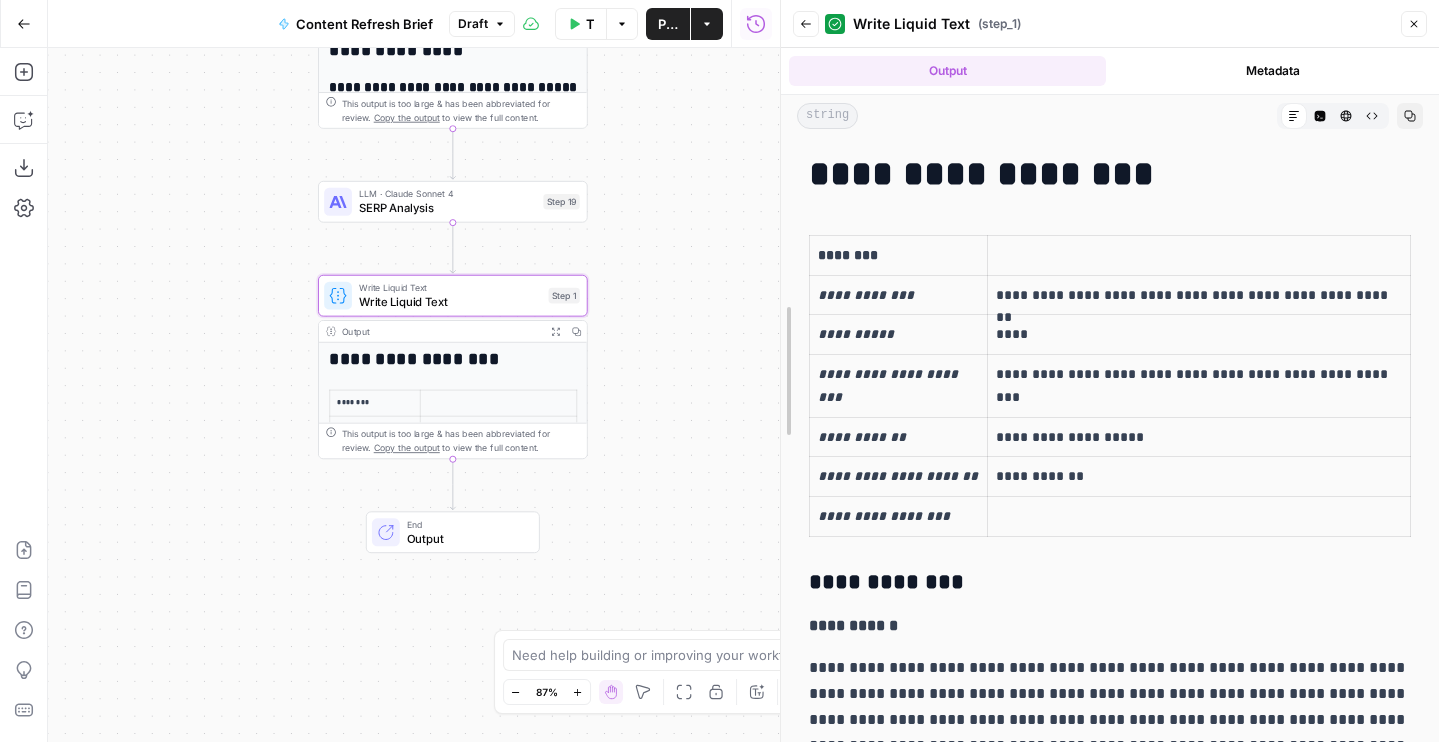 drag, startPoint x: 783, startPoint y: 335, endPoint x: 658, endPoint y: 335, distance: 125 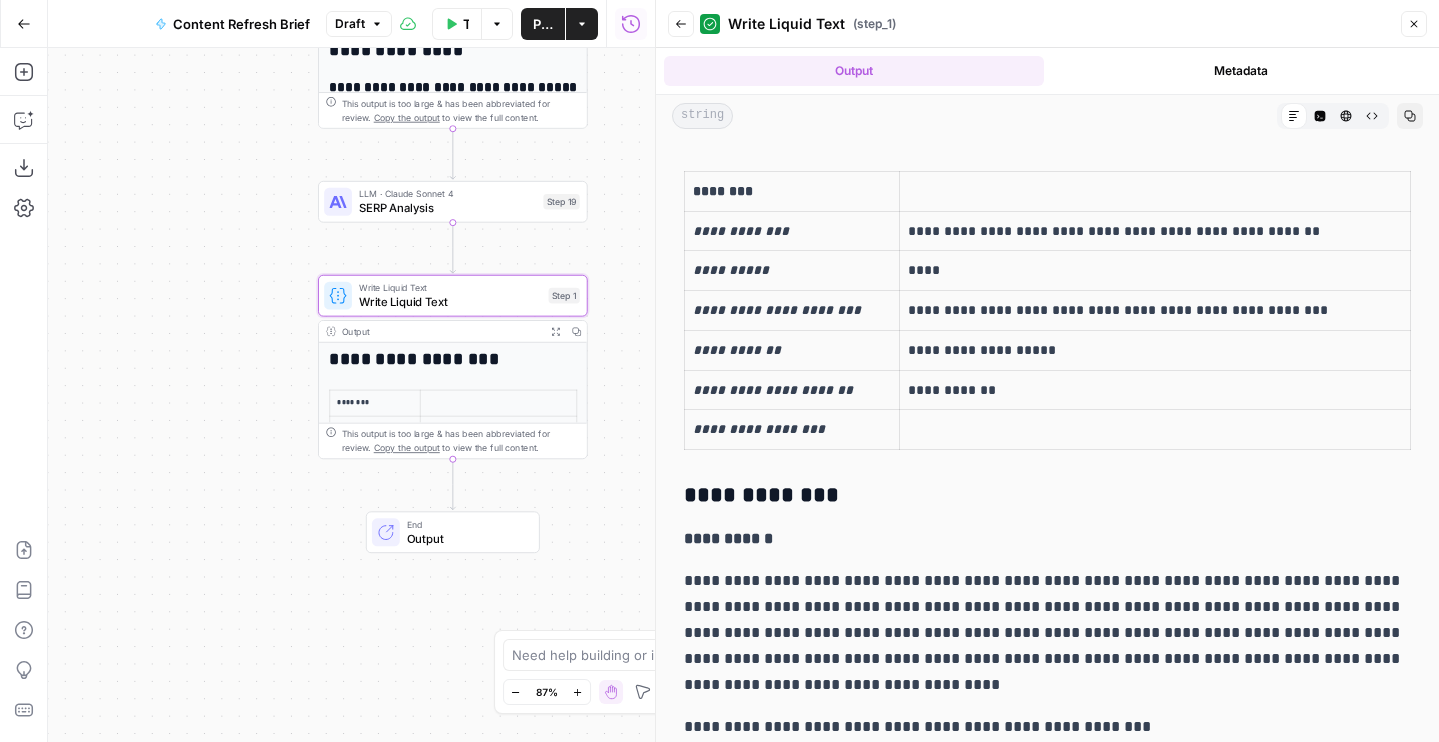 scroll, scrollTop: 0, scrollLeft: 0, axis: both 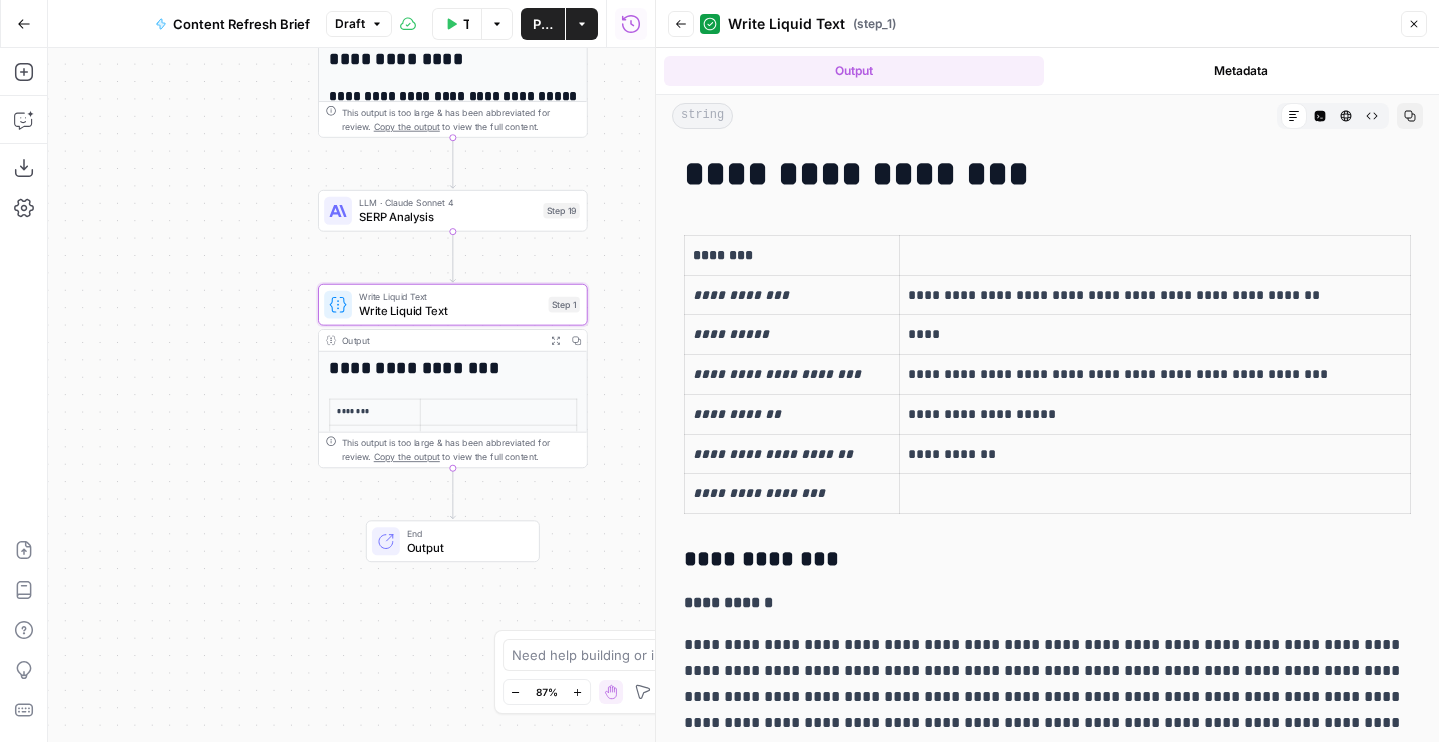 drag, startPoint x: 258, startPoint y: 334, endPoint x: 258, endPoint y: 547, distance: 213 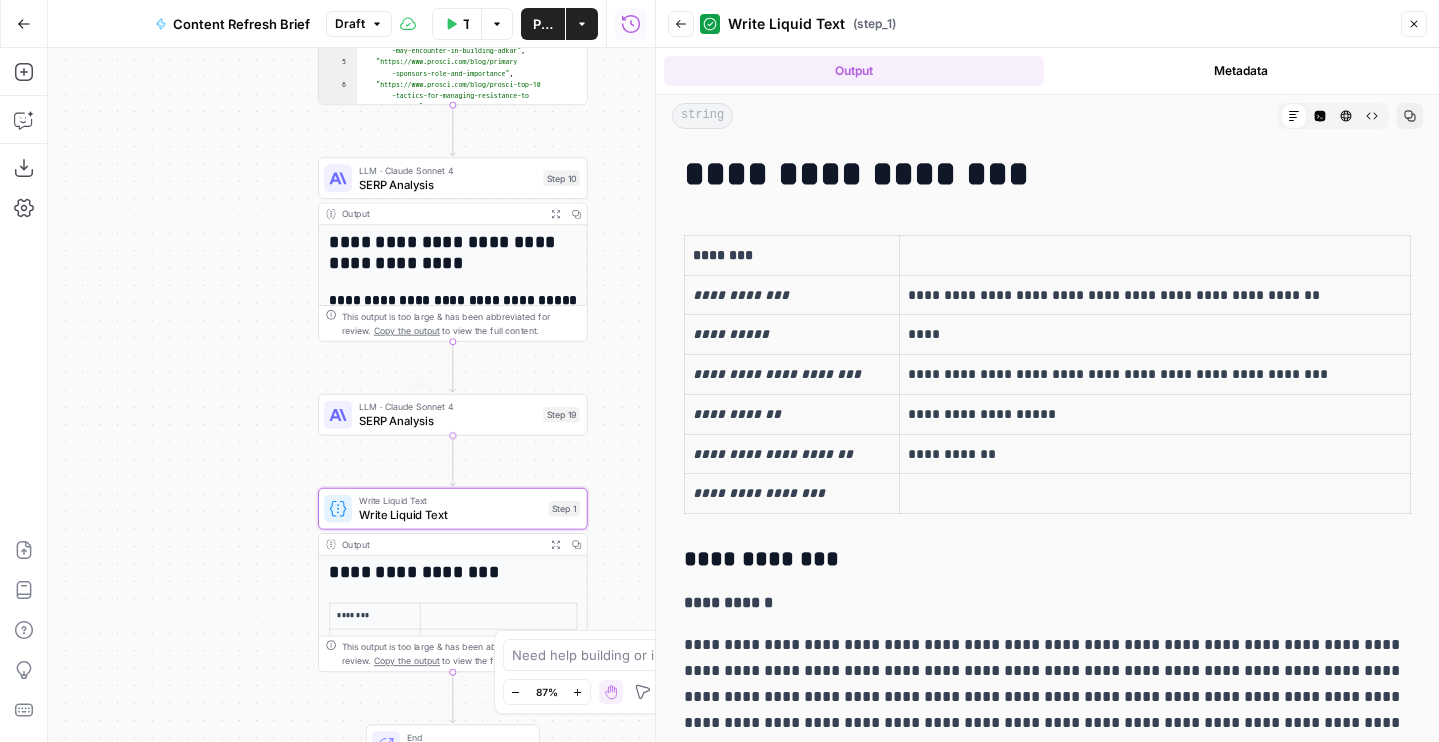 drag, startPoint x: 297, startPoint y: 475, endPoint x: 271, endPoint y: 400, distance: 79.37884 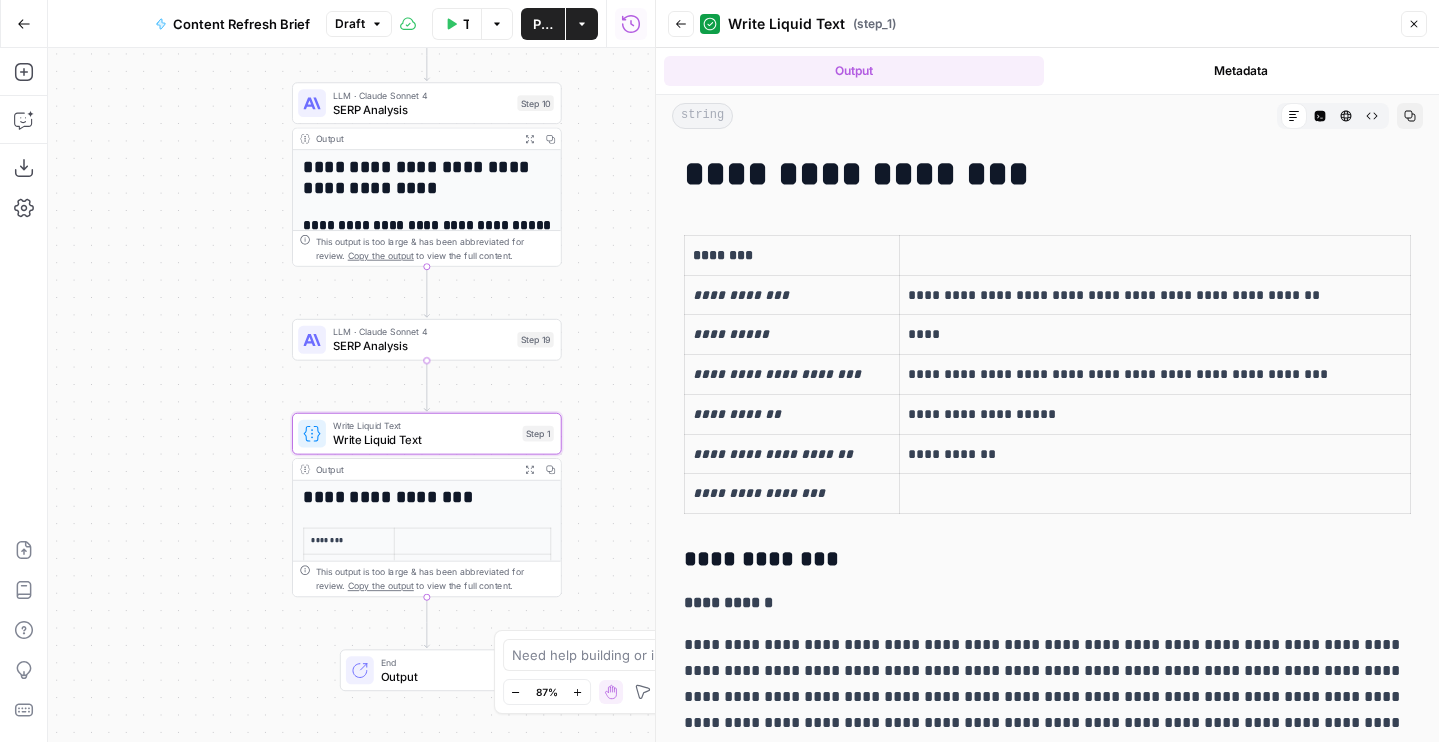 click on "SERP Analysis" at bounding box center [421, 345] 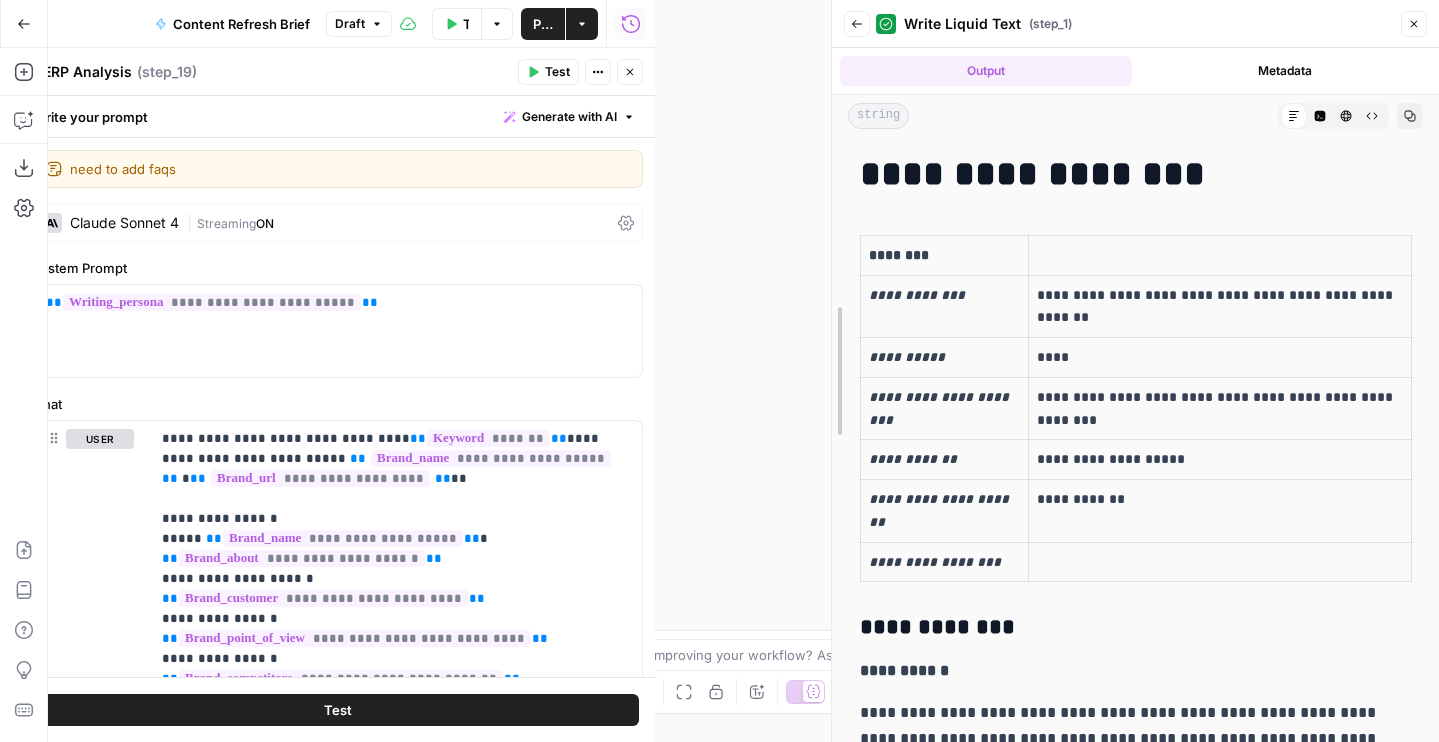 click at bounding box center [832, 371] 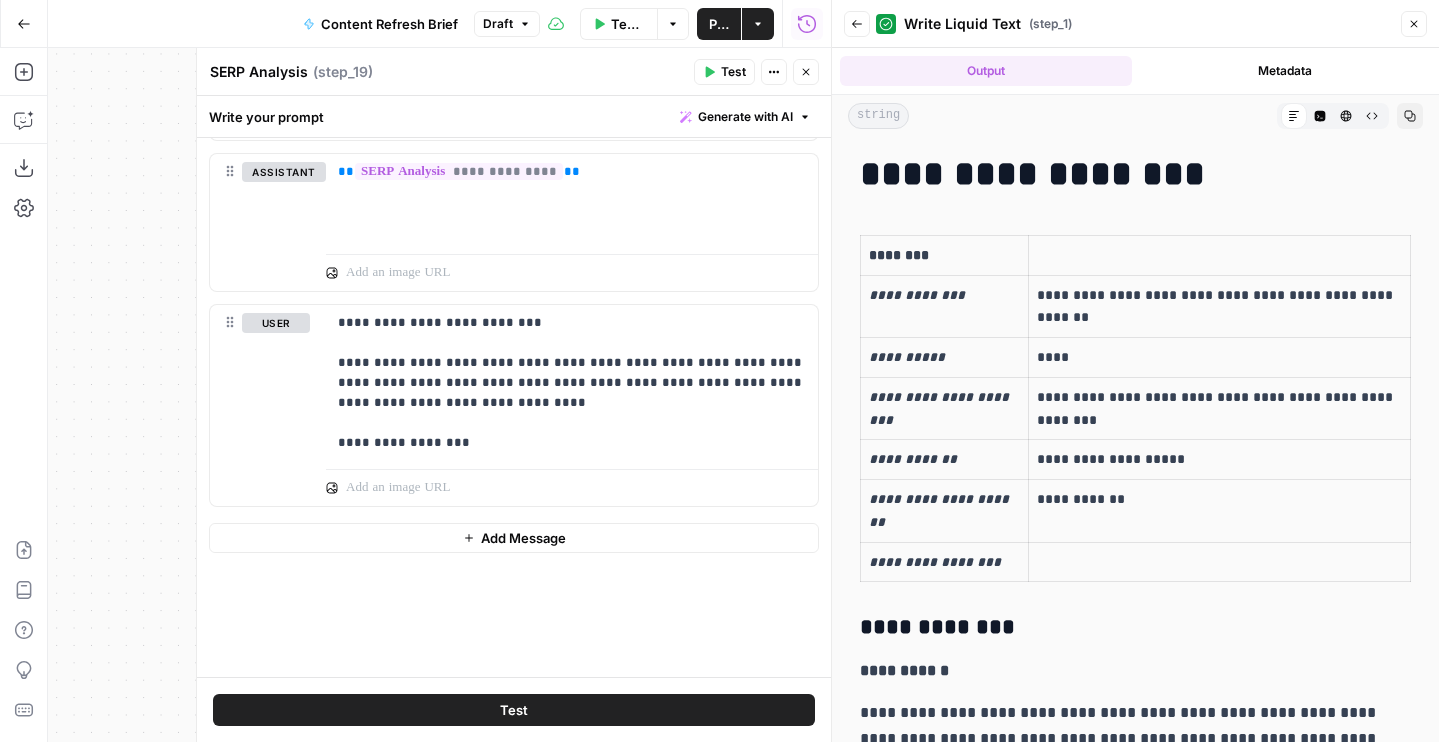 scroll, scrollTop: 1067, scrollLeft: 0, axis: vertical 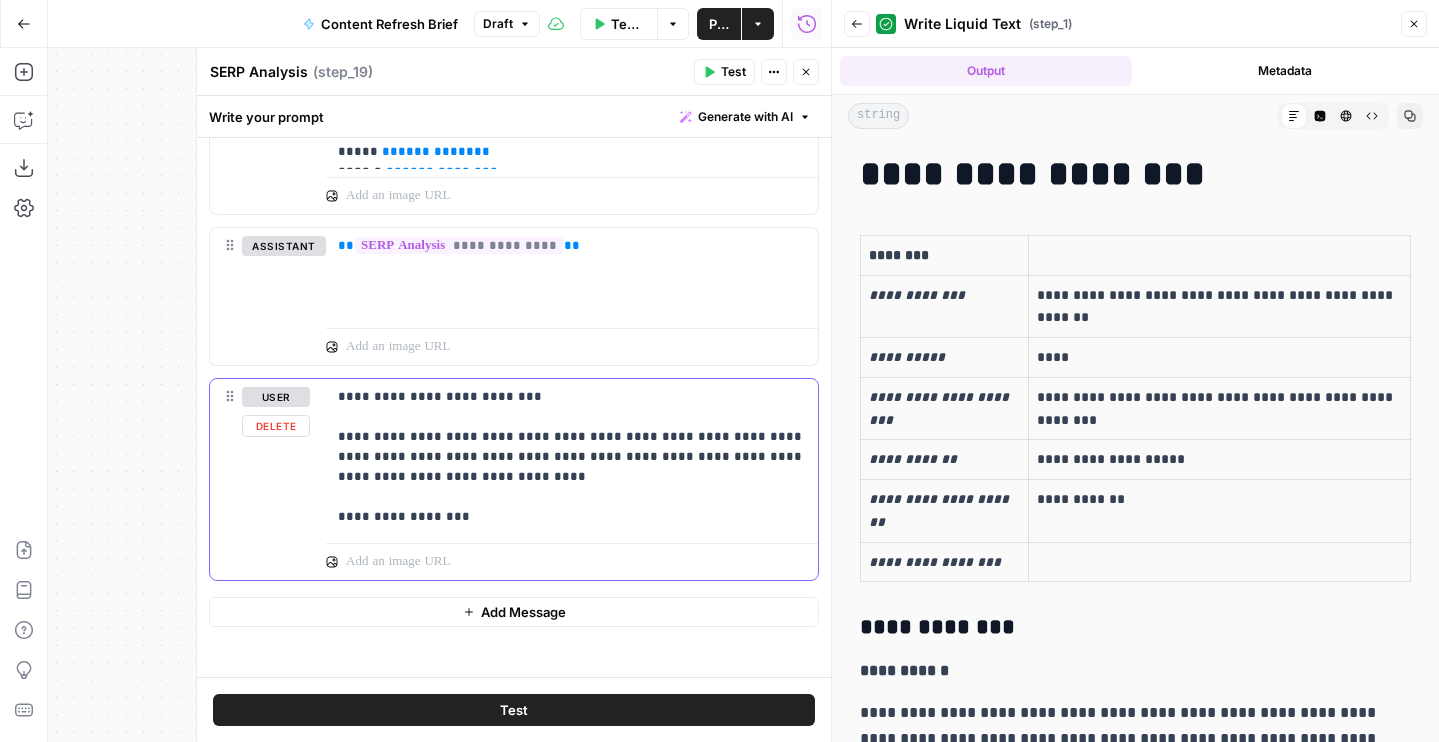 click on "**********" at bounding box center [572, 457] 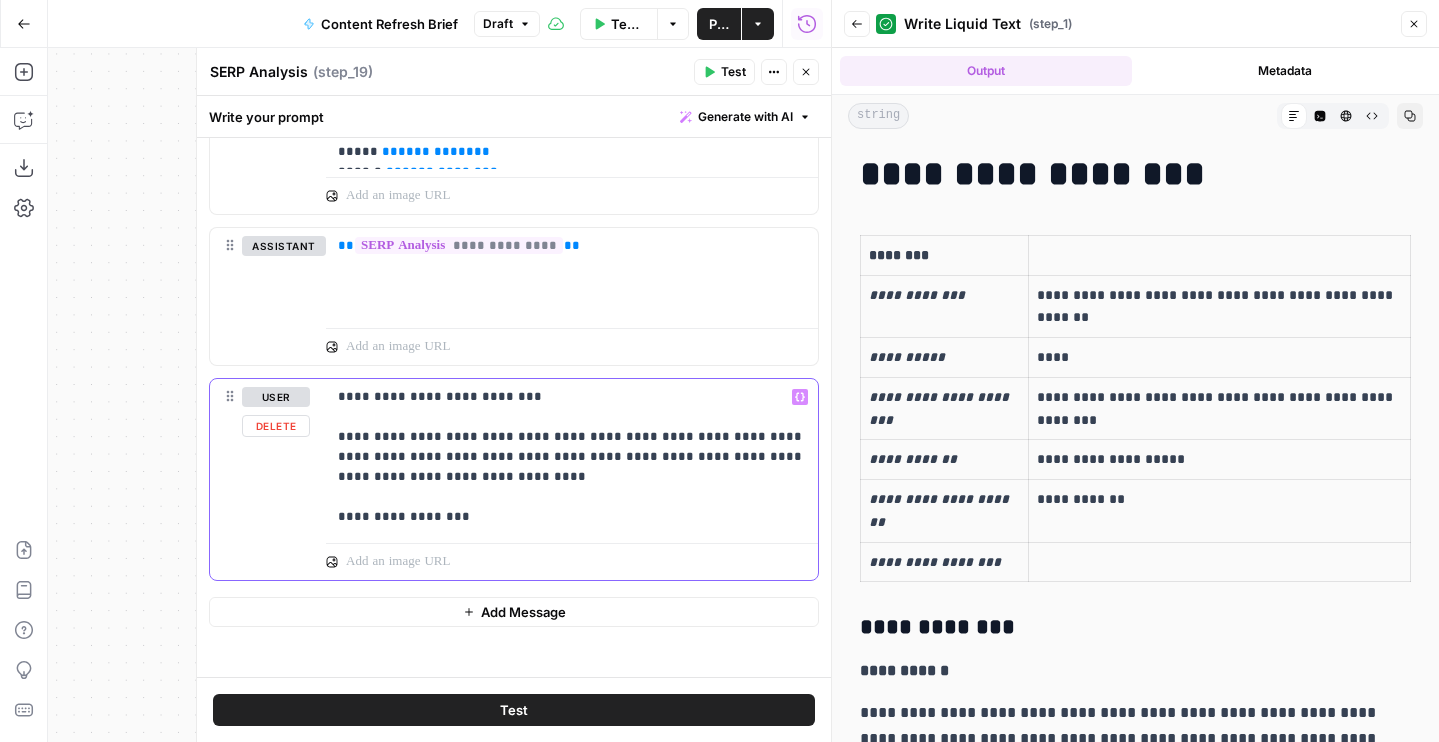 drag, startPoint x: 400, startPoint y: 401, endPoint x: 606, endPoint y: 461, distance: 214.56001 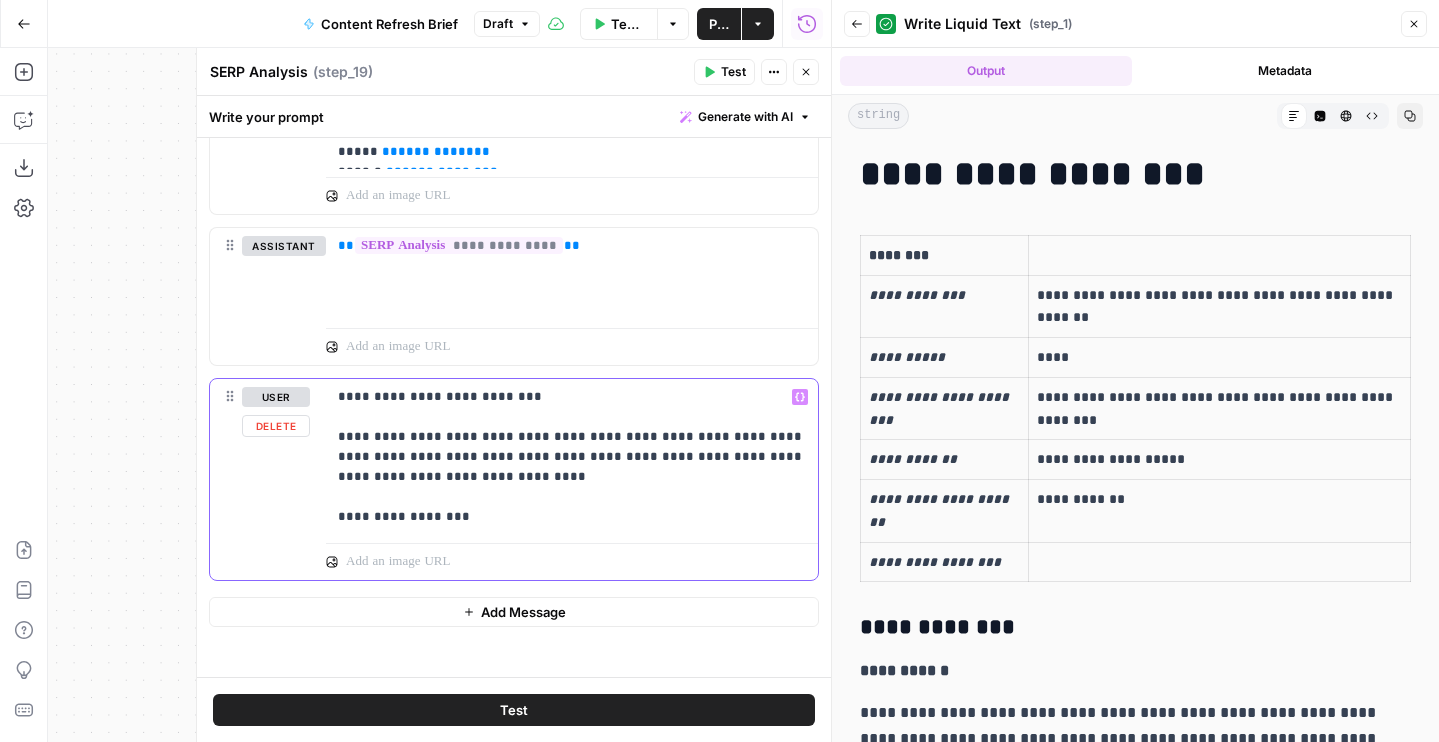 click on "**********" at bounding box center (572, 457) 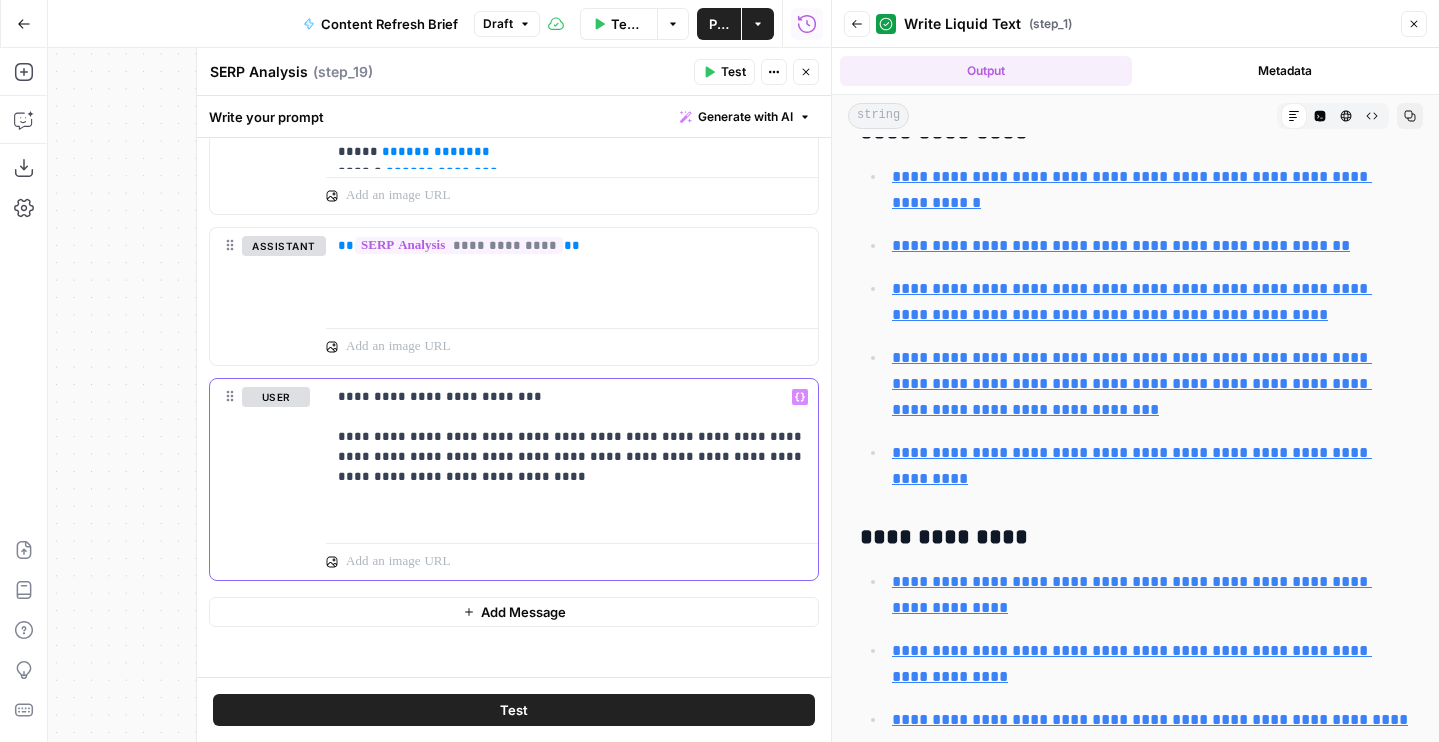 scroll, scrollTop: 3688, scrollLeft: 0, axis: vertical 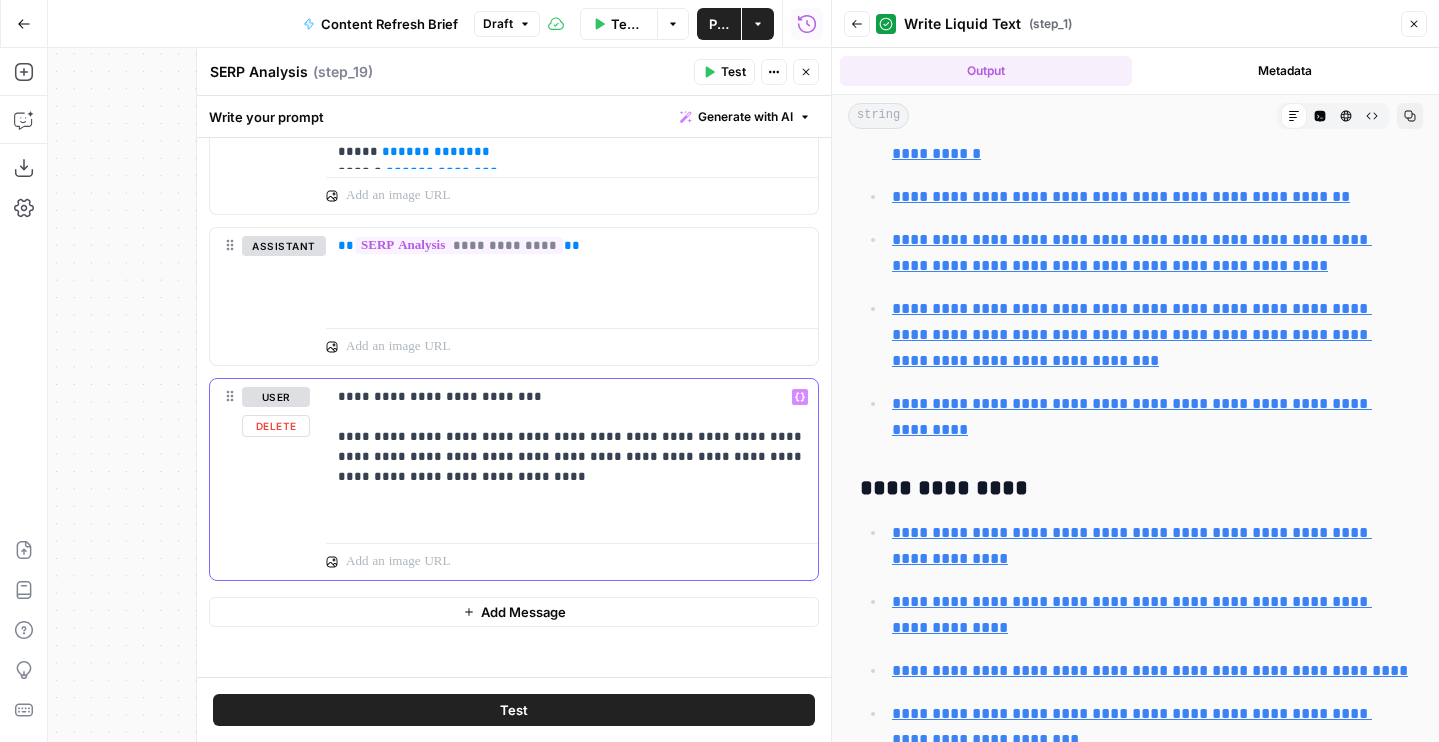 click on "**********" at bounding box center (572, 457) 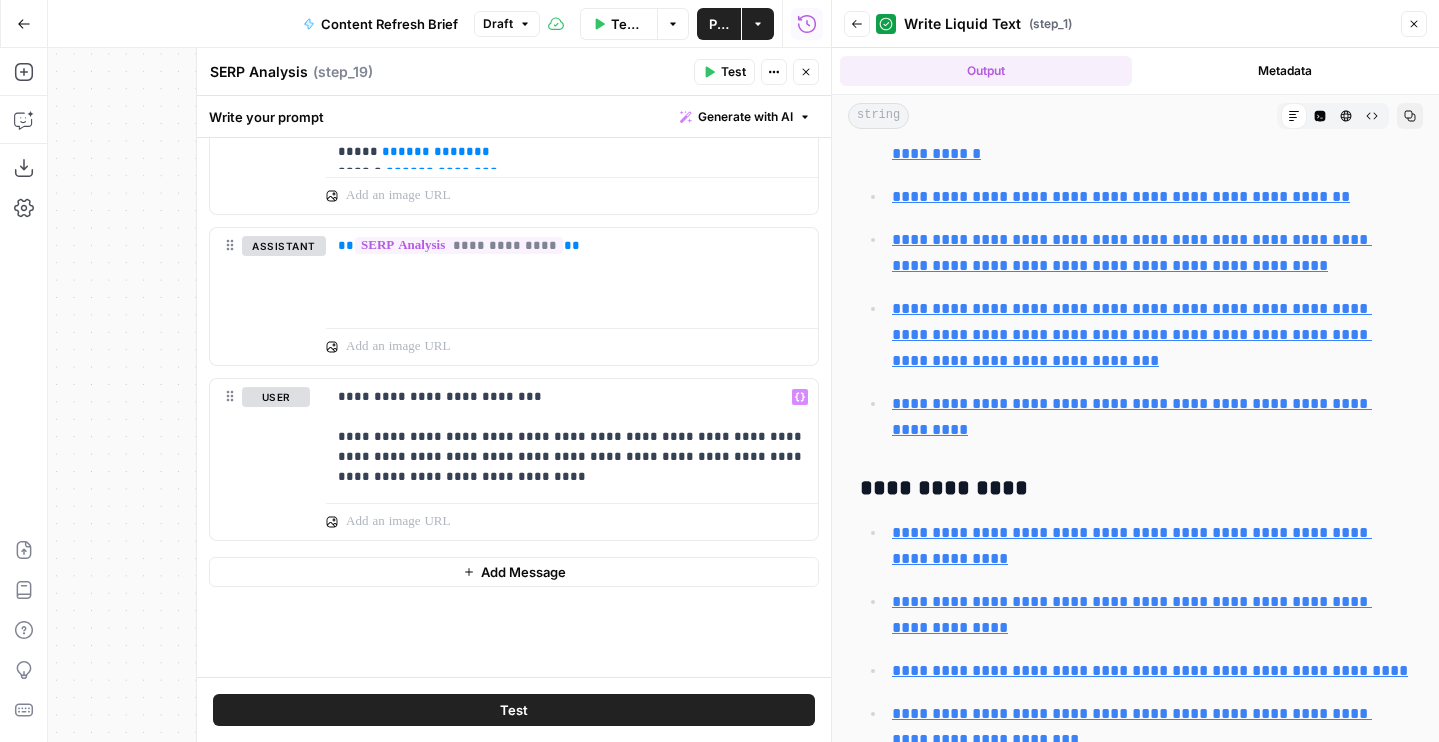 click on "Test" at bounding box center [514, 710] 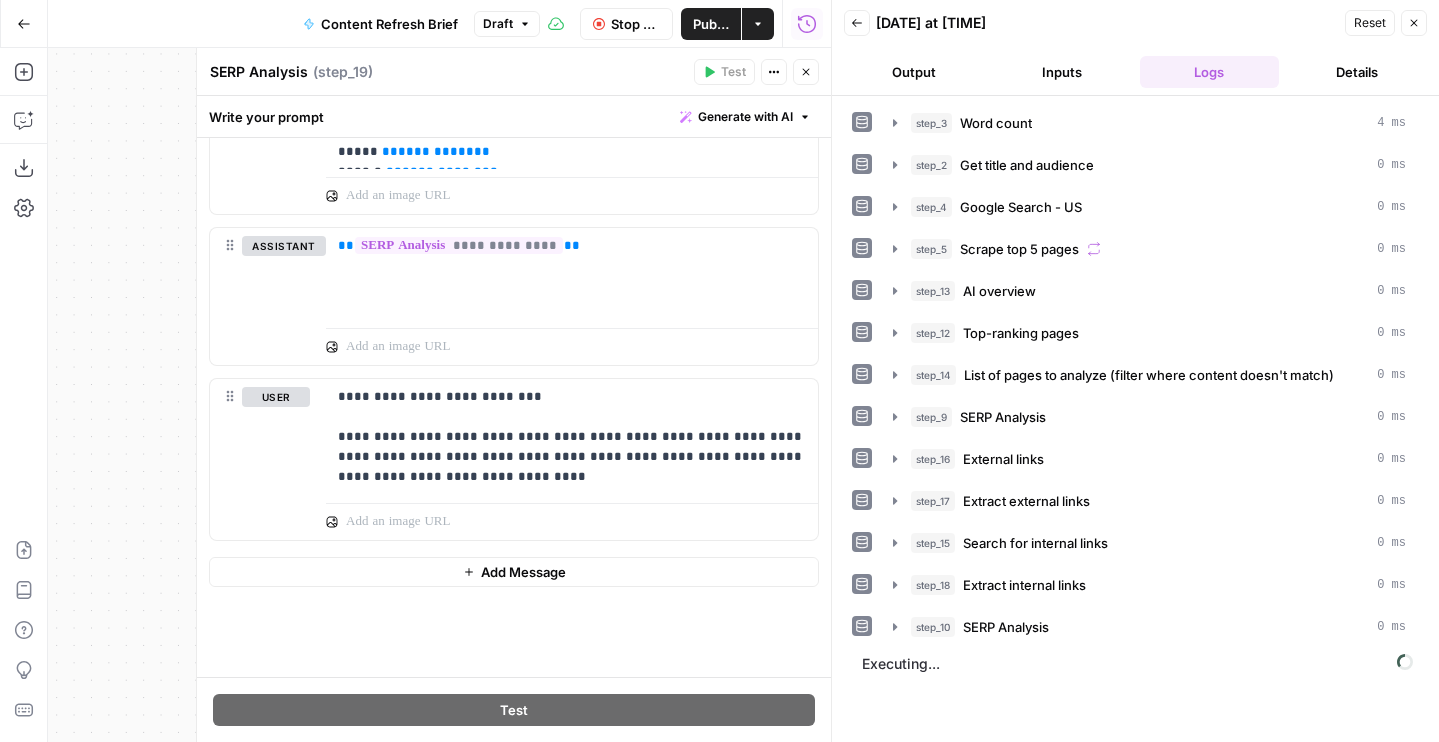 click on "Output" at bounding box center [914, 72] 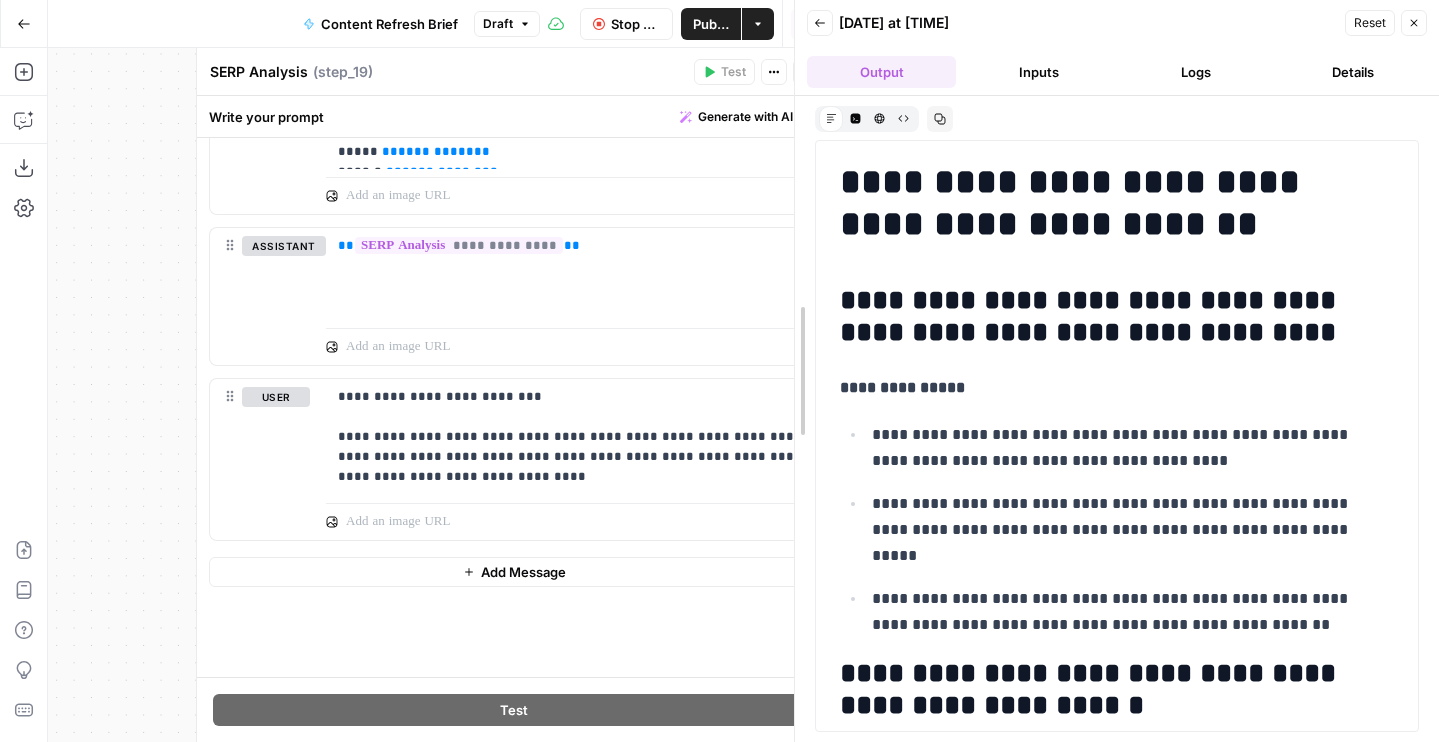 drag, startPoint x: 838, startPoint y: 274, endPoint x: 814, endPoint y: 274, distance: 24 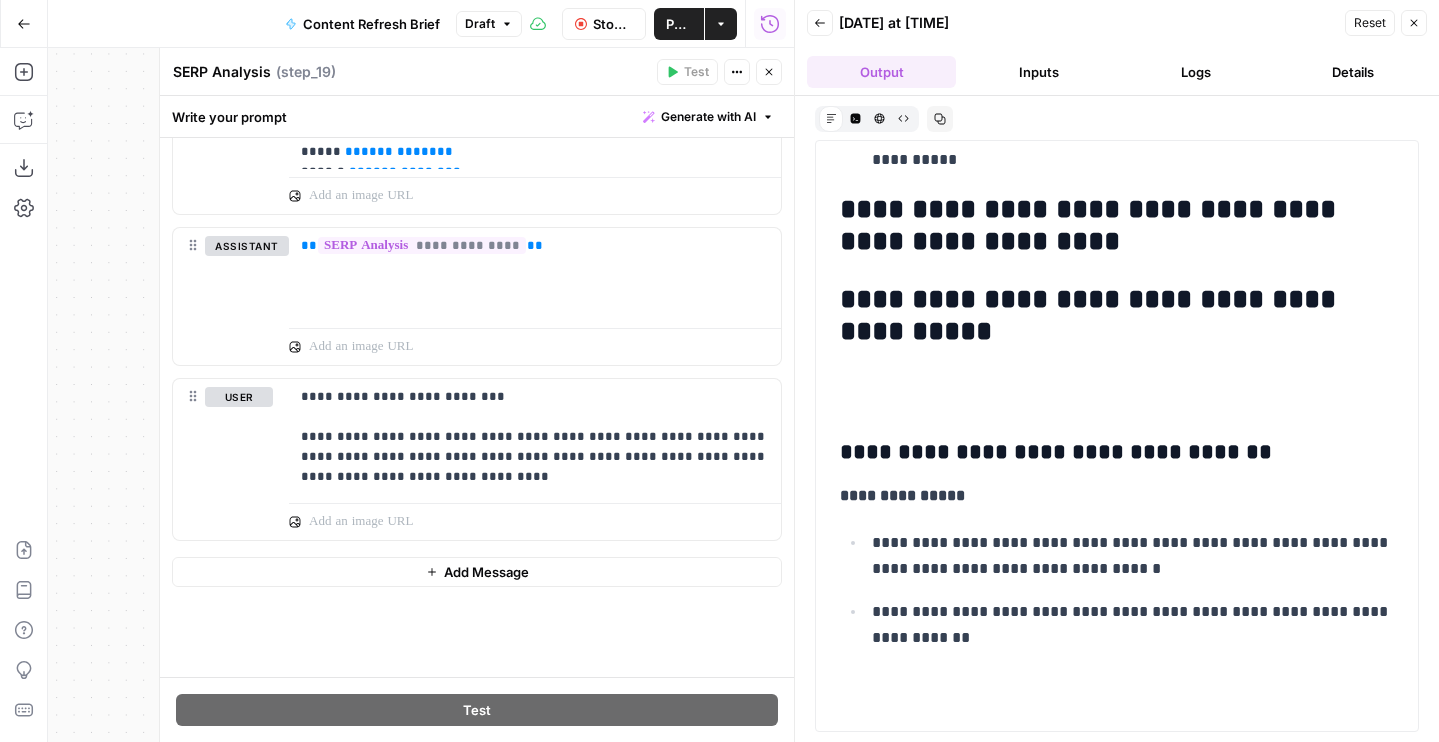 scroll, scrollTop: 1458, scrollLeft: 0, axis: vertical 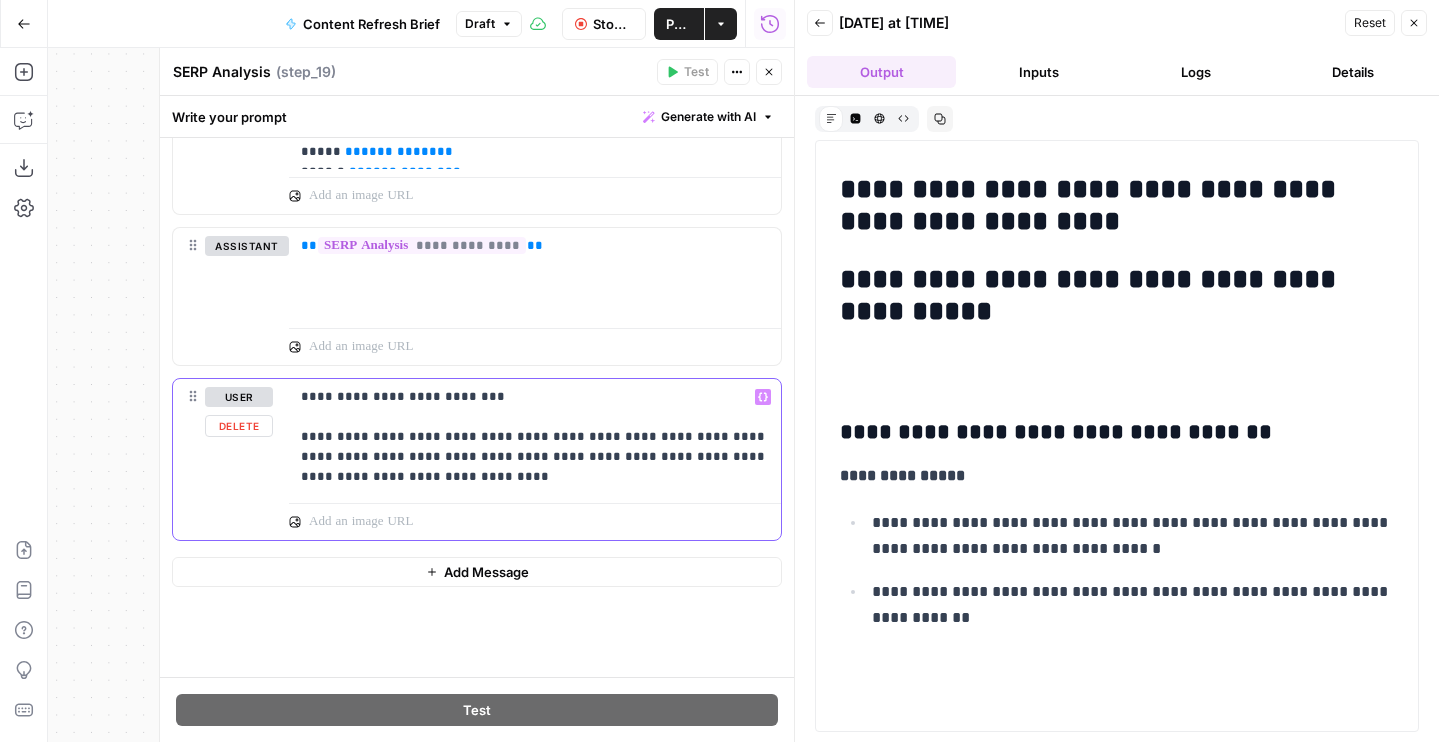 click on "**********" at bounding box center [535, 437] 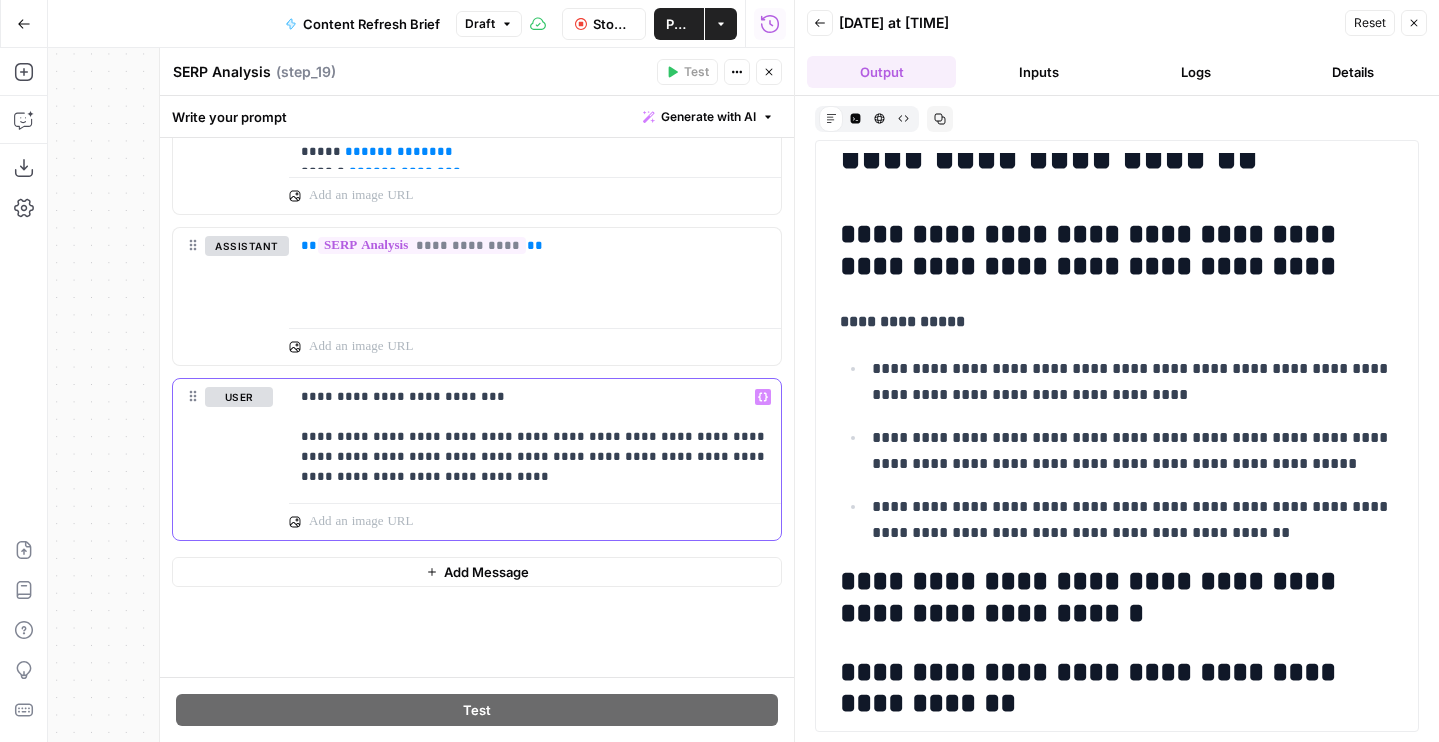 scroll, scrollTop: 0, scrollLeft: 0, axis: both 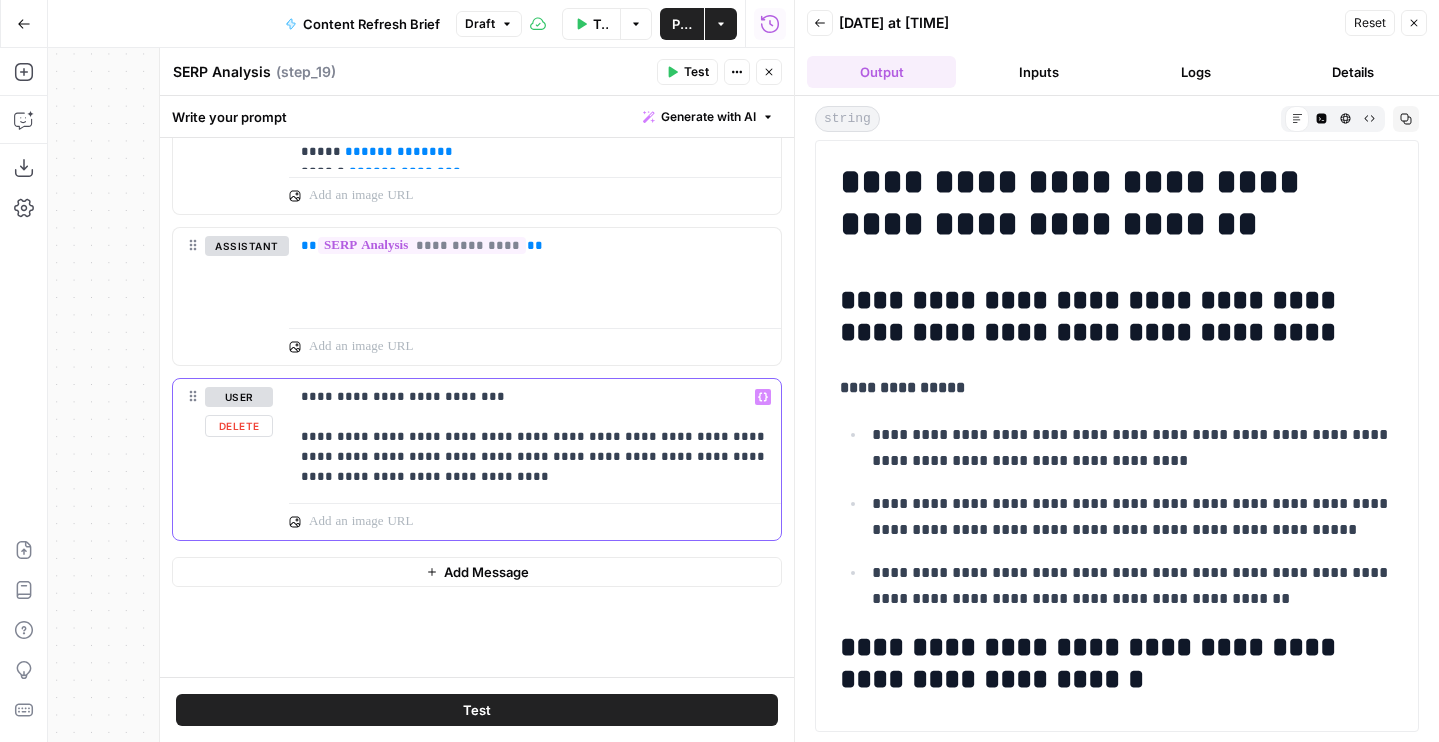 click on "**********" at bounding box center [535, 437] 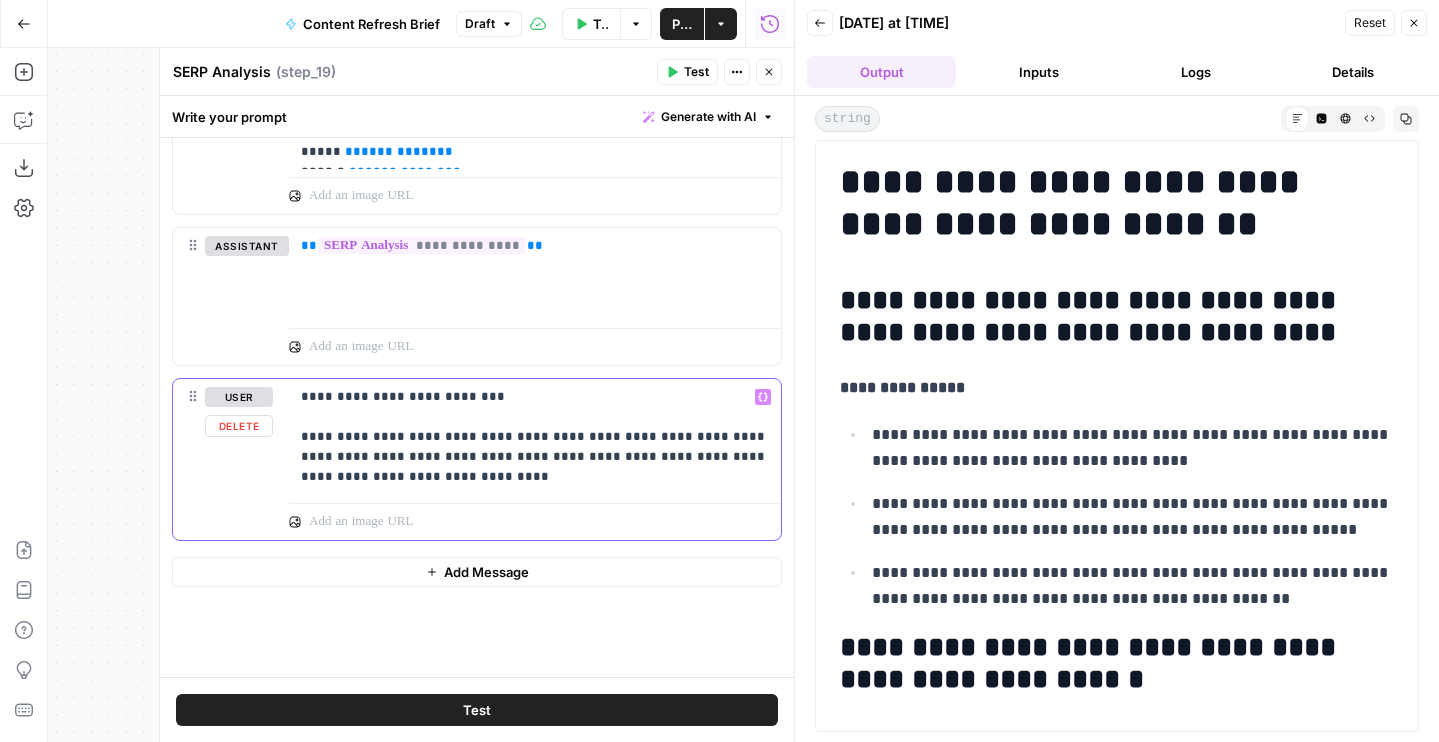 click on "**********" at bounding box center [535, 437] 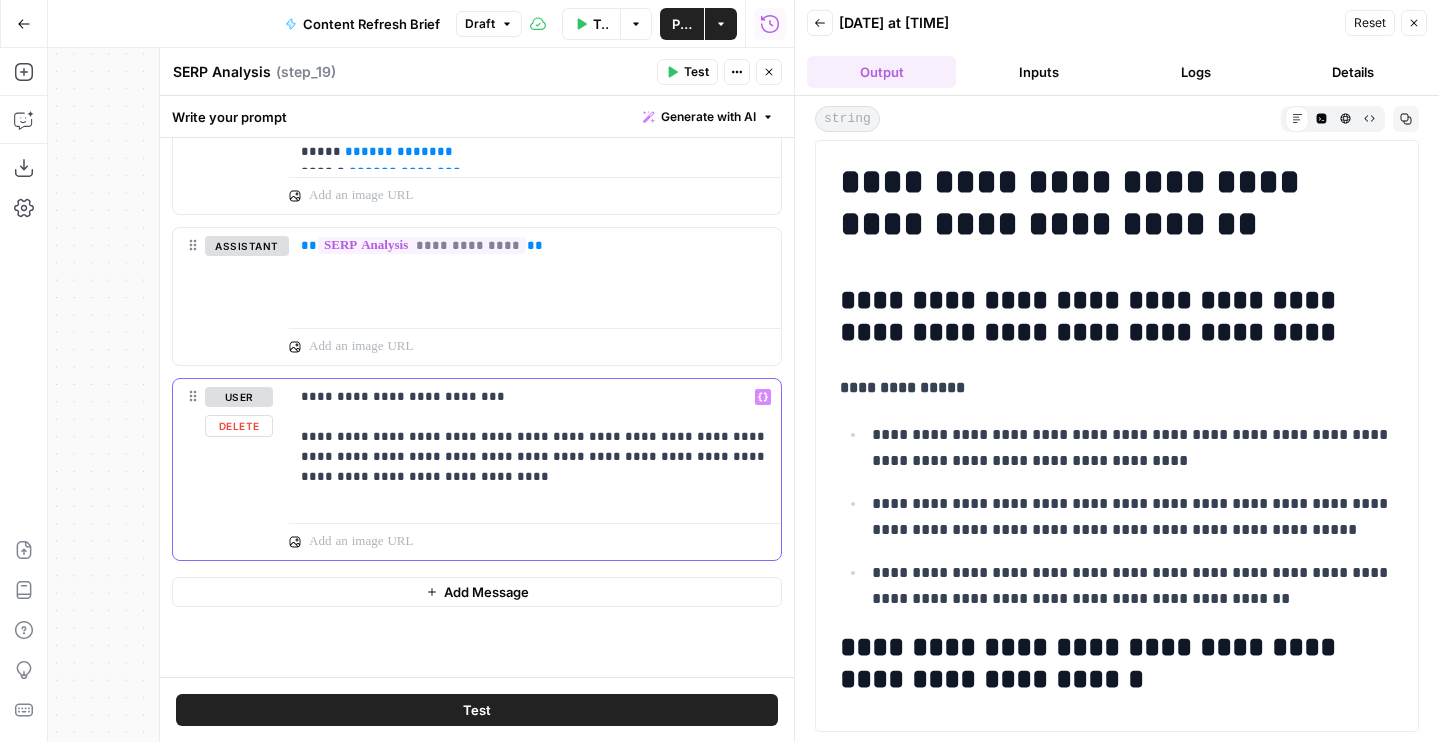 type 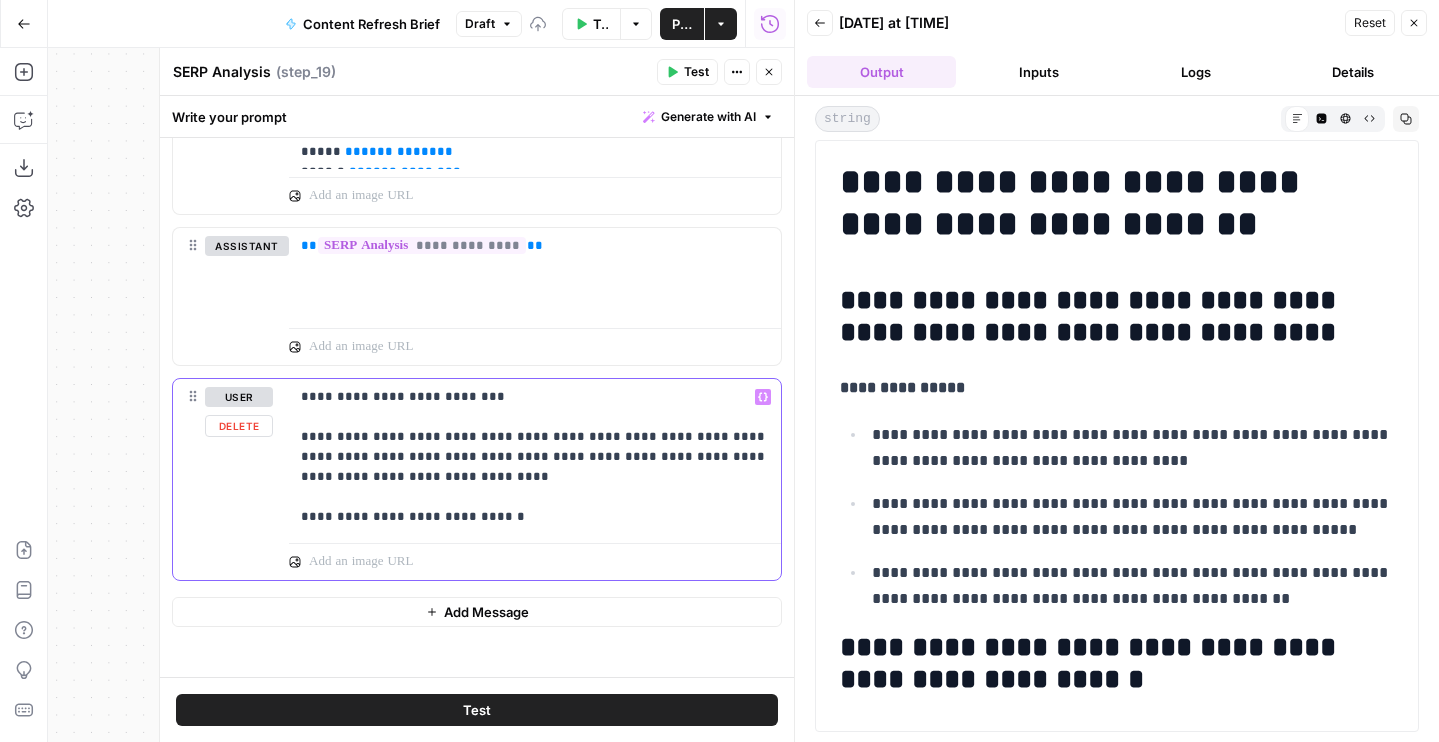 click on "**********" at bounding box center [535, 457] 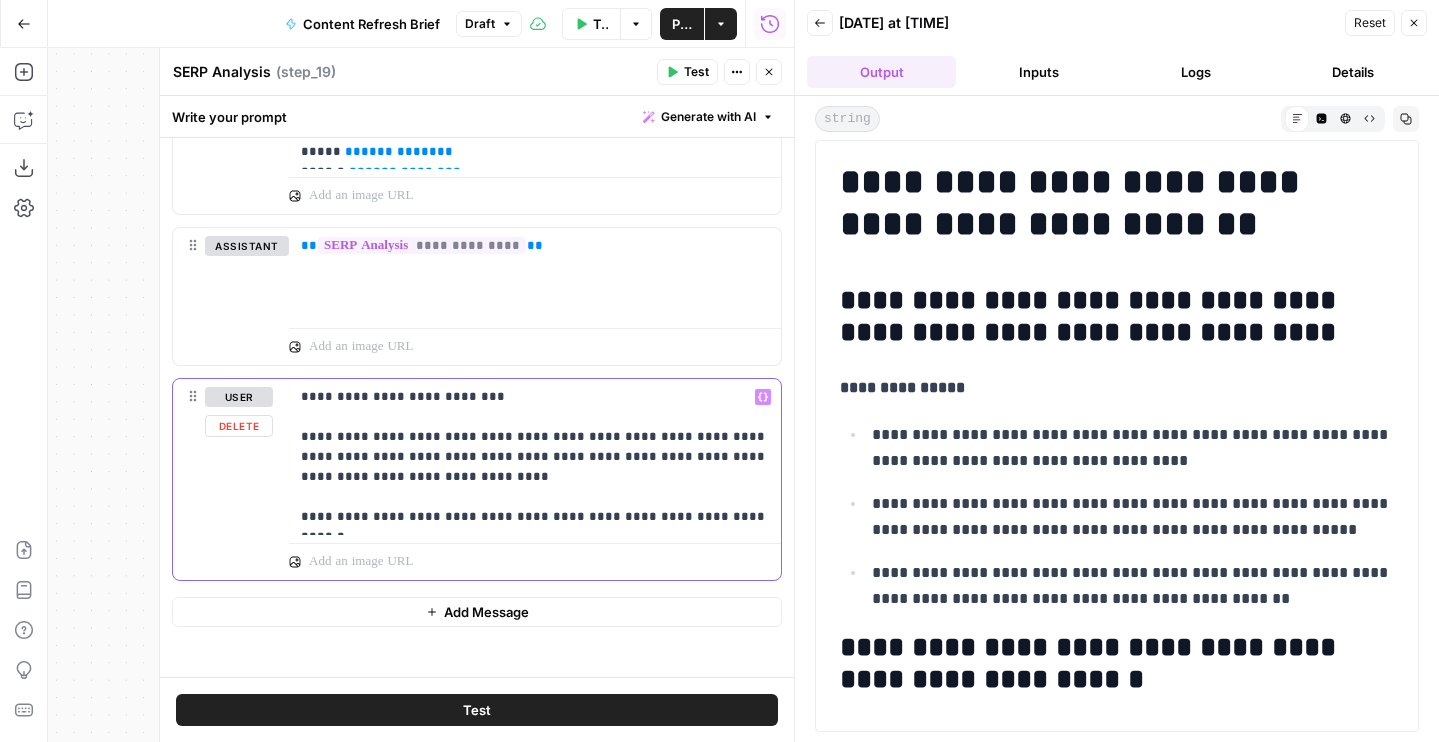 drag, startPoint x: 318, startPoint y: 517, endPoint x: 486, endPoint y: 520, distance: 168.02678 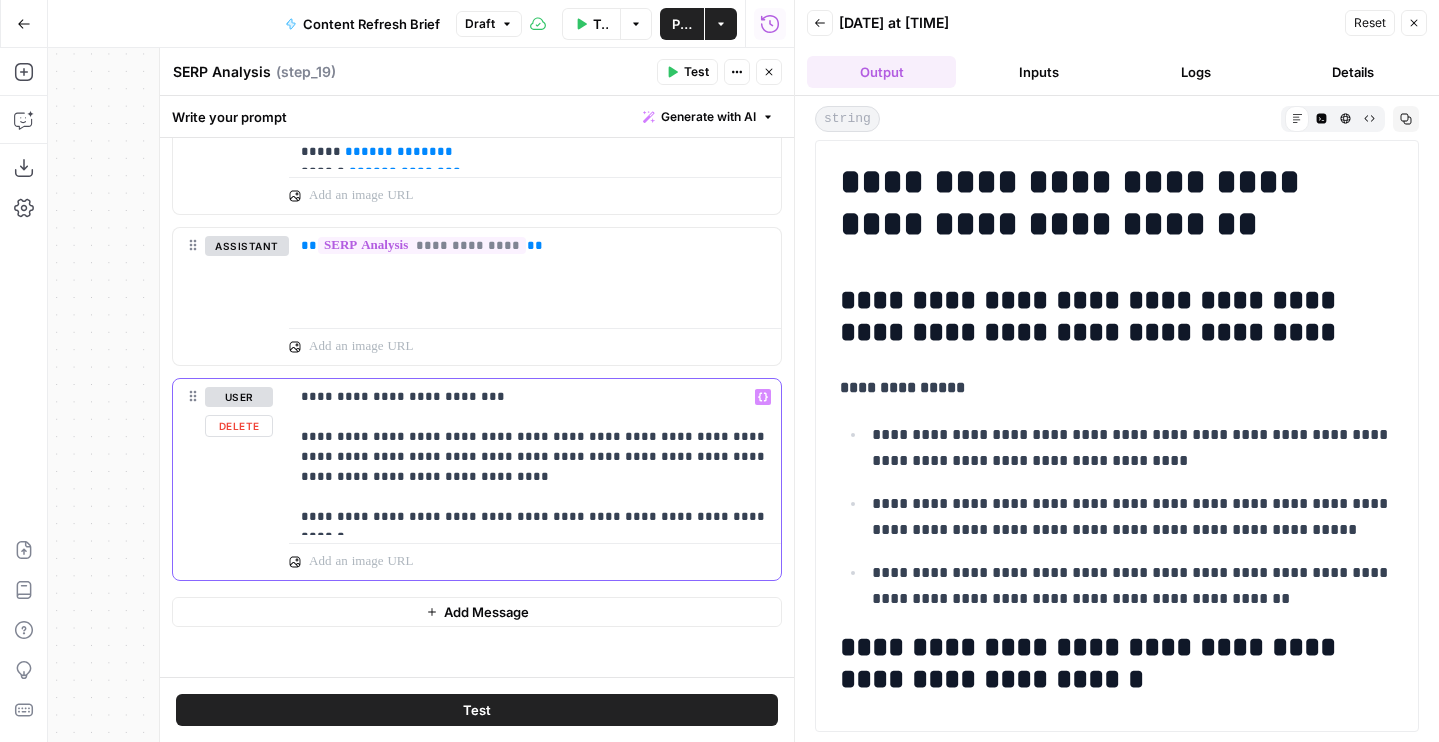 click on "**********" at bounding box center (535, 457) 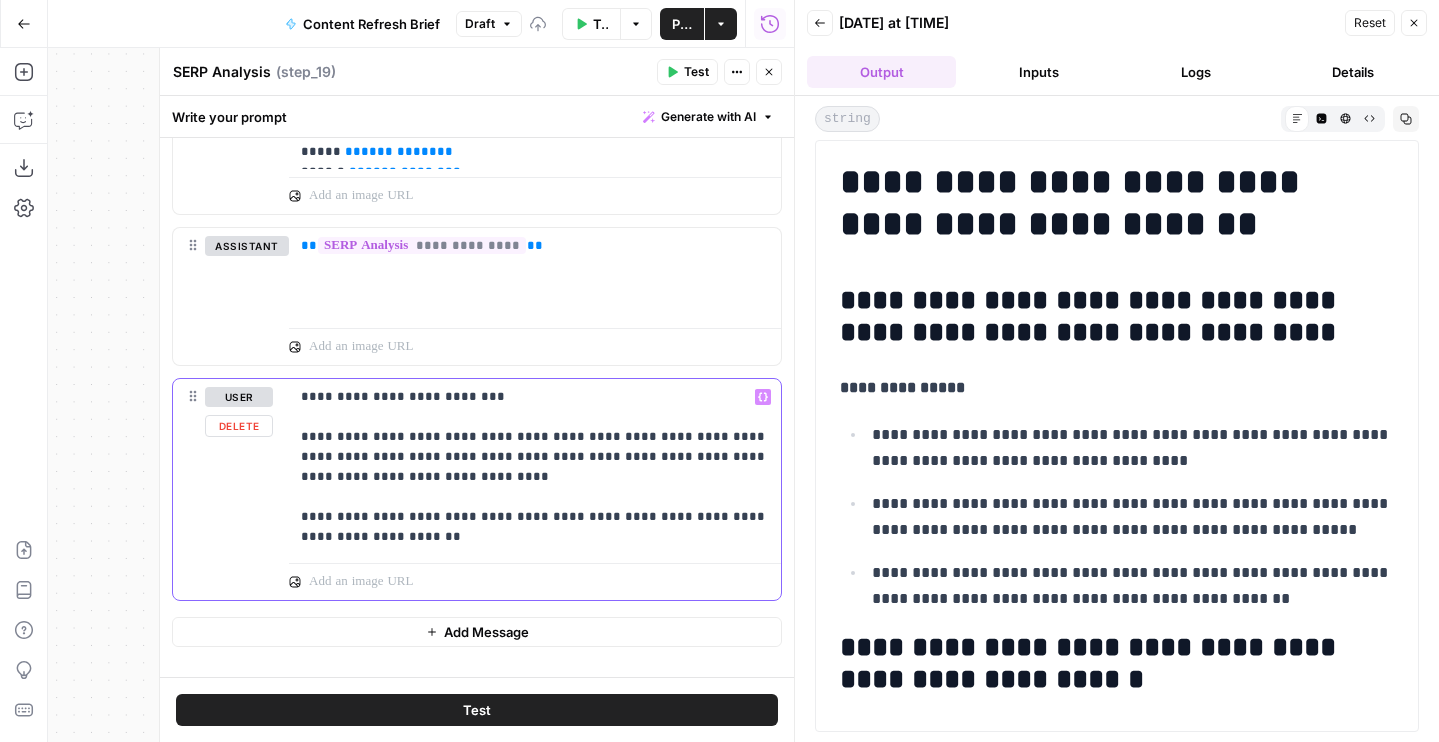 click on "**********" at bounding box center [535, 467] 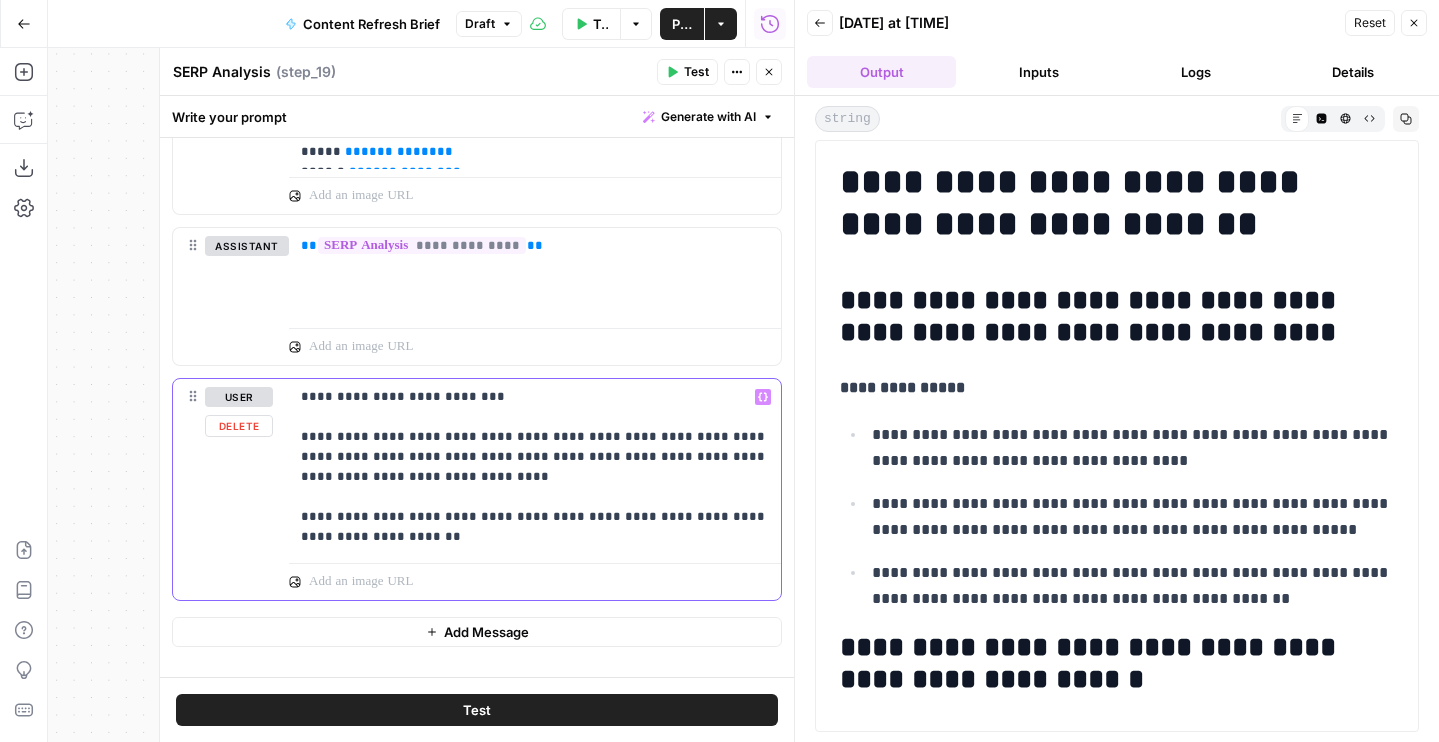 drag, startPoint x: 683, startPoint y: 522, endPoint x: 783, endPoint y: 564, distance: 108.461975 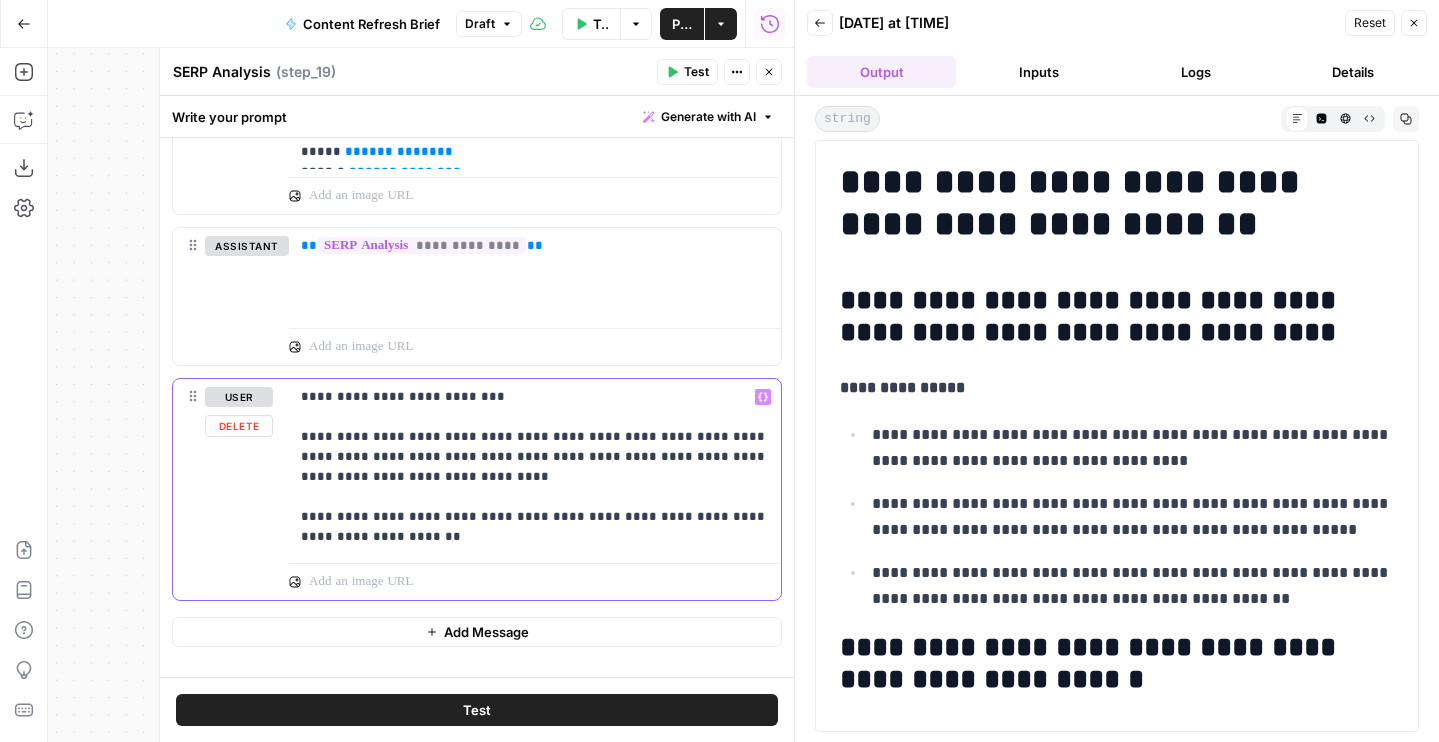 click on "**********" at bounding box center [477, 407] 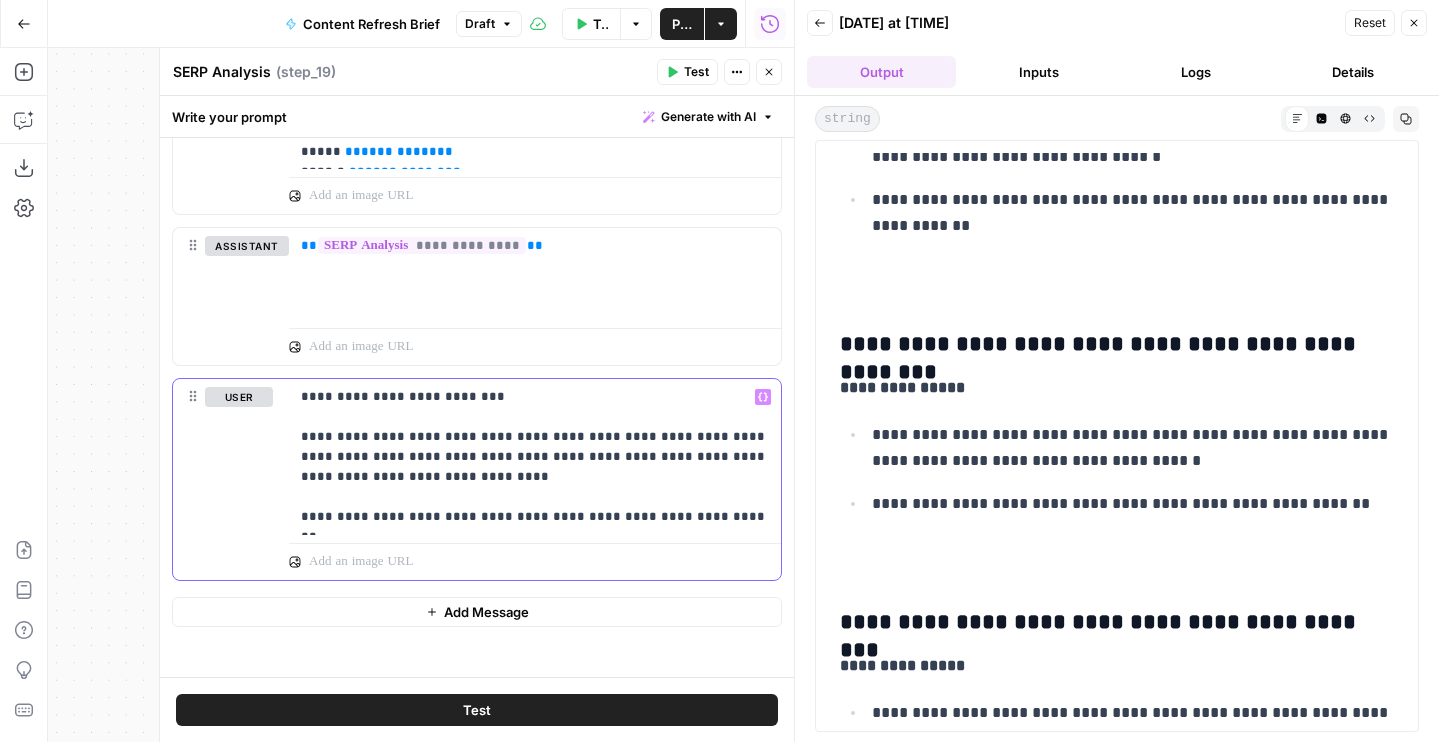 scroll, scrollTop: 2272, scrollLeft: 0, axis: vertical 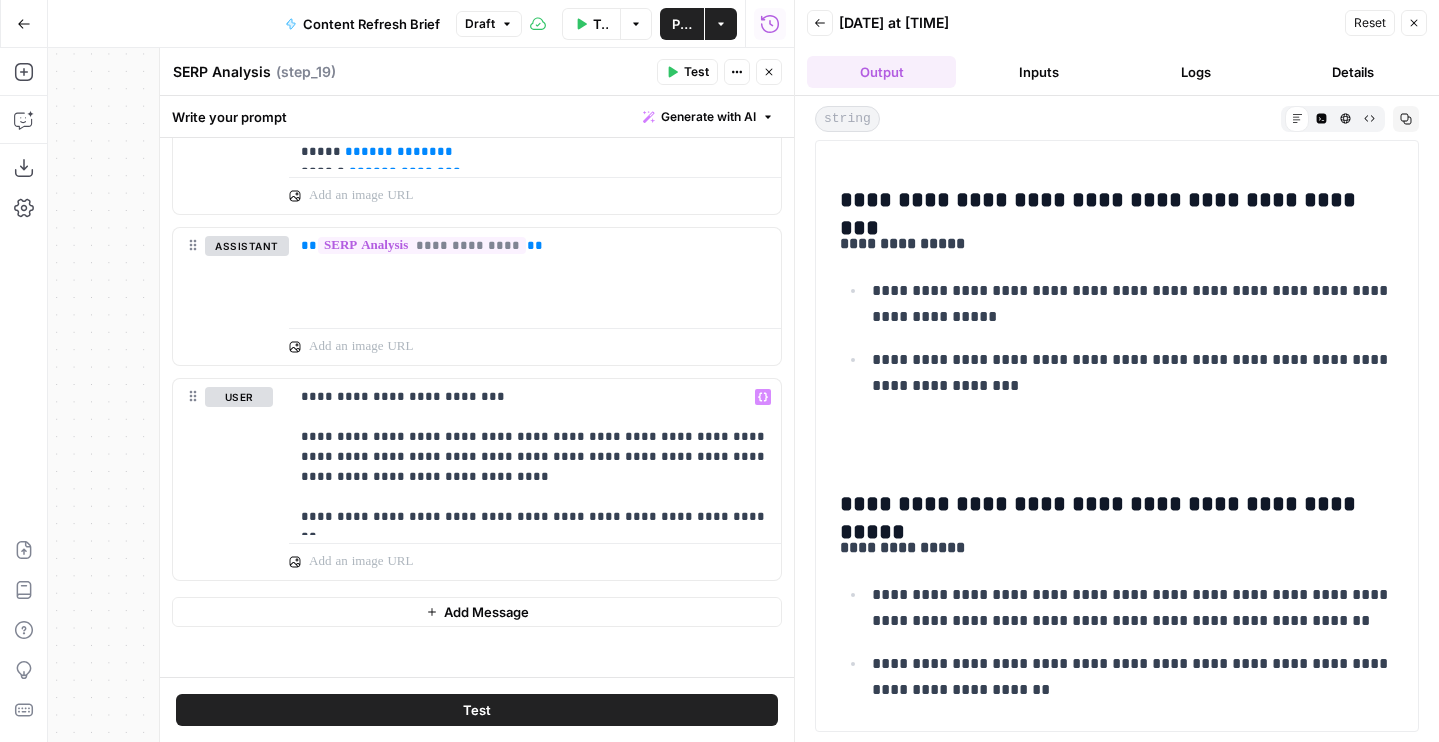 click on "Test" at bounding box center (477, 710) 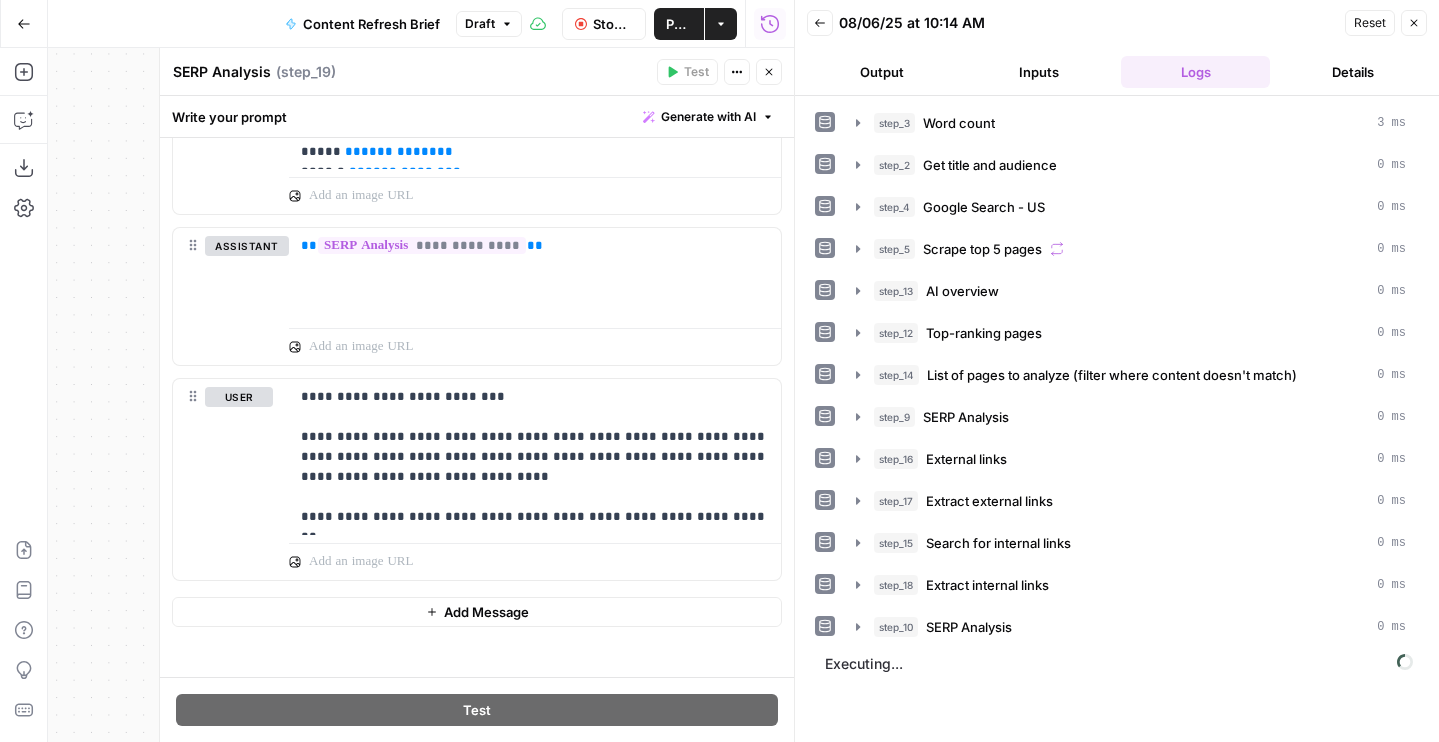 click on "Back [DATE] at [TIME] Reset Close" at bounding box center (1117, 23) 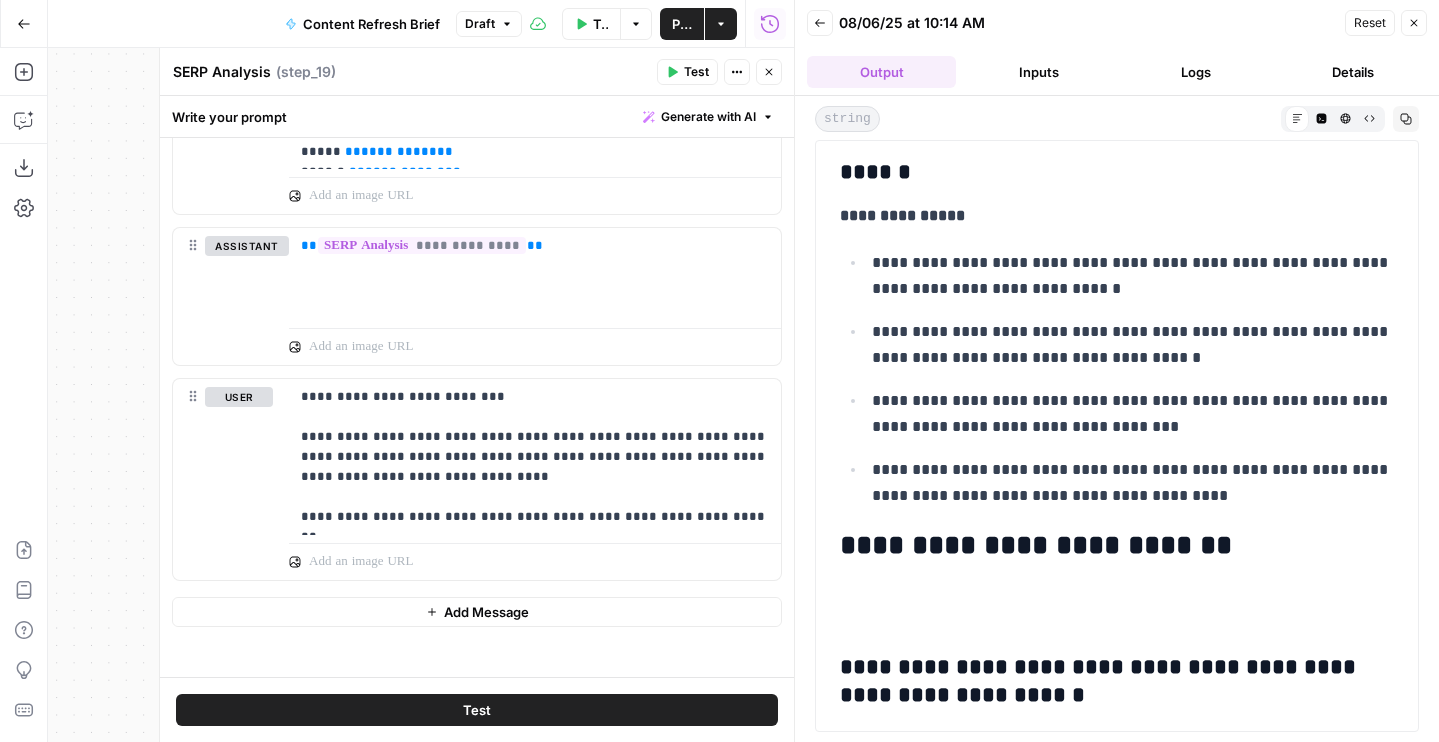 scroll, scrollTop: 0, scrollLeft: 0, axis: both 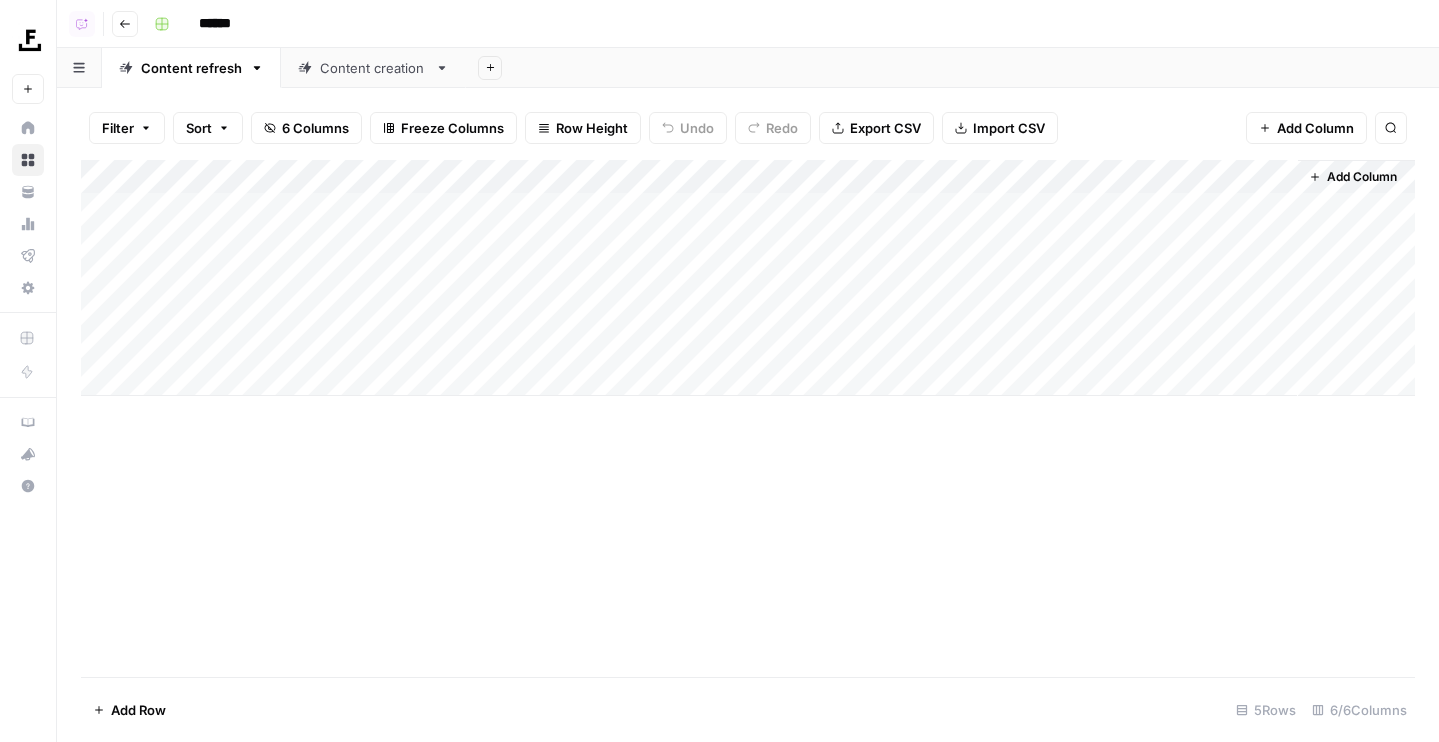 click on "Add Column" at bounding box center [748, 278] 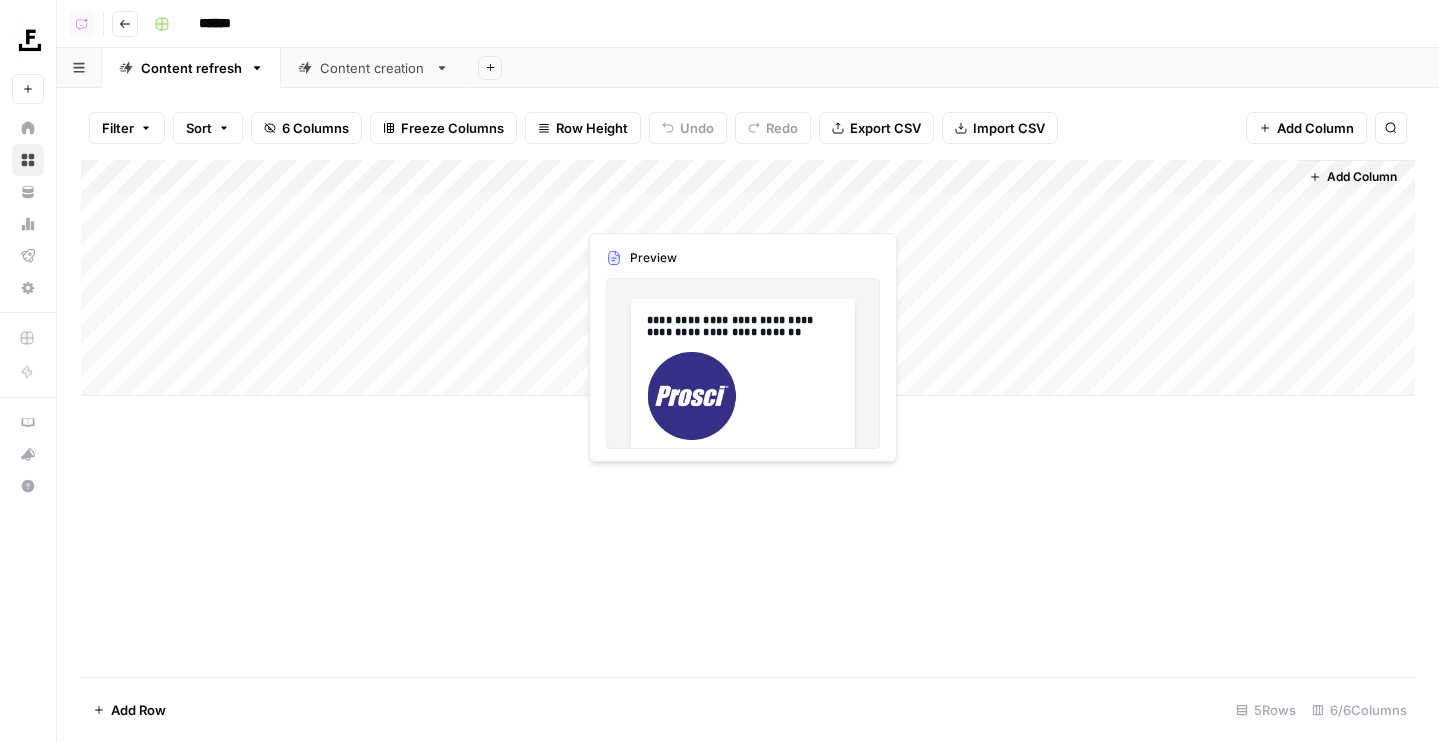 click on "Add Column" at bounding box center (748, 278) 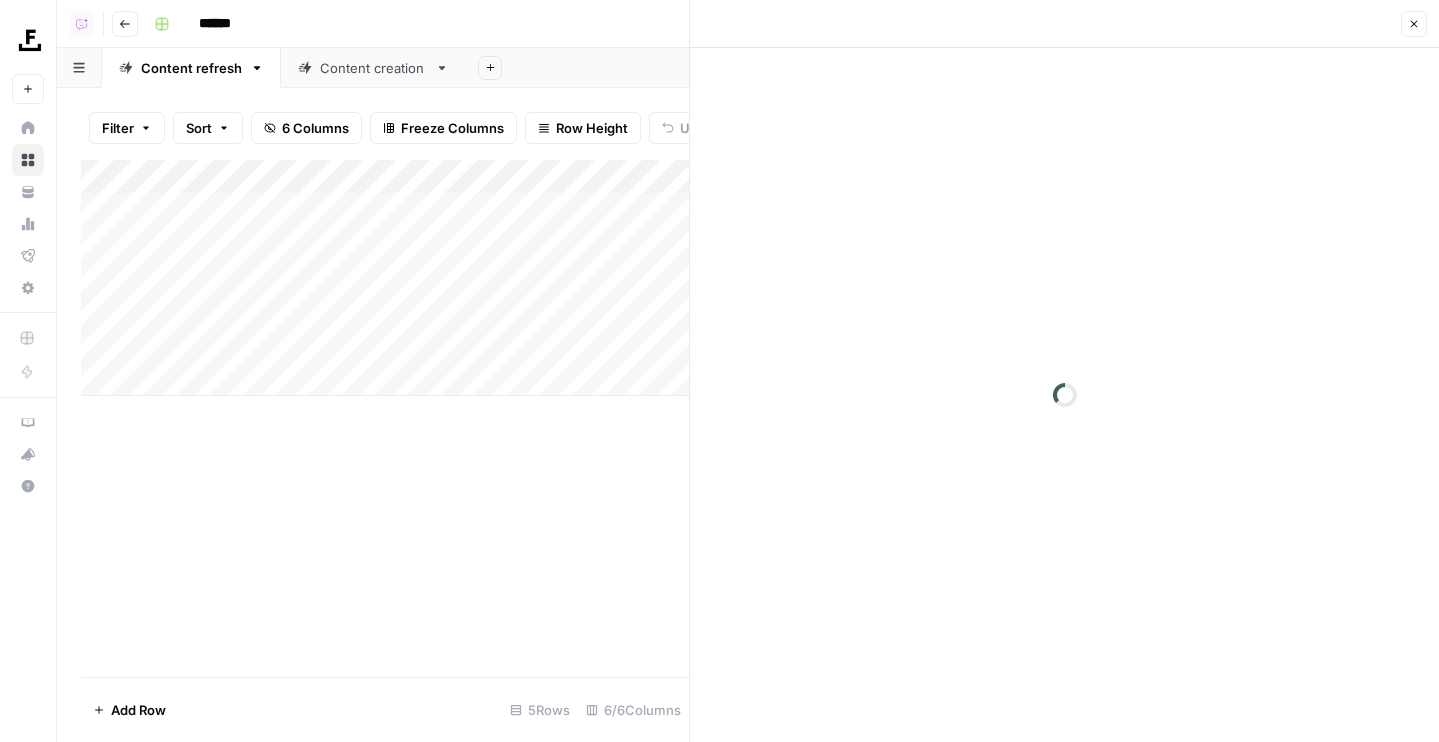 click on "Close" at bounding box center [1414, 24] 